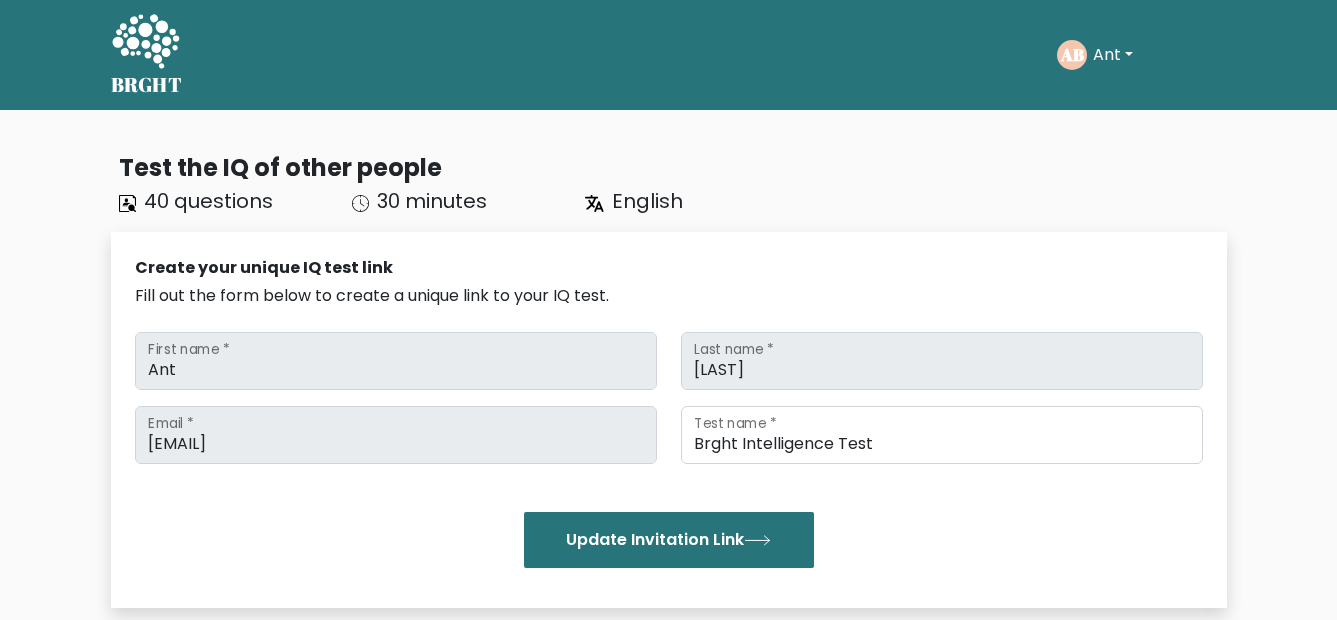 scroll, scrollTop: 0, scrollLeft: 0, axis: both 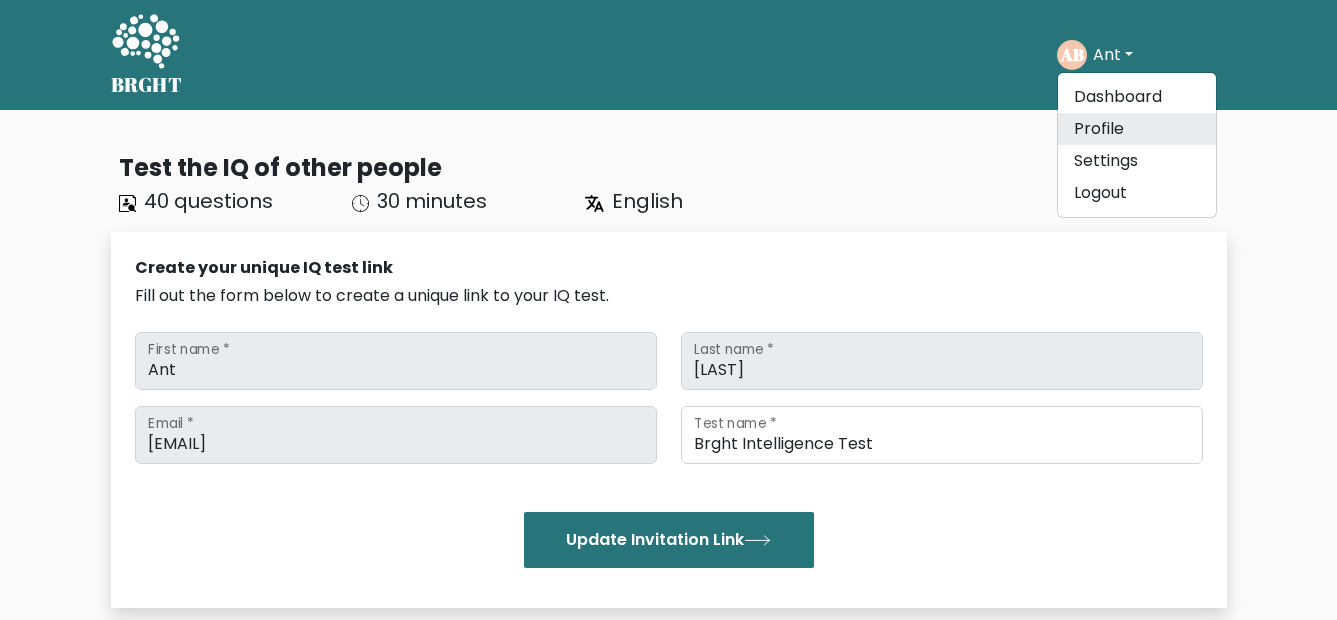 click on "Profile" at bounding box center (1137, 129) 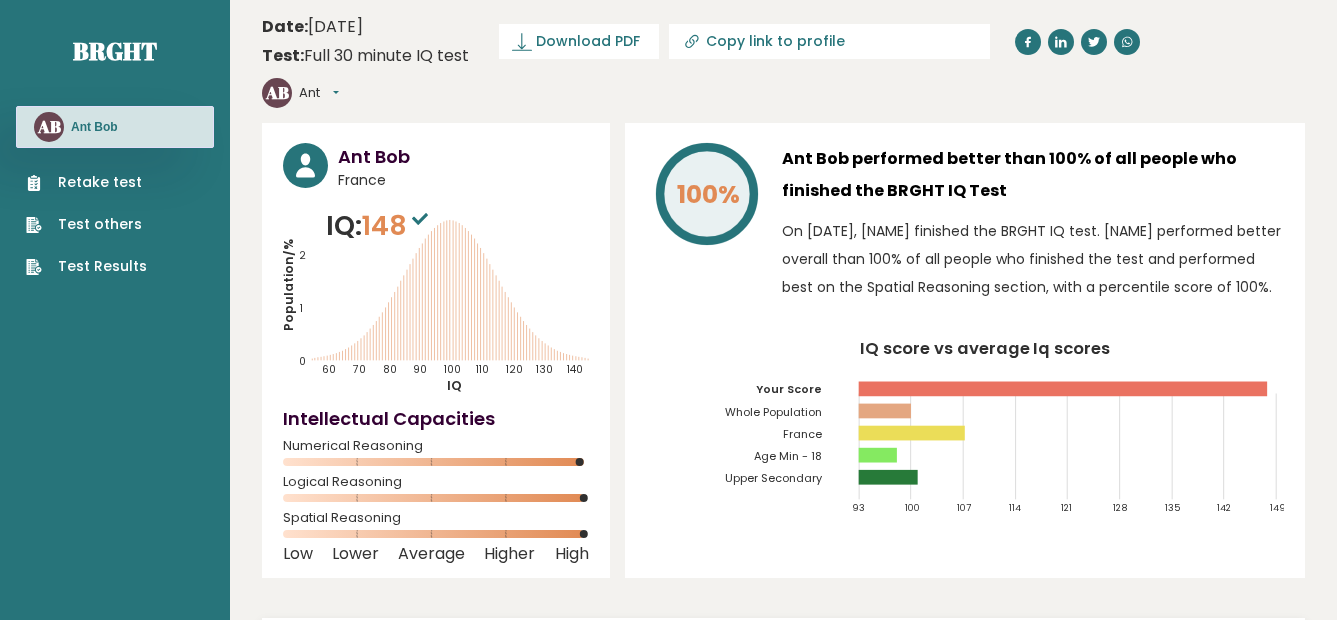 scroll, scrollTop: 0, scrollLeft: 0, axis: both 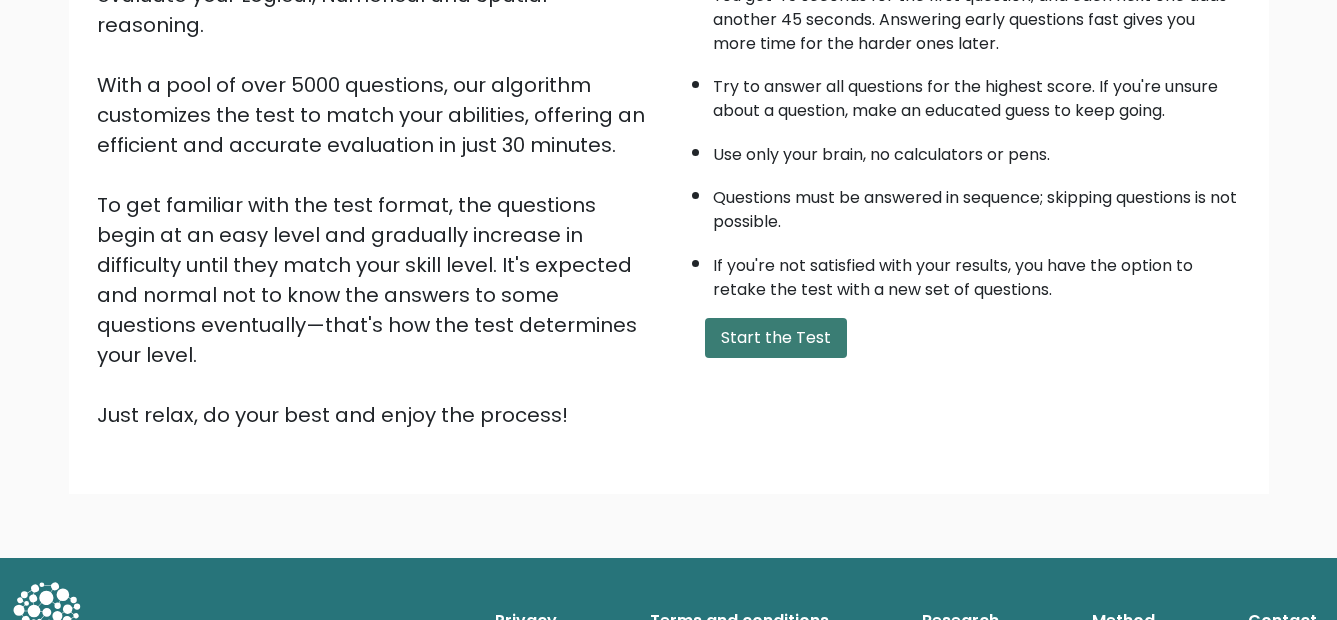 click on "Start the Test" at bounding box center (776, 338) 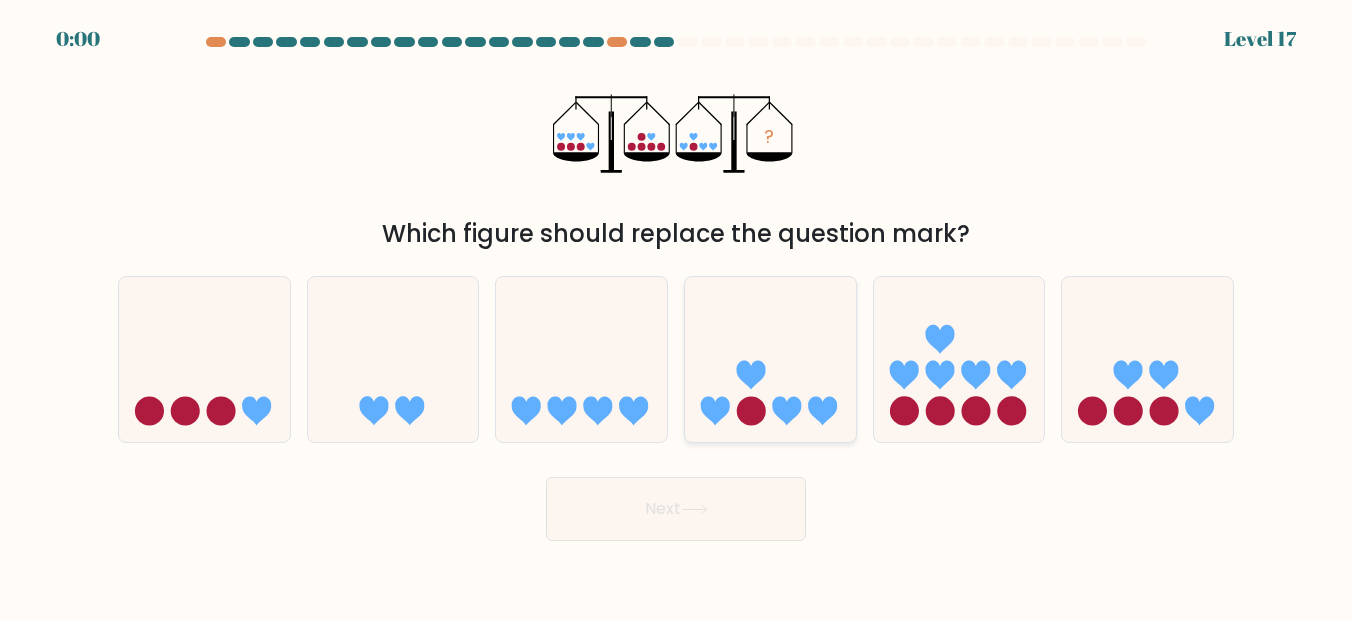 scroll, scrollTop: 0, scrollLeft: 0, axis: both 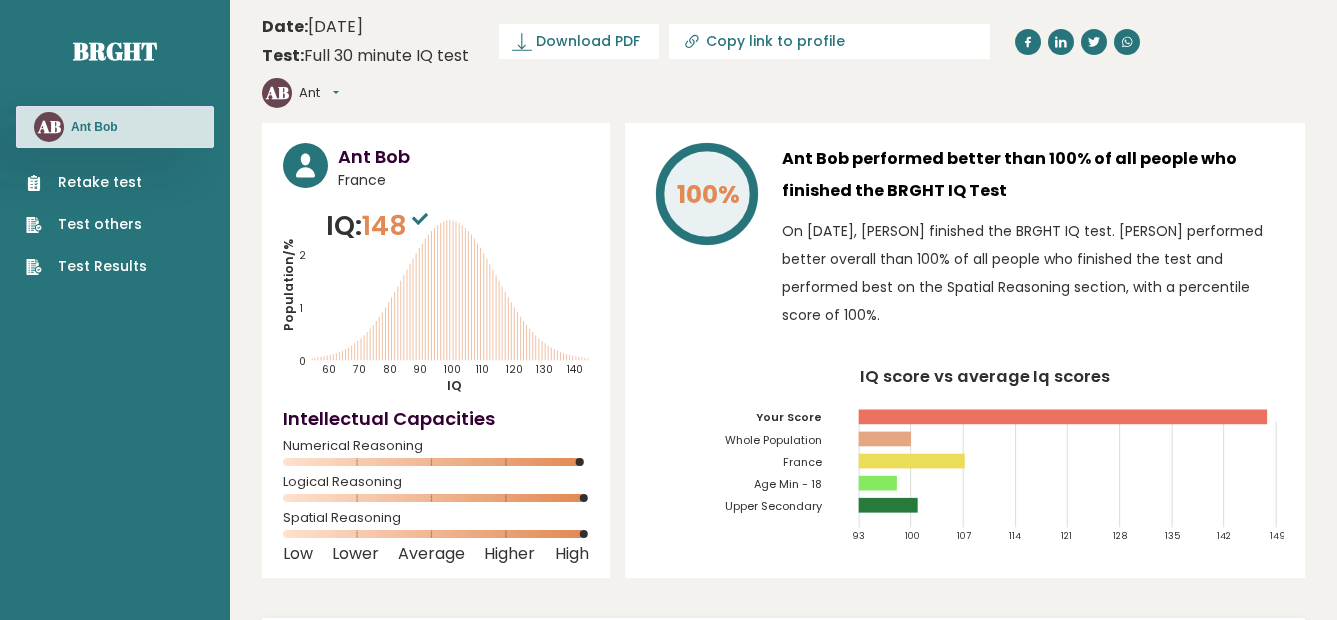 click on "Retake test" at bounding box center (86, 182) 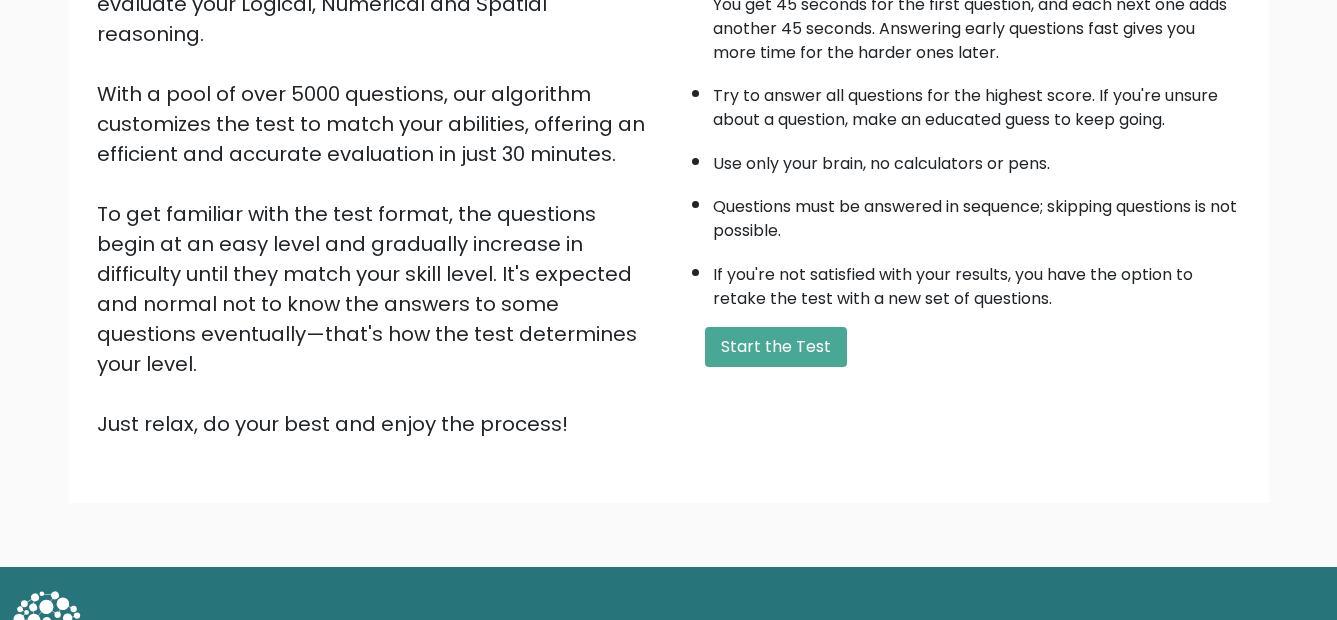 scroll, scrollTop: 296, scrollLeft: 0, axis: vertical 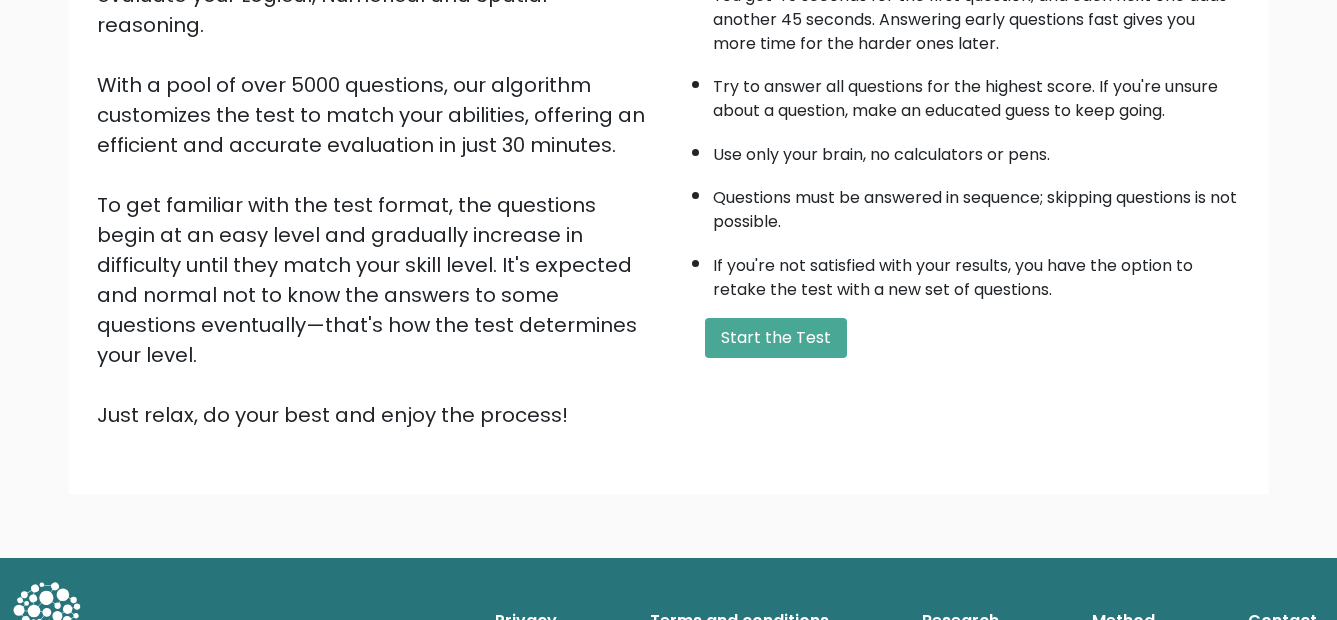click on "A few things before you start:
The test has 40 questions and needs to be finished in 30 minutes. You get 45 seconds for the first question, and each next one adds another 45 seconds. Answering early questions fast gives you more time for the harder ones later.
Try to answer all questions for the highest score. If you're unsure about a question, make an educated guess to keep going.
Use only your brain, no calculators or pens.
Questions must be answered in sequence; skipping questions is not possible.
If you're not satisfied with your results, you have the option to retake the test with a new set of questions.
Start the Test" at bounding box center [961, 170] 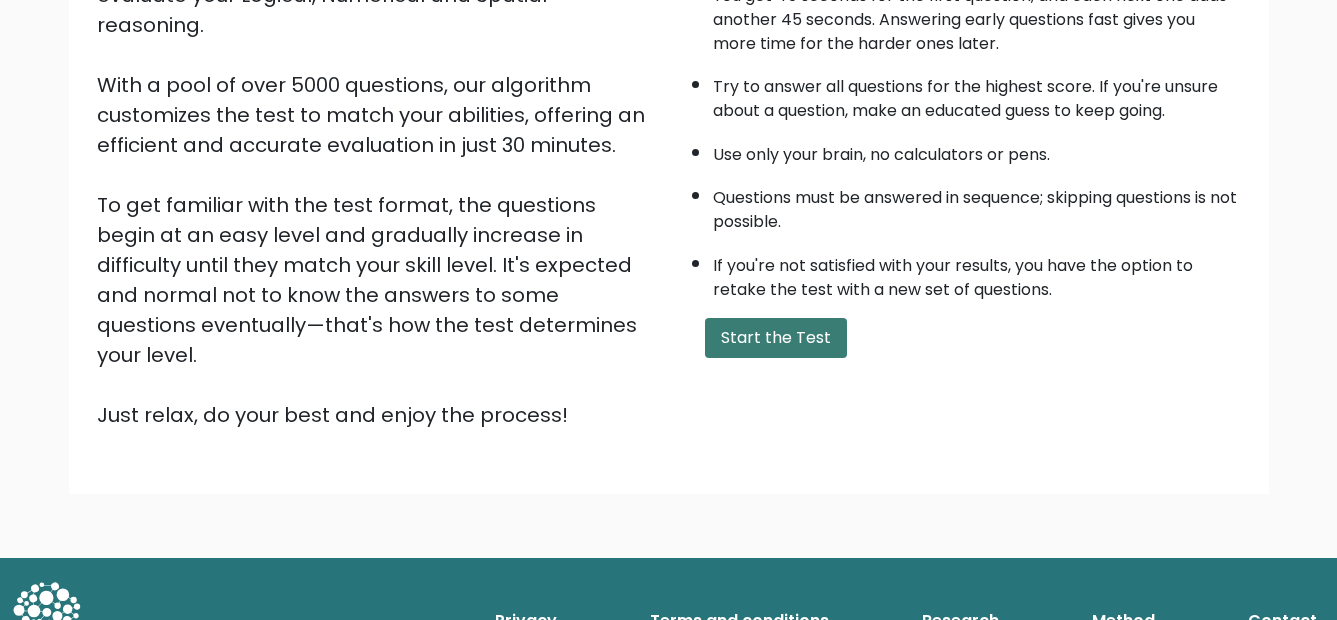 click on "Start the Test" at bounding box center (776, 338) 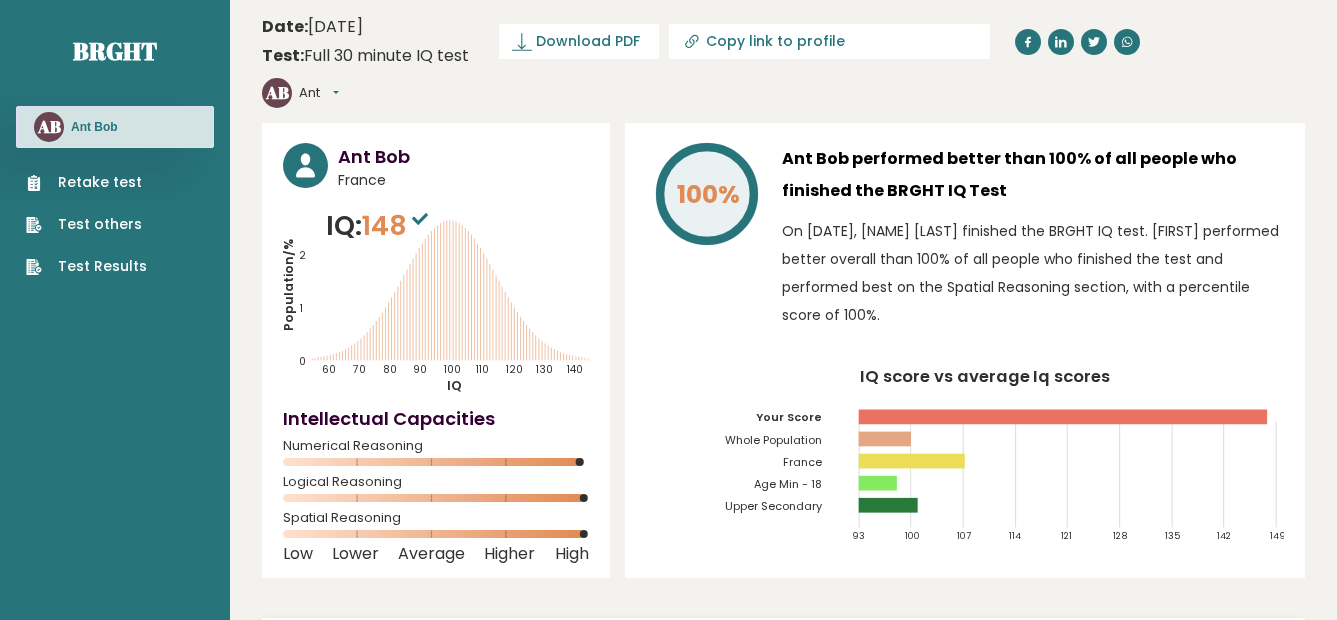 scroll, scrollTop: 0, scrollLeft: 0, axis: both 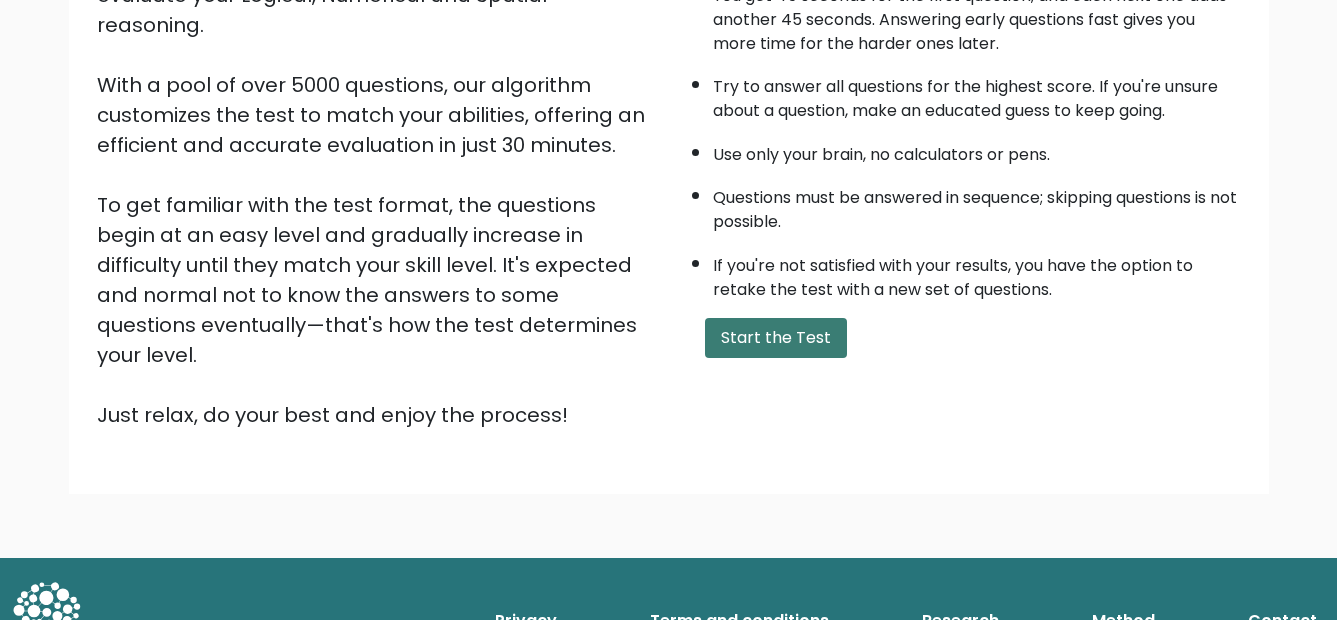 click on "Start the Test" at bounding box center [776, 338] 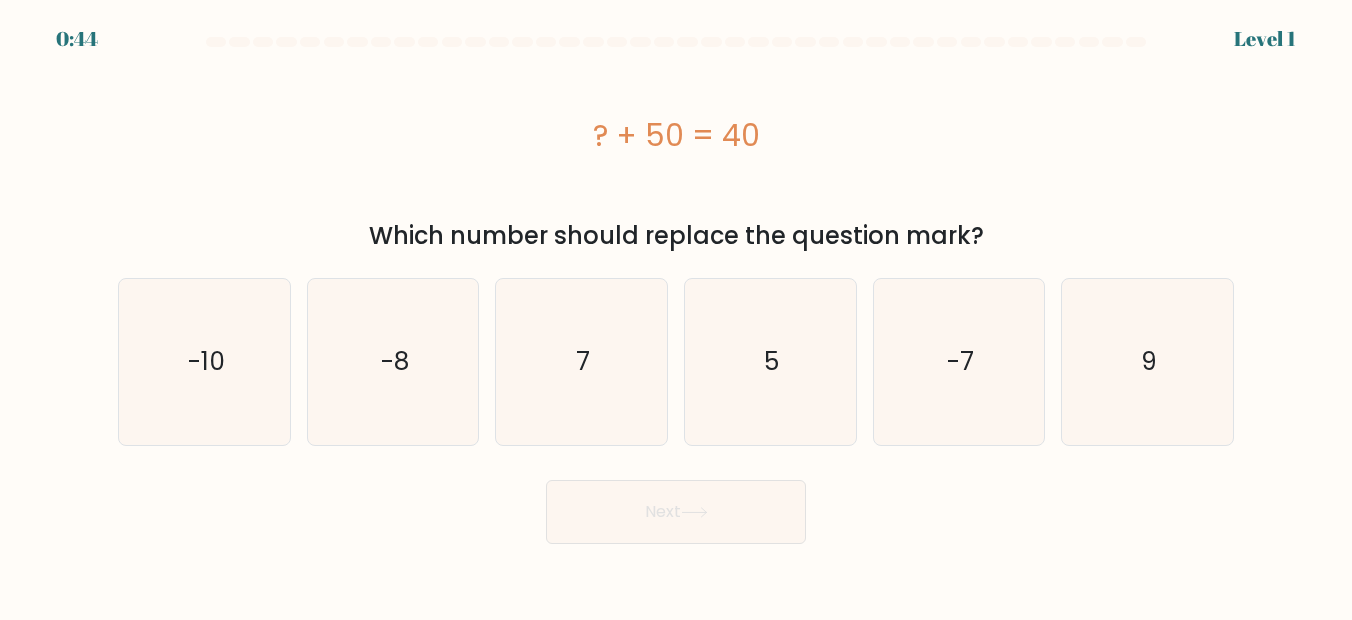 scroll, scrollTop: 0, scrollLeft: 0, axis: both 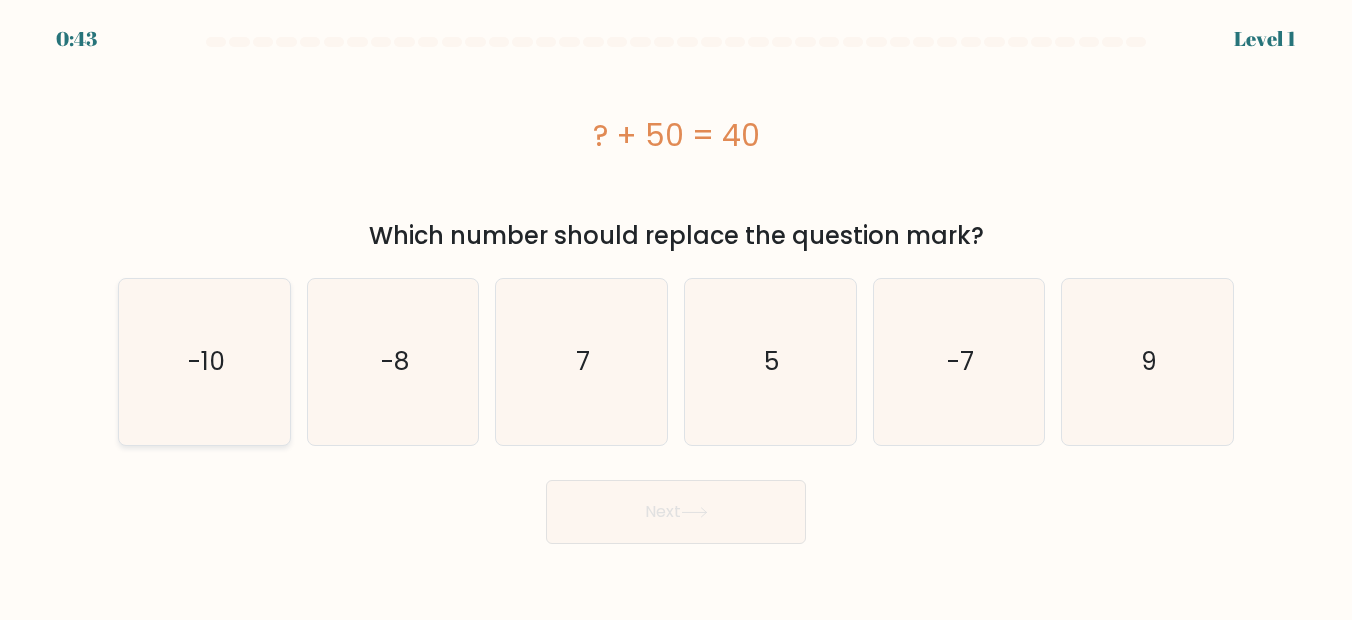 click on "-10" at bounding box center (205, 362) 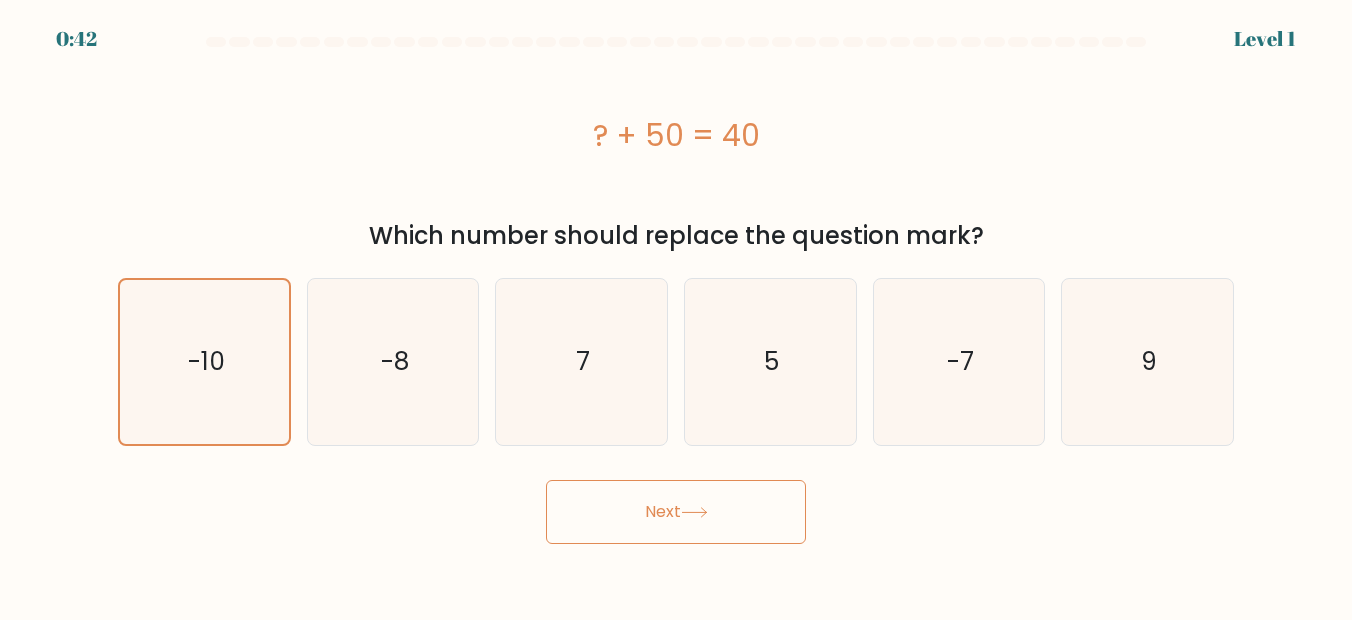 click on "Next" at bounding box center [676, 512] 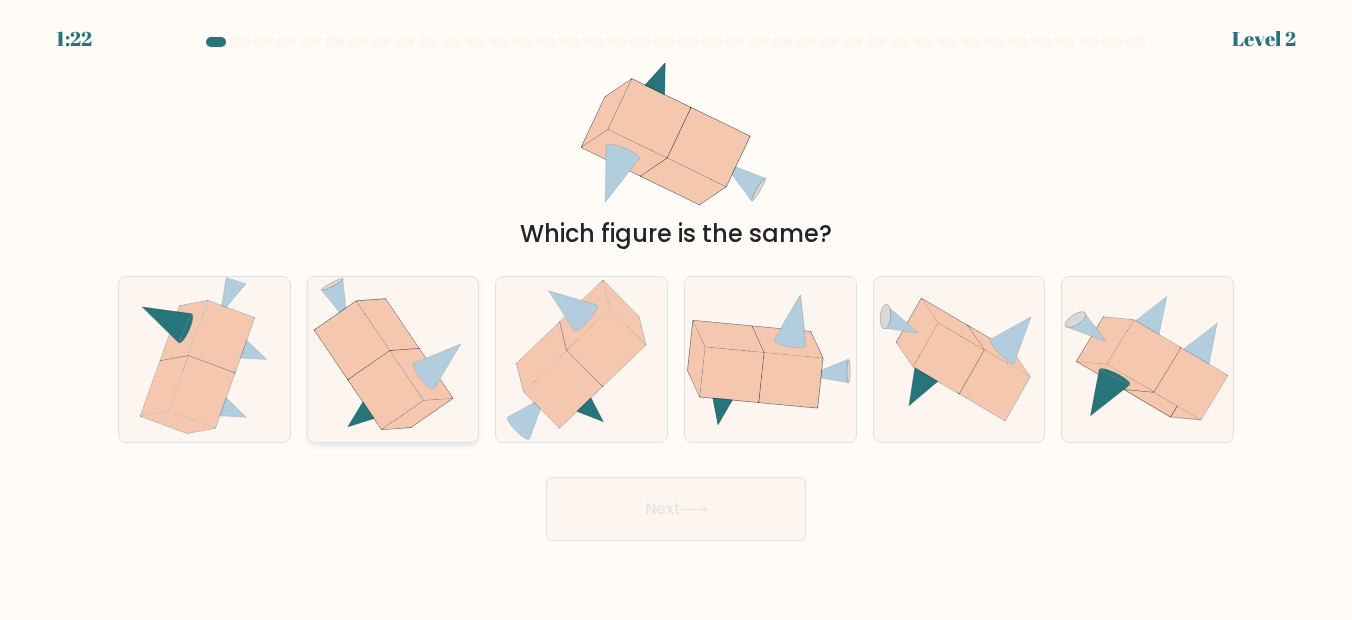click at bounding box center [438, 366] 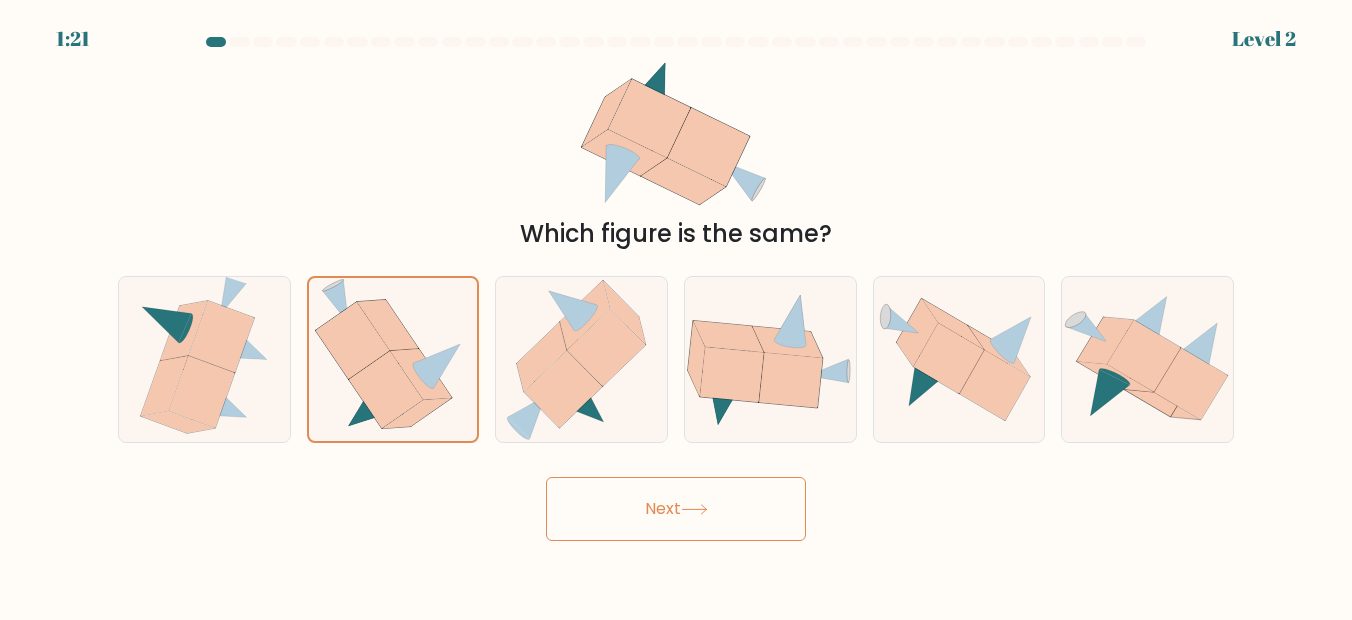 click on "Next" at bounding box center [676, 509] 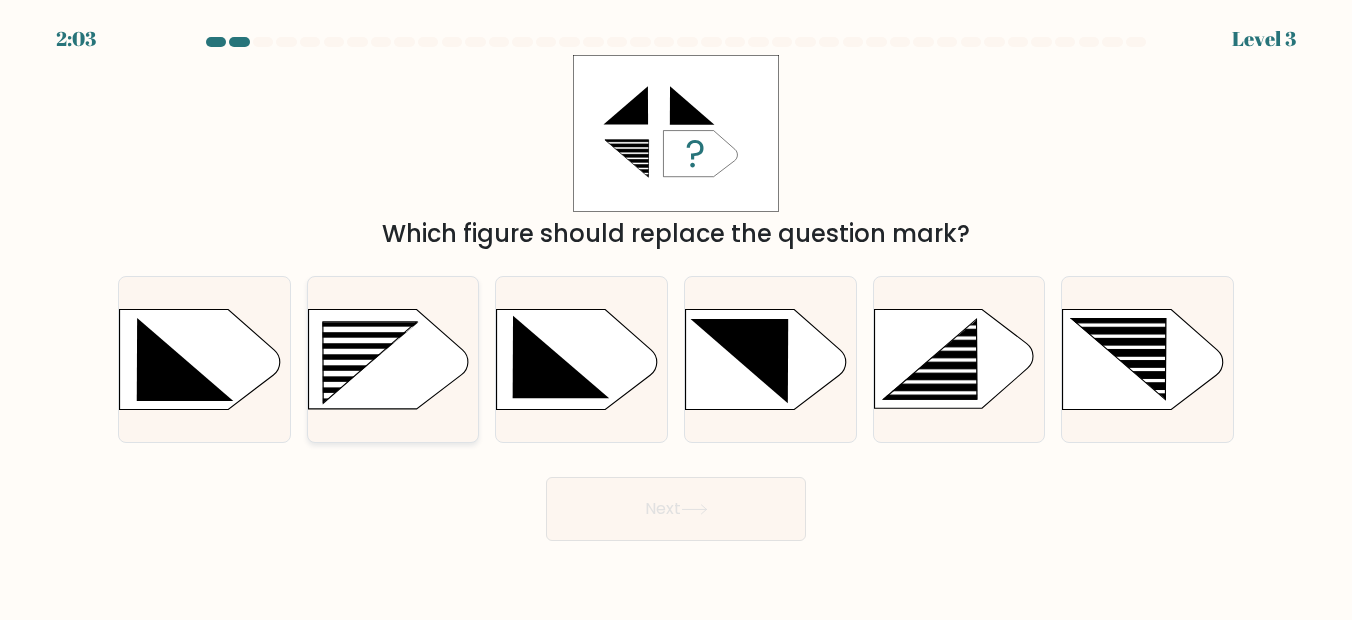 click at bounding box center (315, 322) 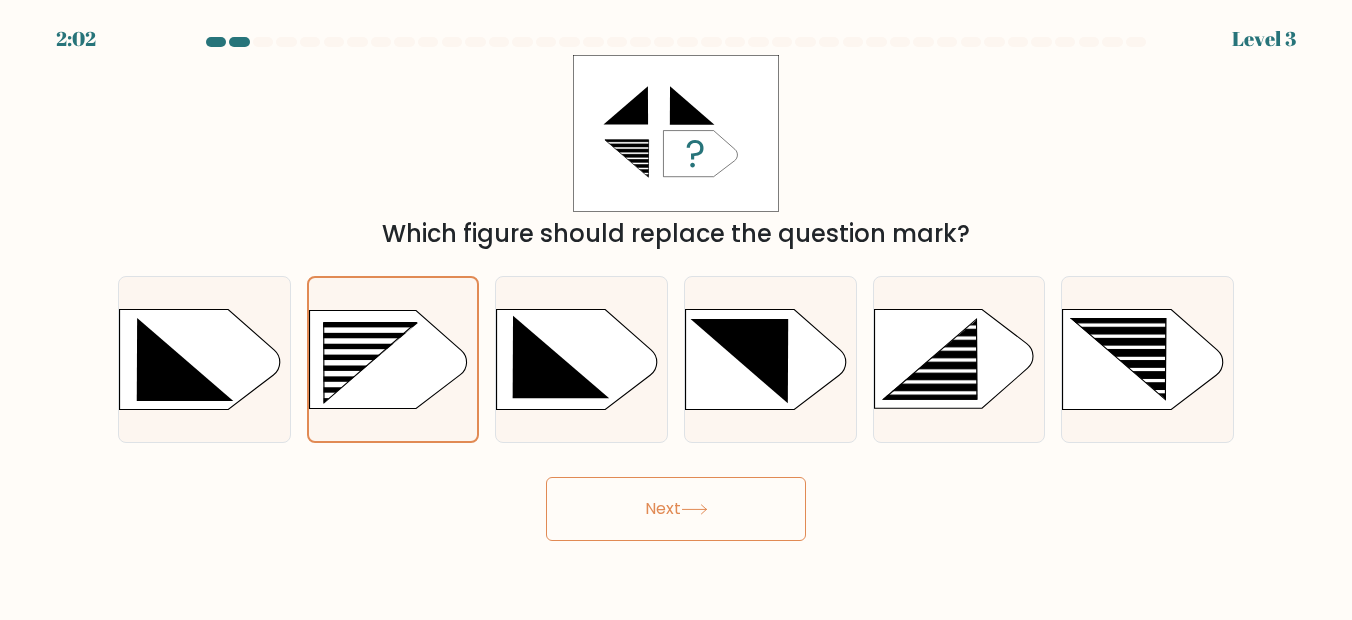 click on "Next" at bounding box center (676, 509) 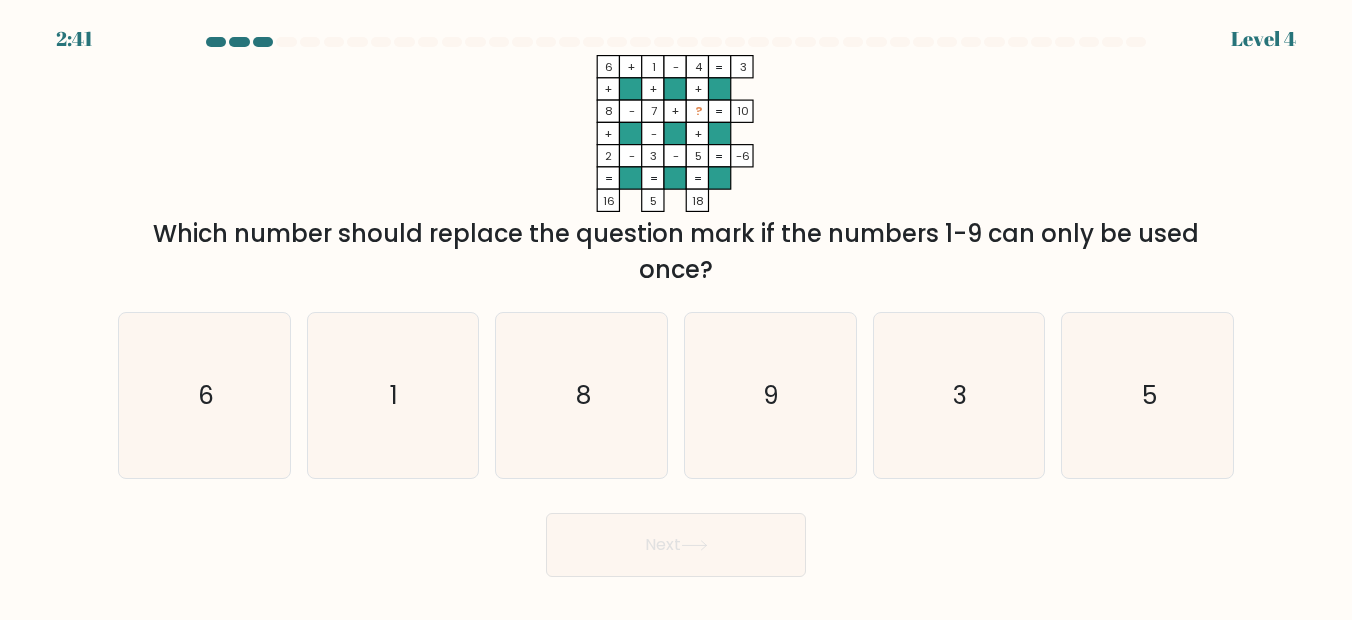 drag, startPoint x: 797, startPoint y: 394, endPoint x: 726, endPoint y: 494, distance: 122.641754 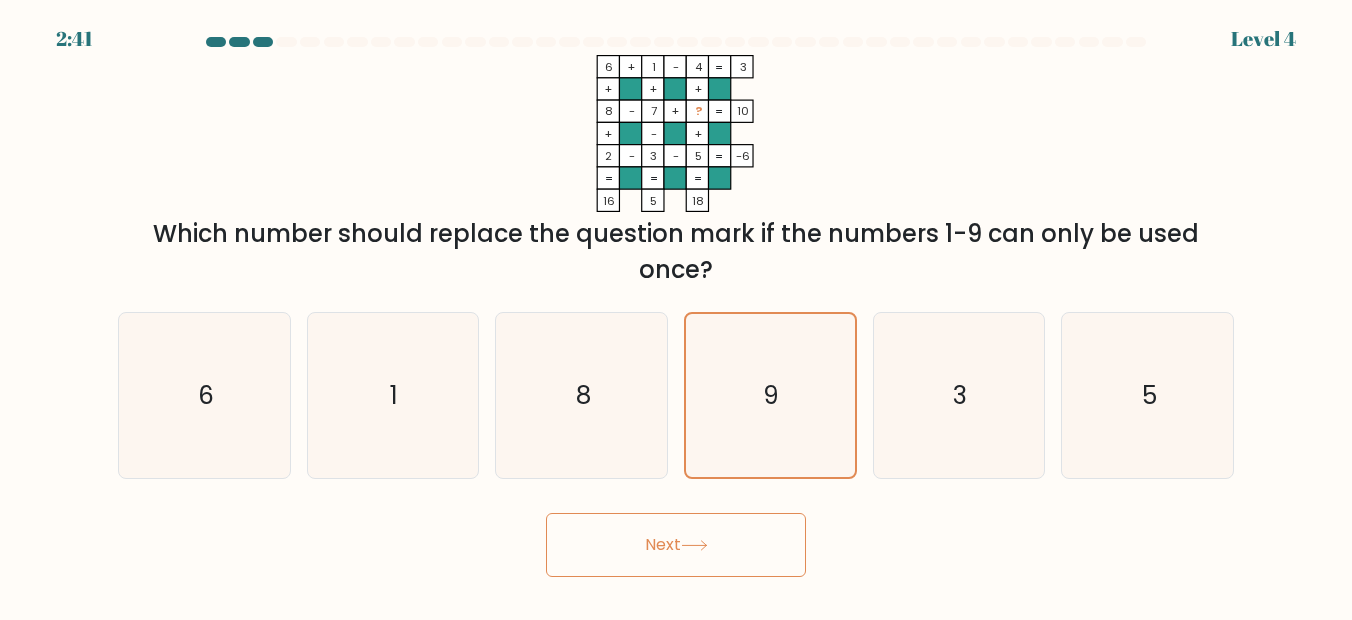 click on "Next" at bounding box center [676, 545] 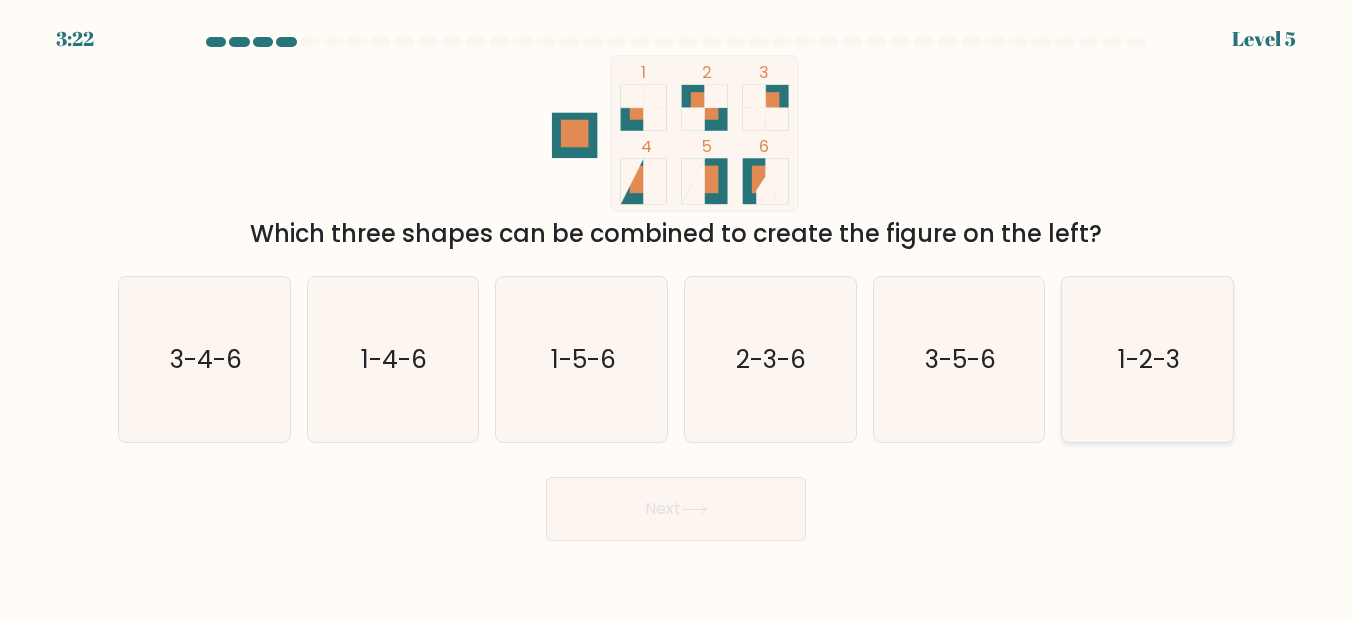 click on "1-2-3" at bounding box center (1149, 359) 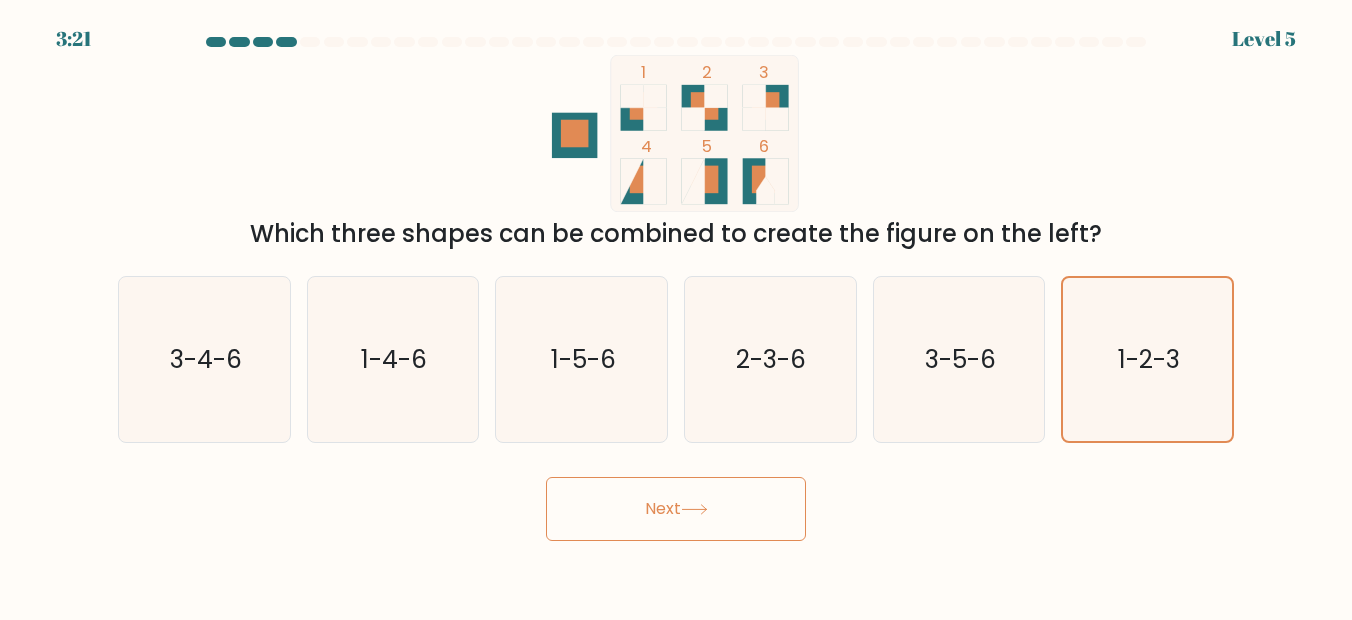 click on "Next" at bounding box center (676, 509) 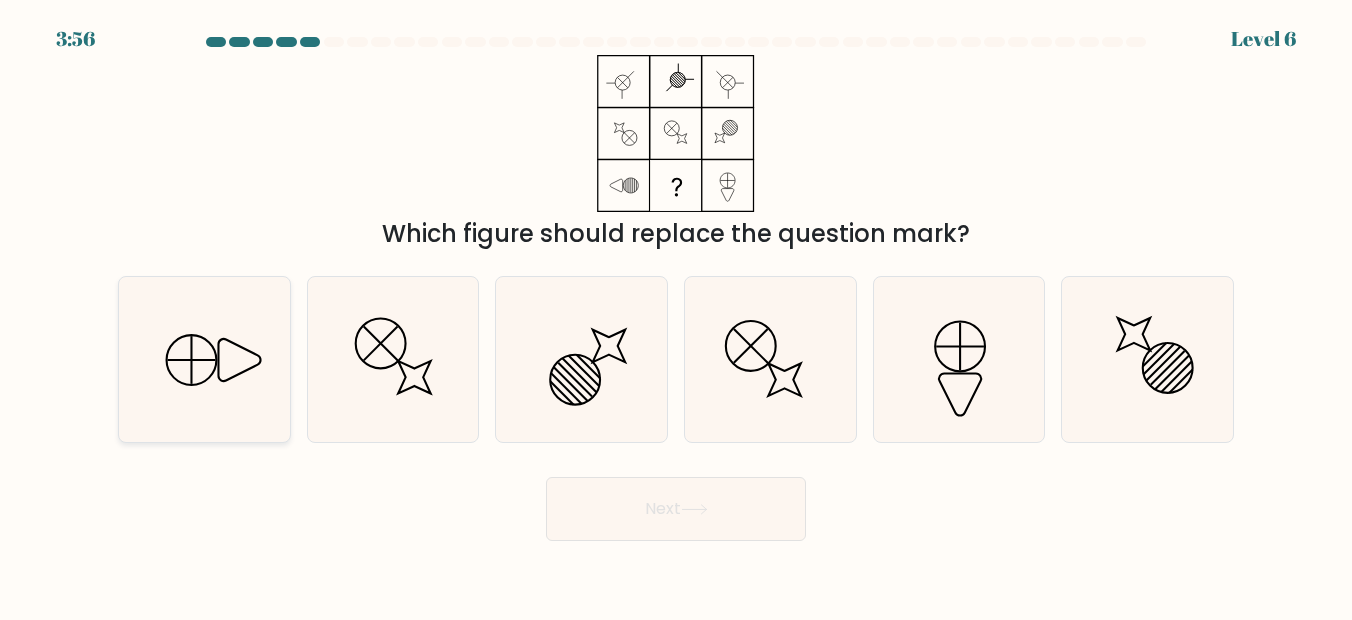click at bounding box center [205, 360] 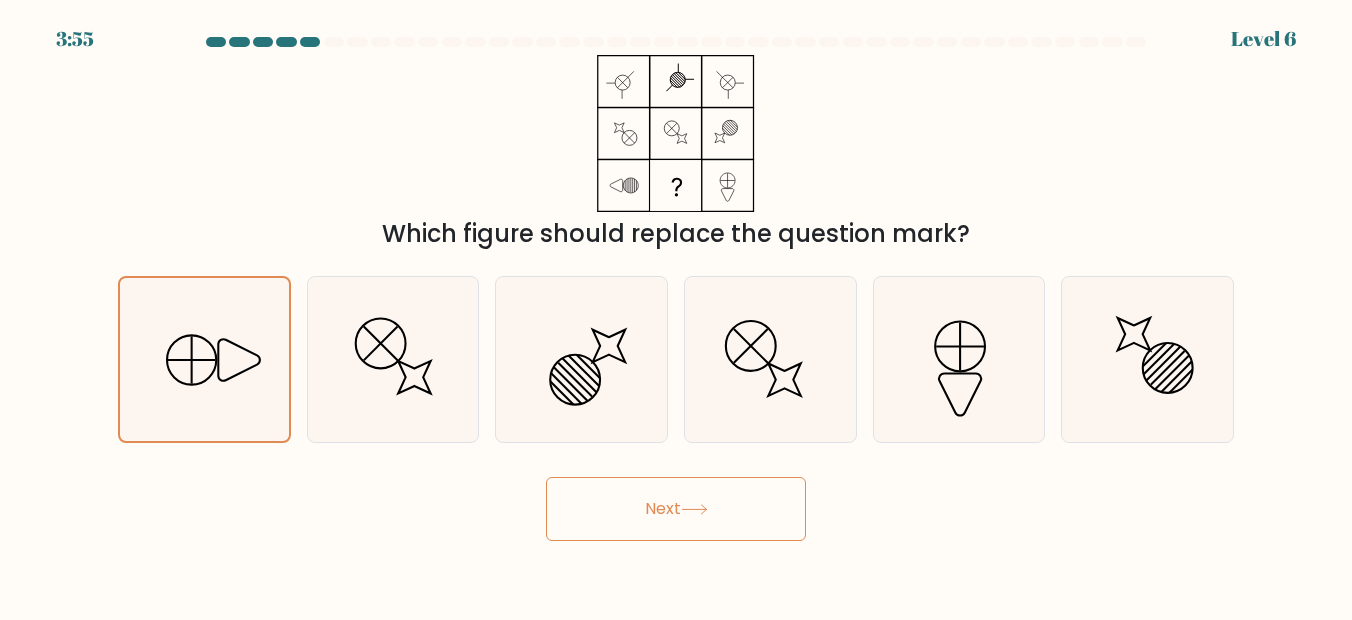 click on "Next" at bounding box center (676, 509) 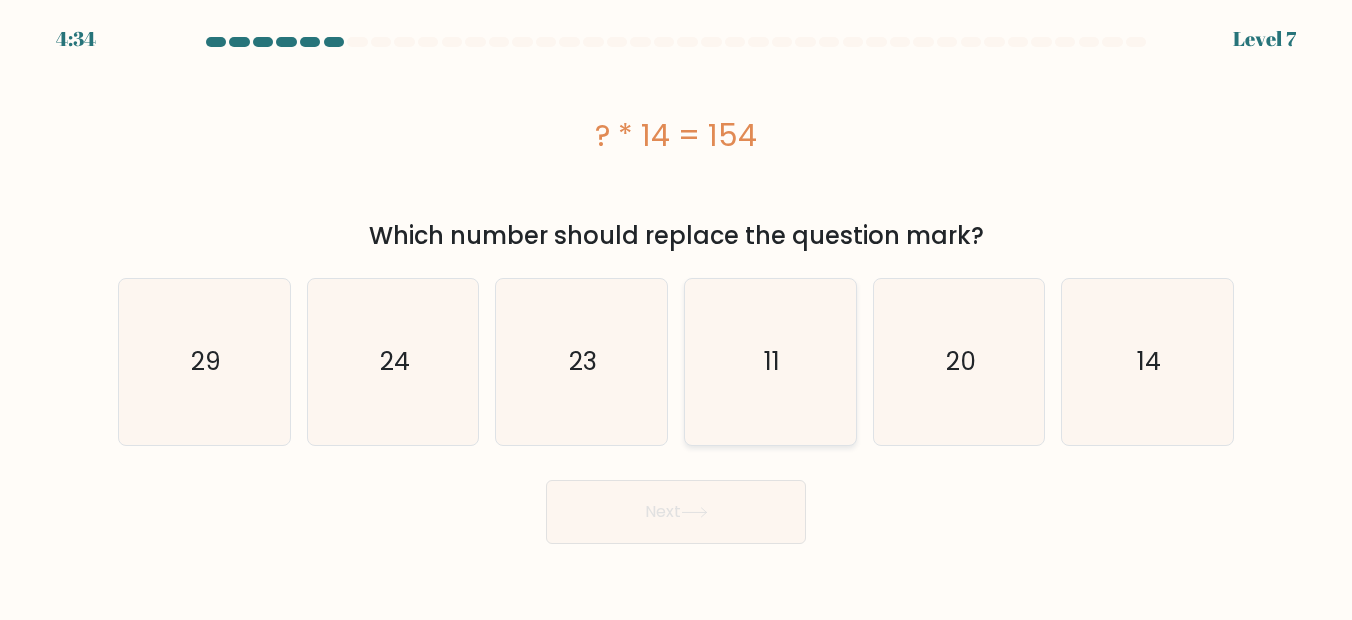 click on "11" at bounding box center (770, 362) 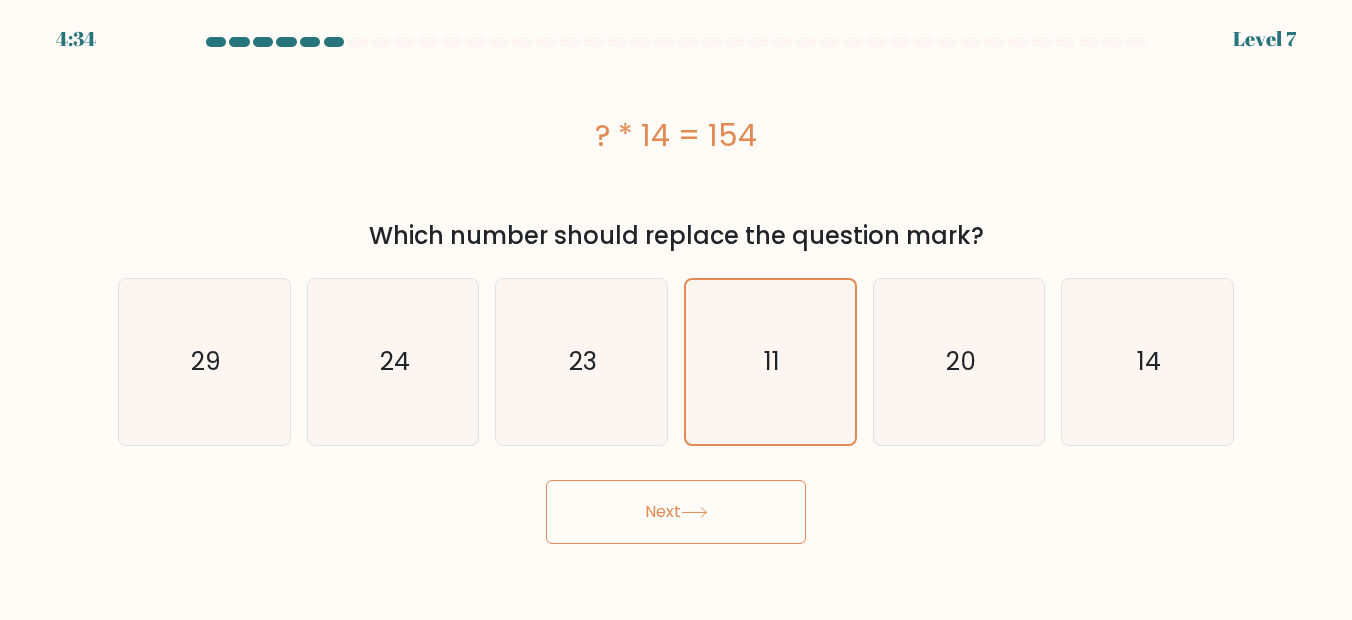 click on "Next" at bounding box center [676, 512] 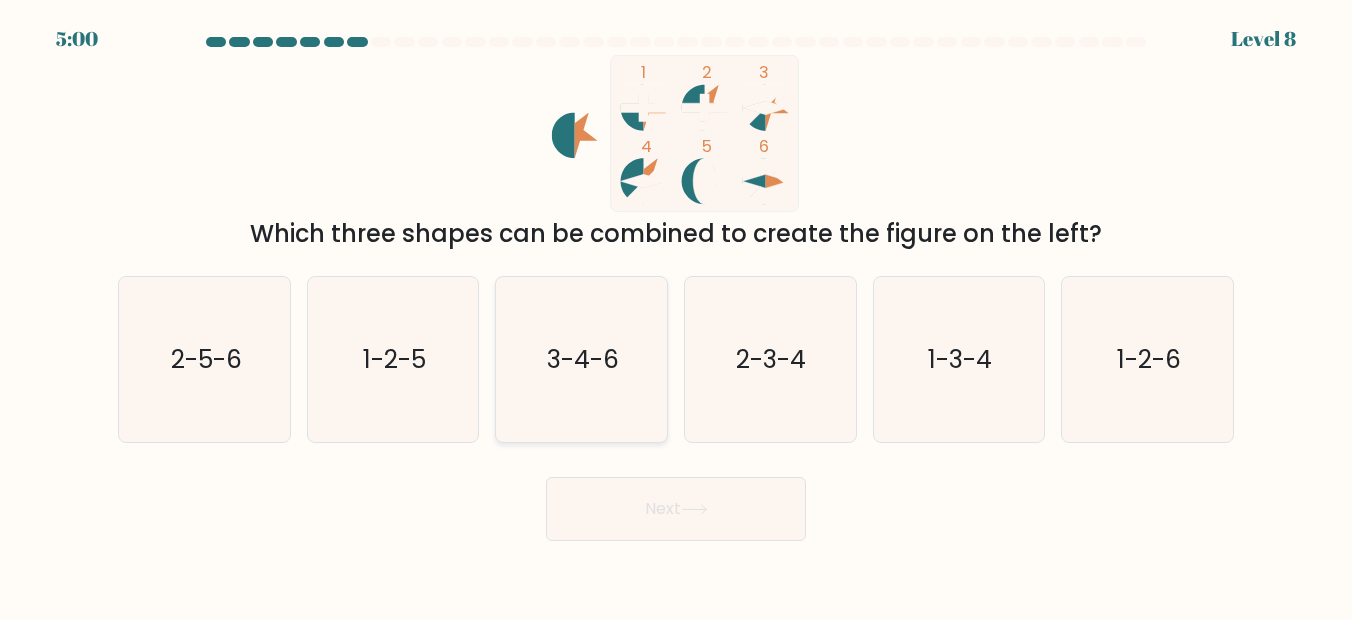 click on "3-4-6" at bounding box center (582, 360) 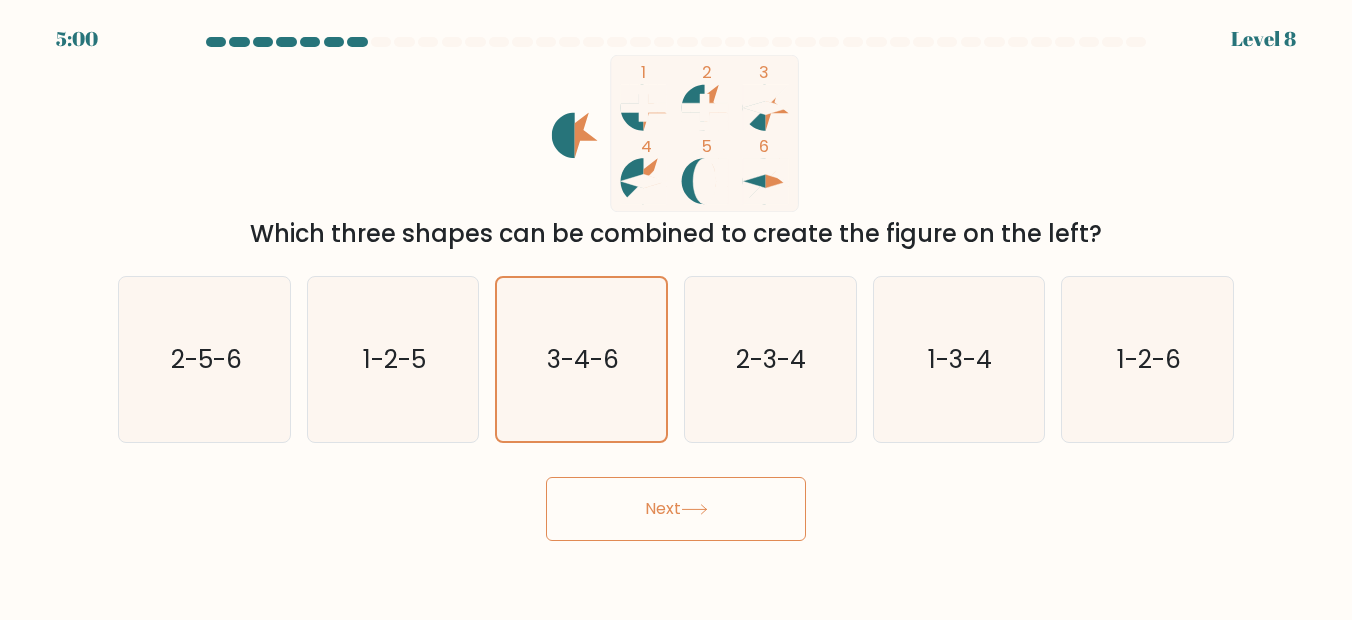 click on "Next" at bounding box center (676, 509) 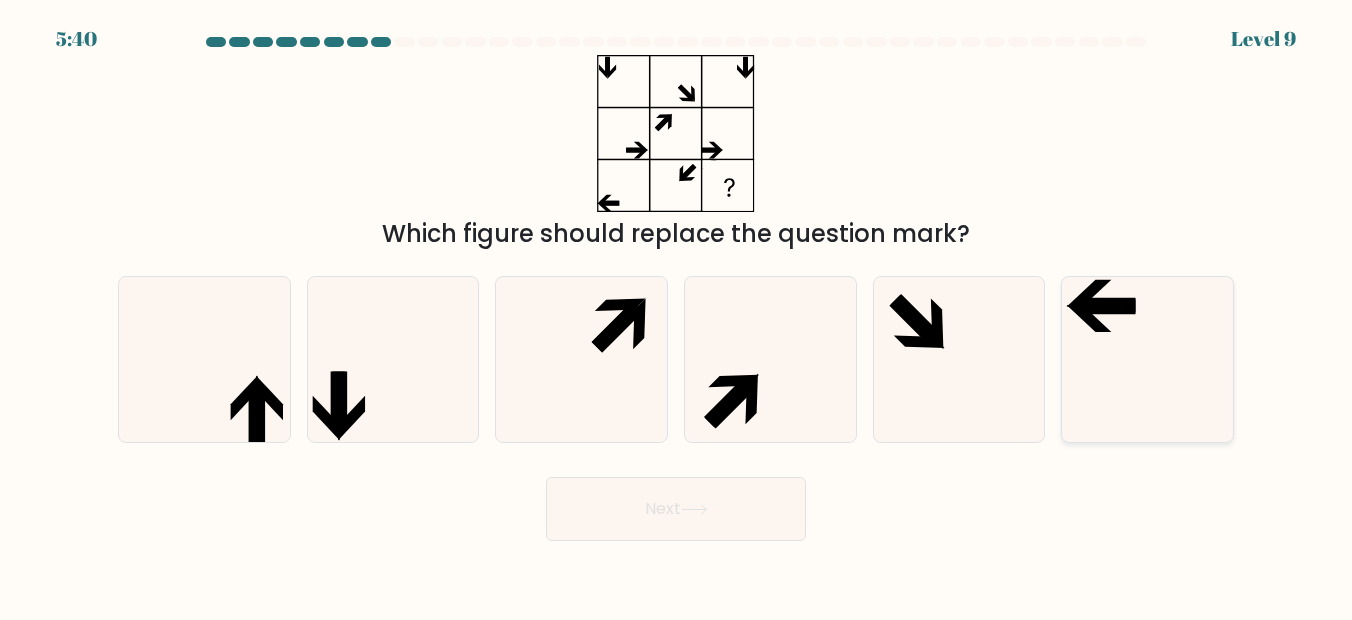 click at bounding box center (1148, 360) 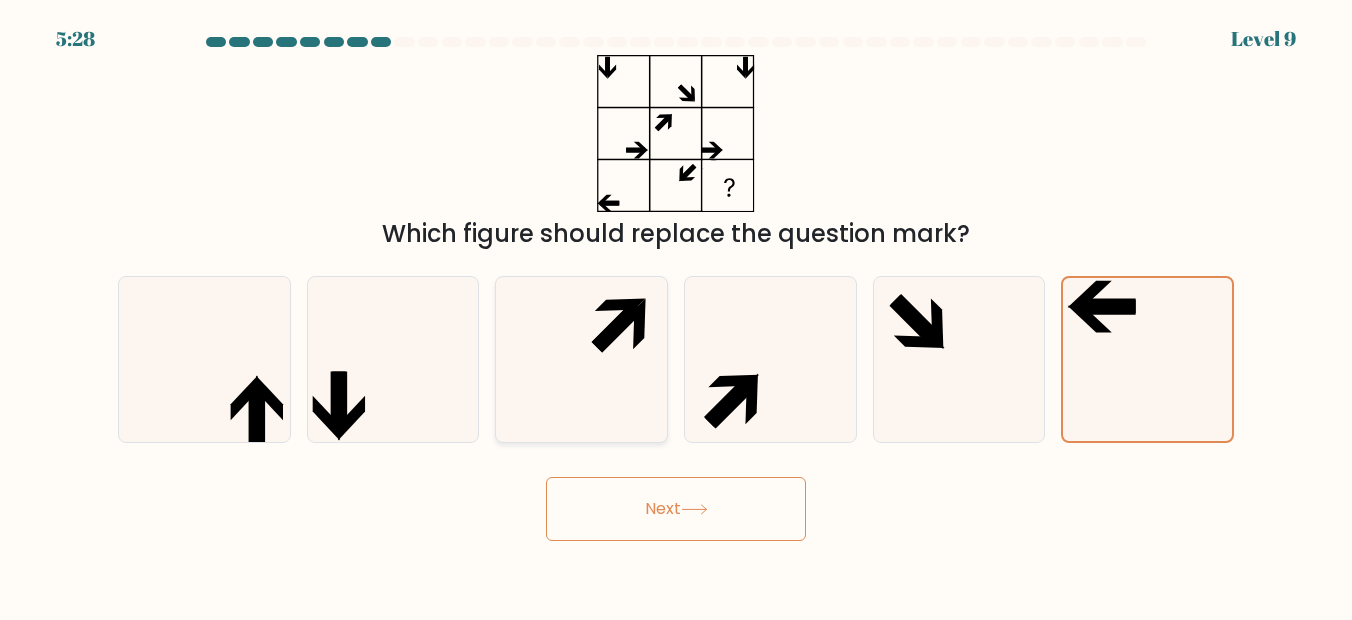 click at bounding box center [582, 360] 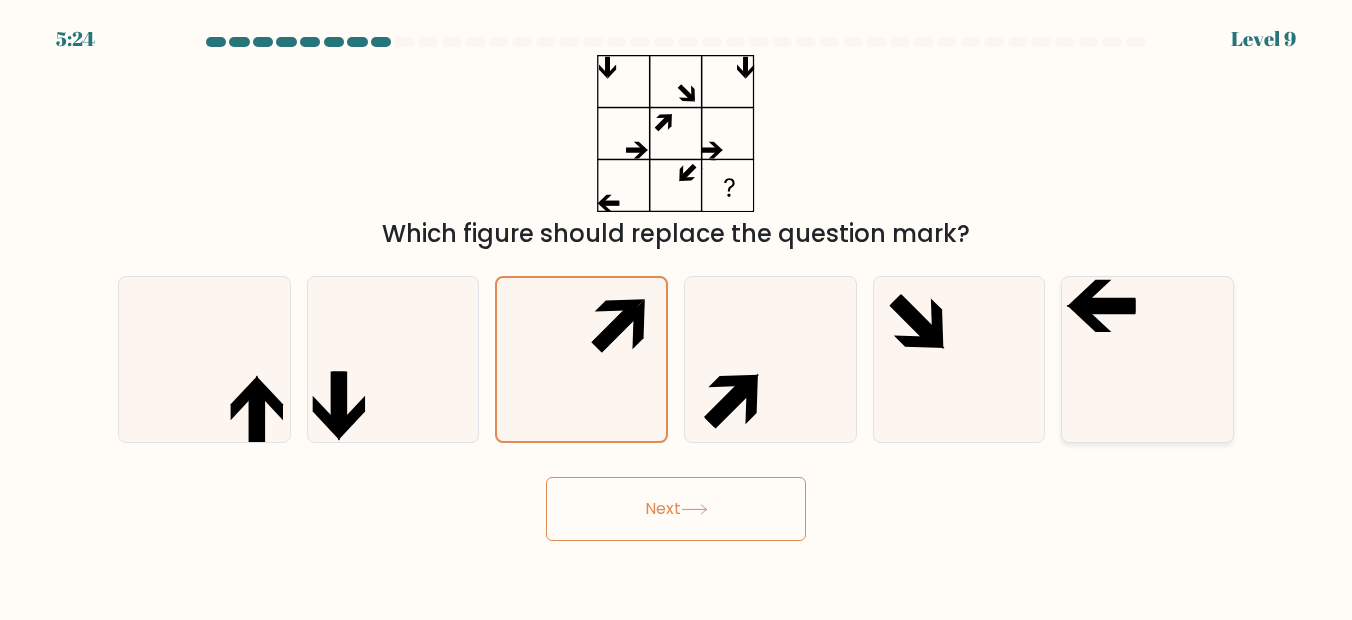 click at bounding box center (1148, 360) 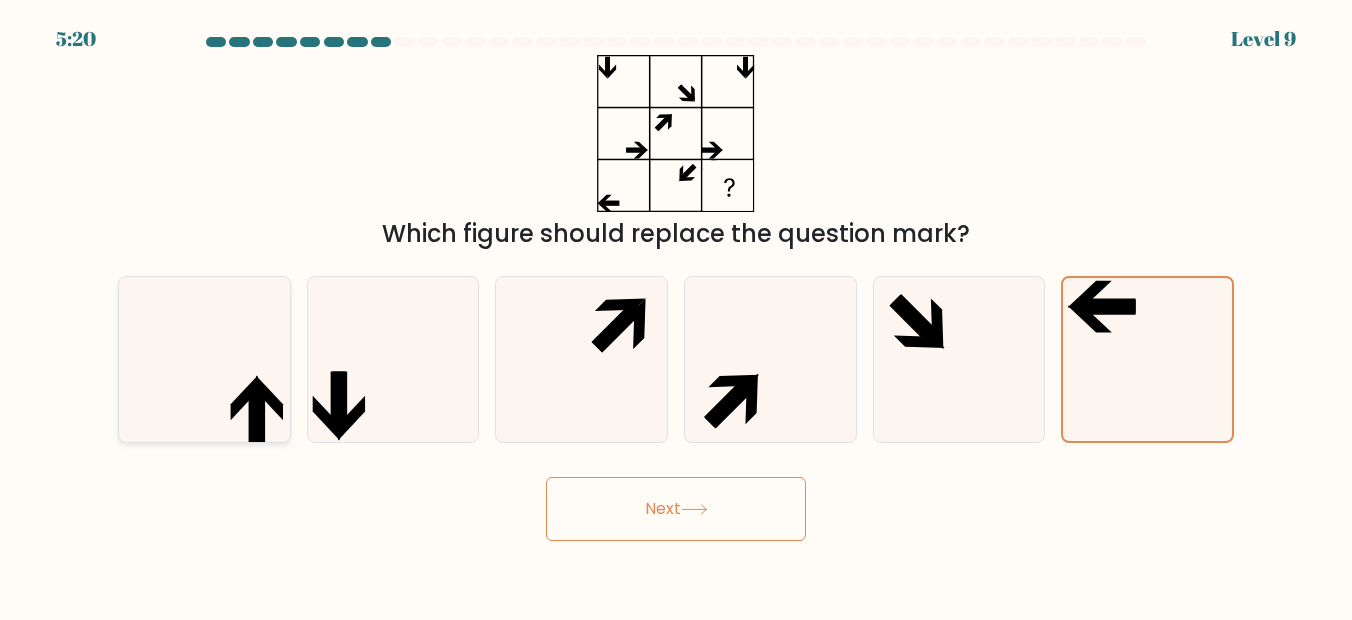 click at bounding box center (205, 360) 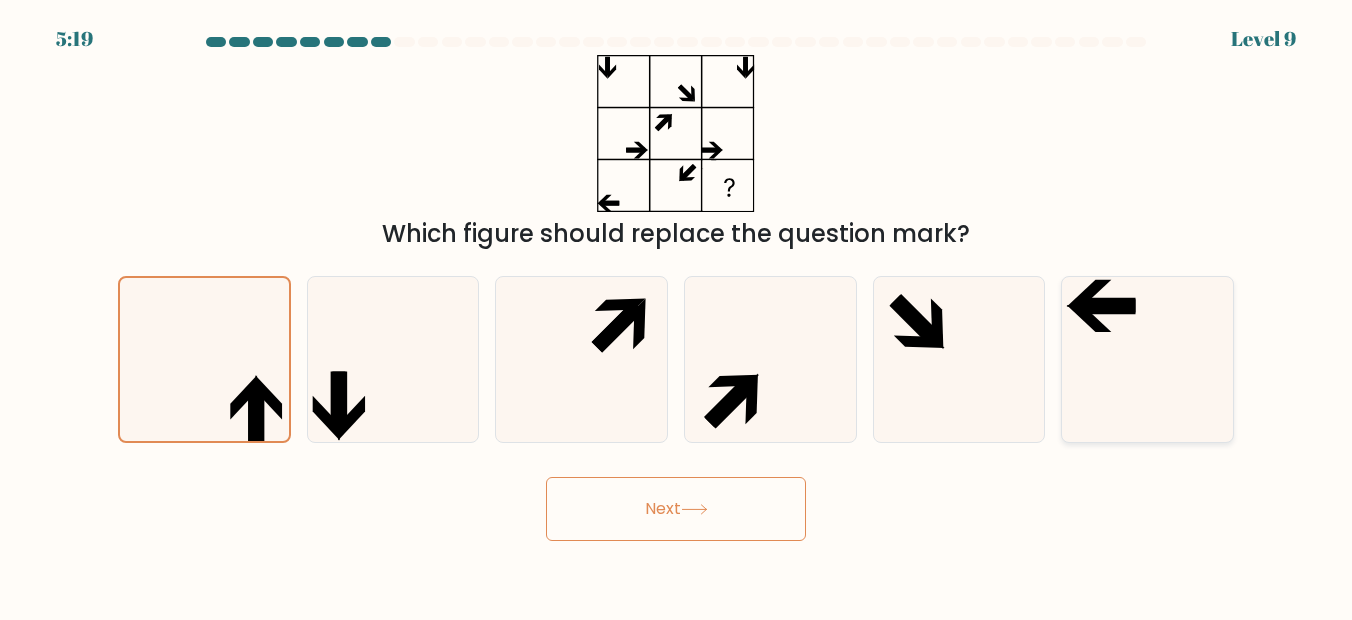 click at bounding box center [1148, 360] 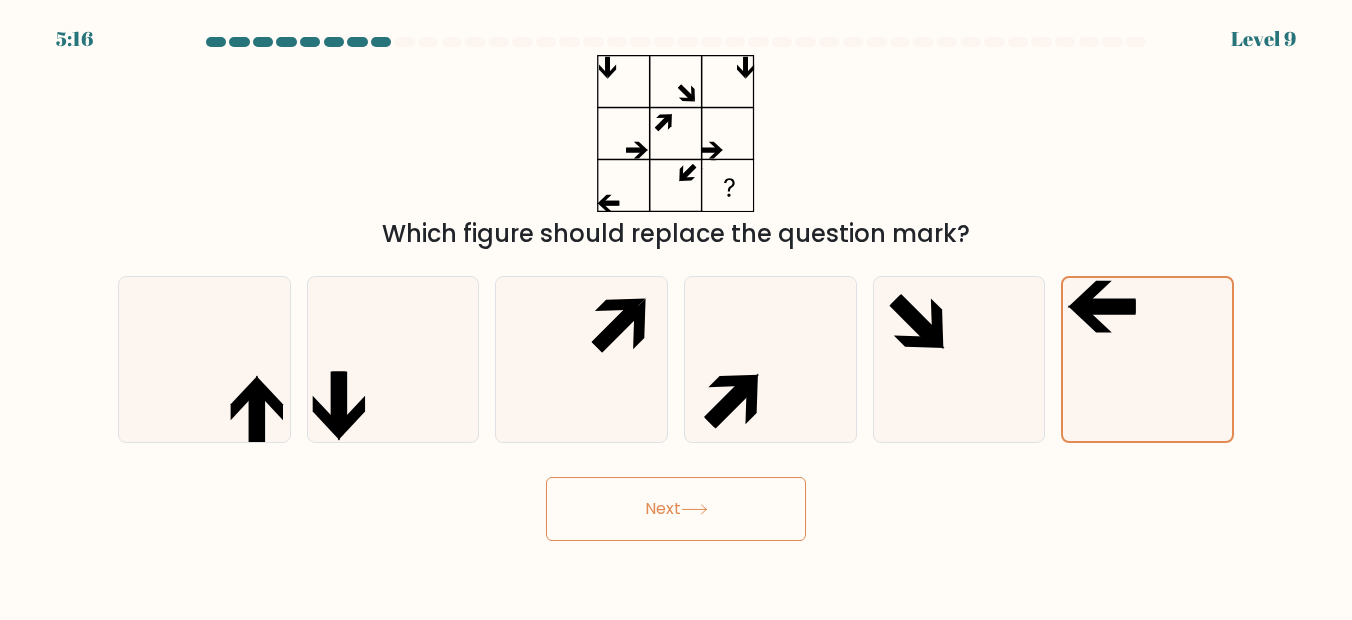 click on "Next" at bounding box center (676, 509) 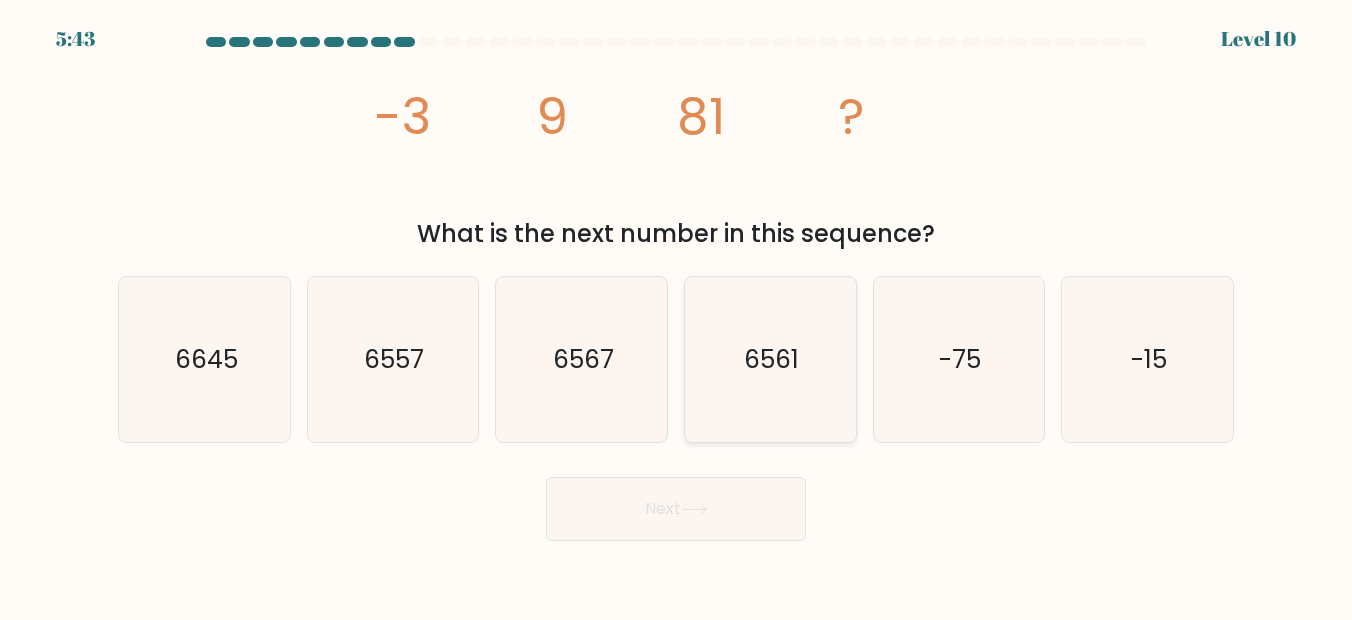 click on "6561" at bounding box center [771, 359] 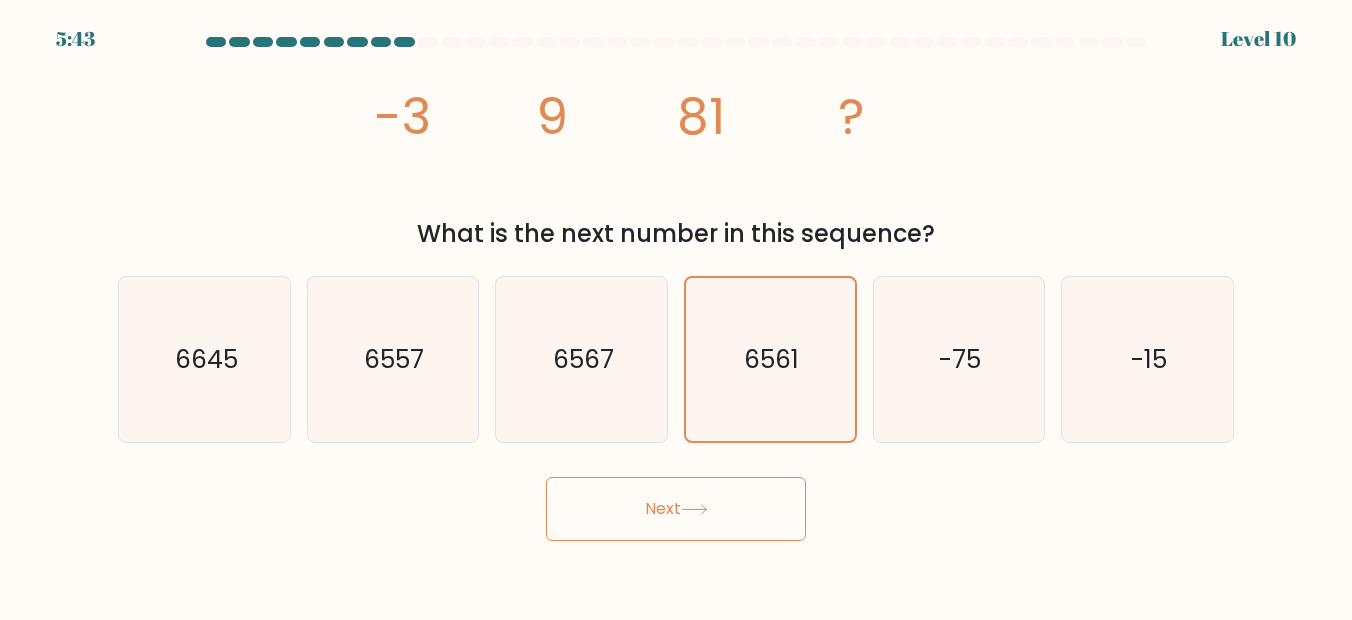click on "Next" at bounding box center (676, 509) 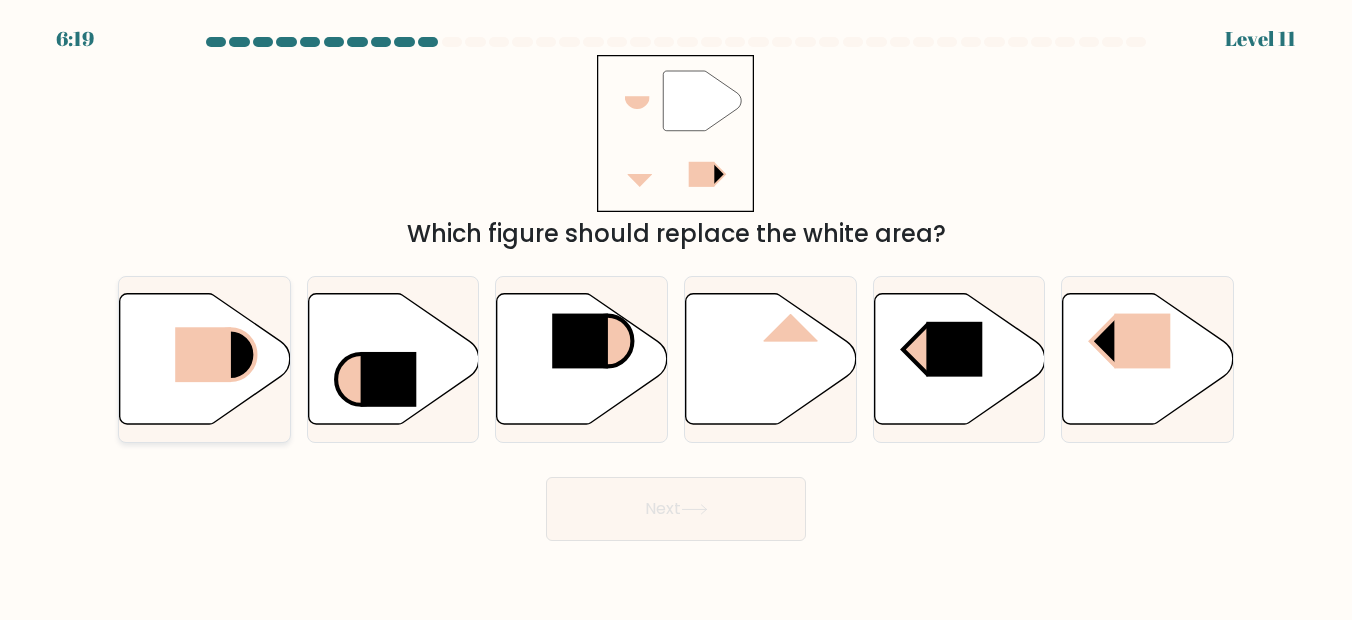 click at bounding box center (203, 354) 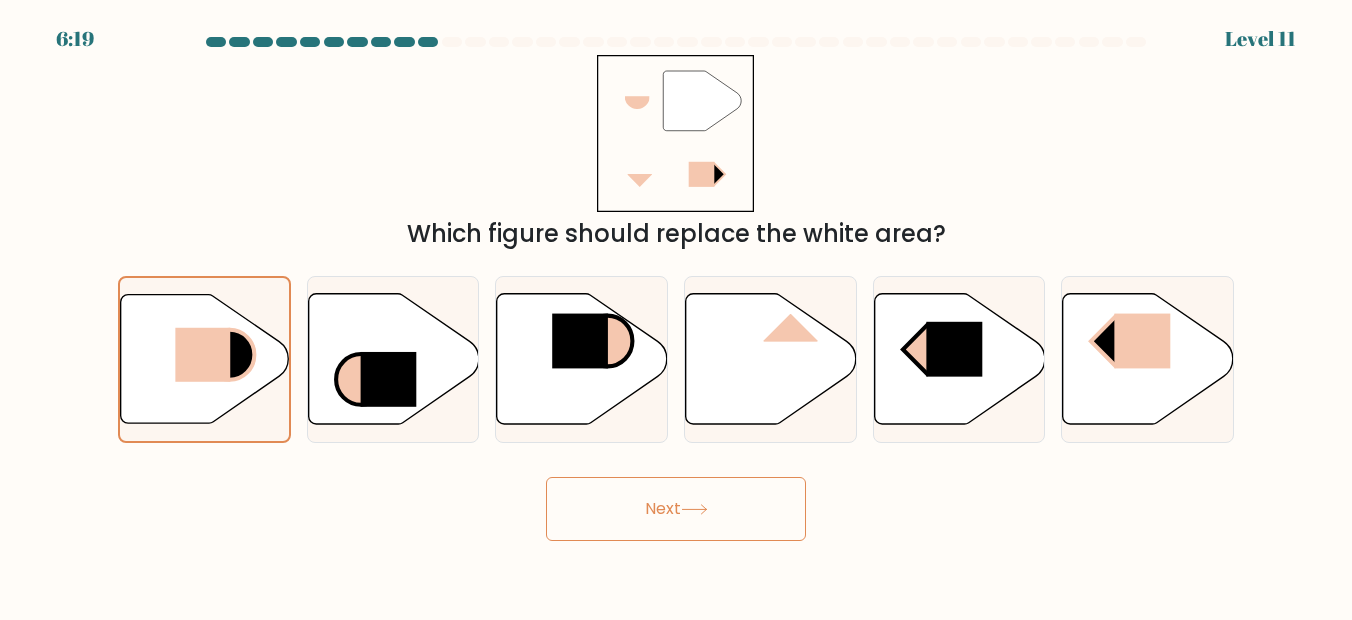 click on "Next" at bounding box center (676, 509) 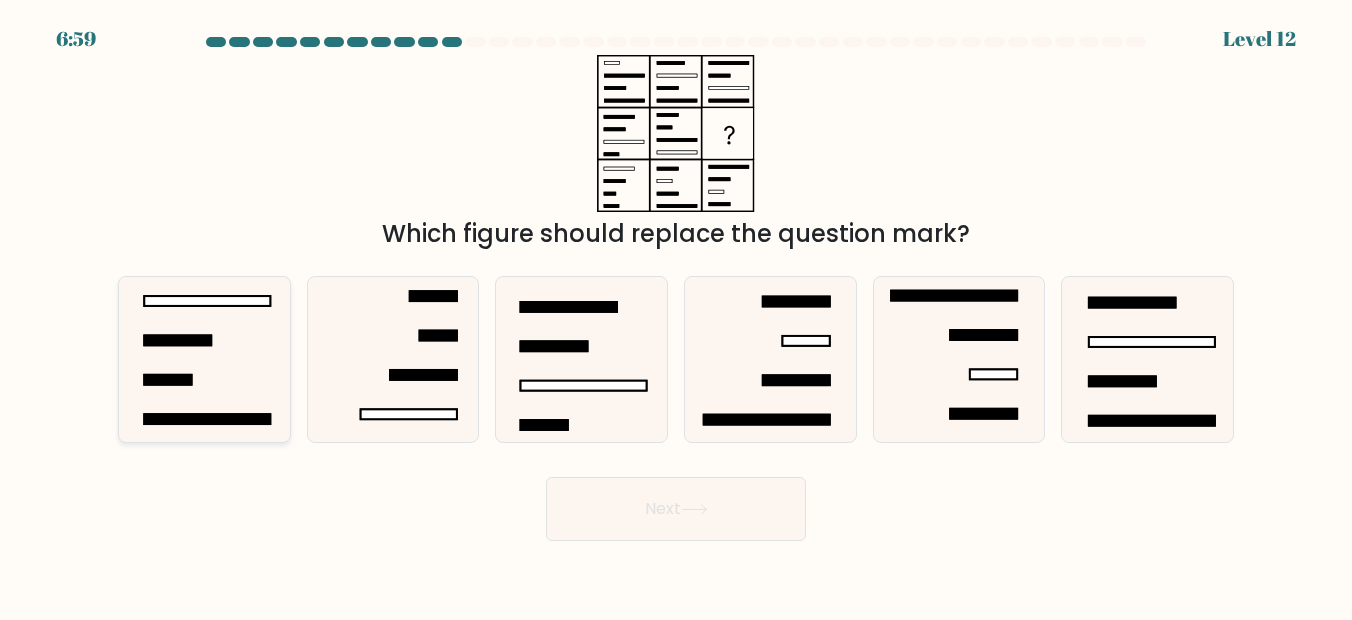 click at bounding box center [205, 360] 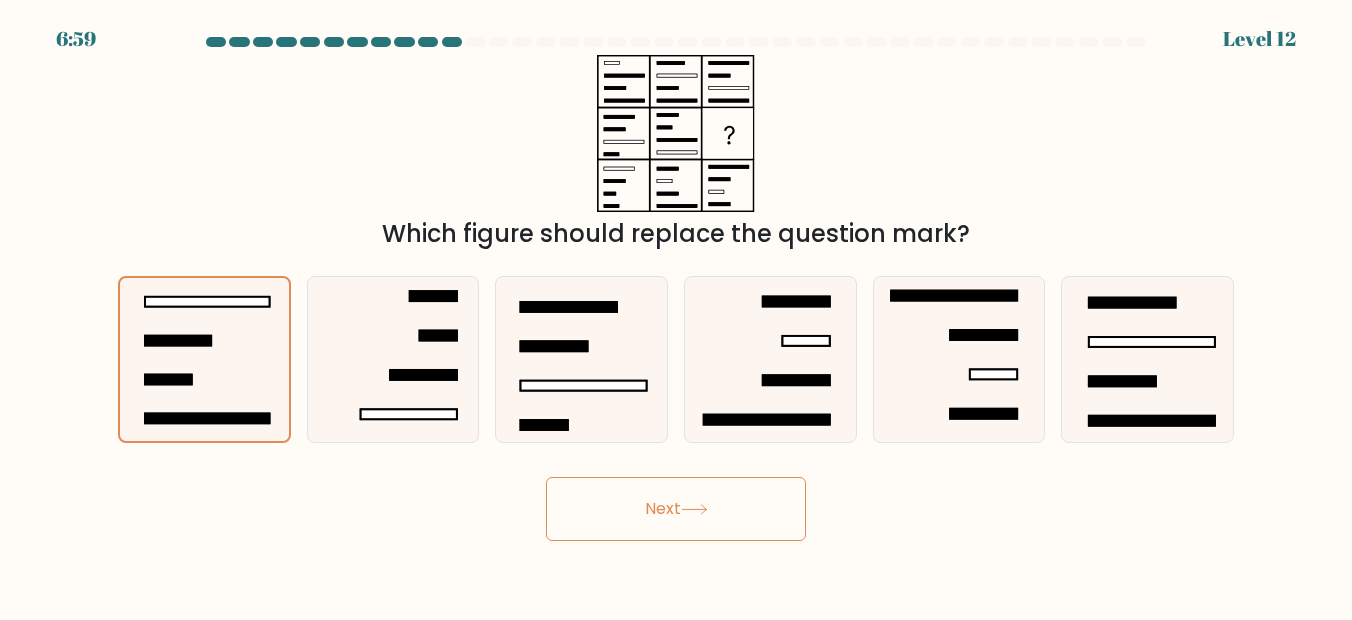 click on "Next" at bounding box center (676, 509) 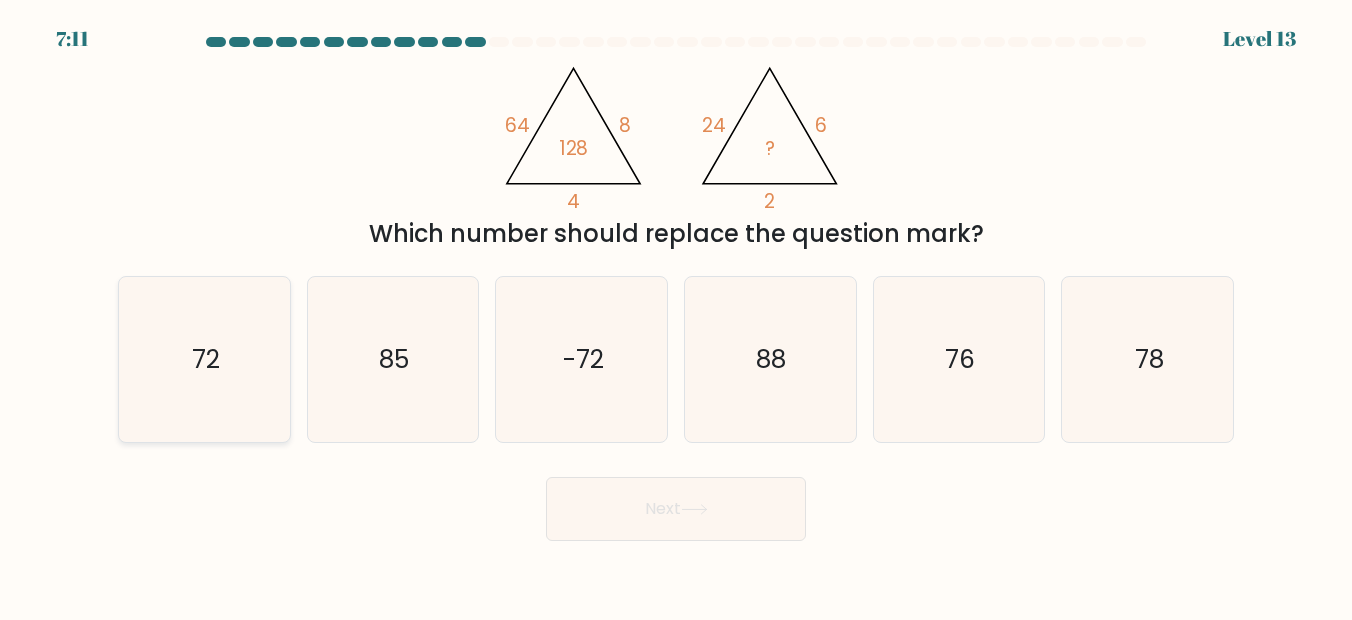 click on "72" at bounding box center [205, 360] 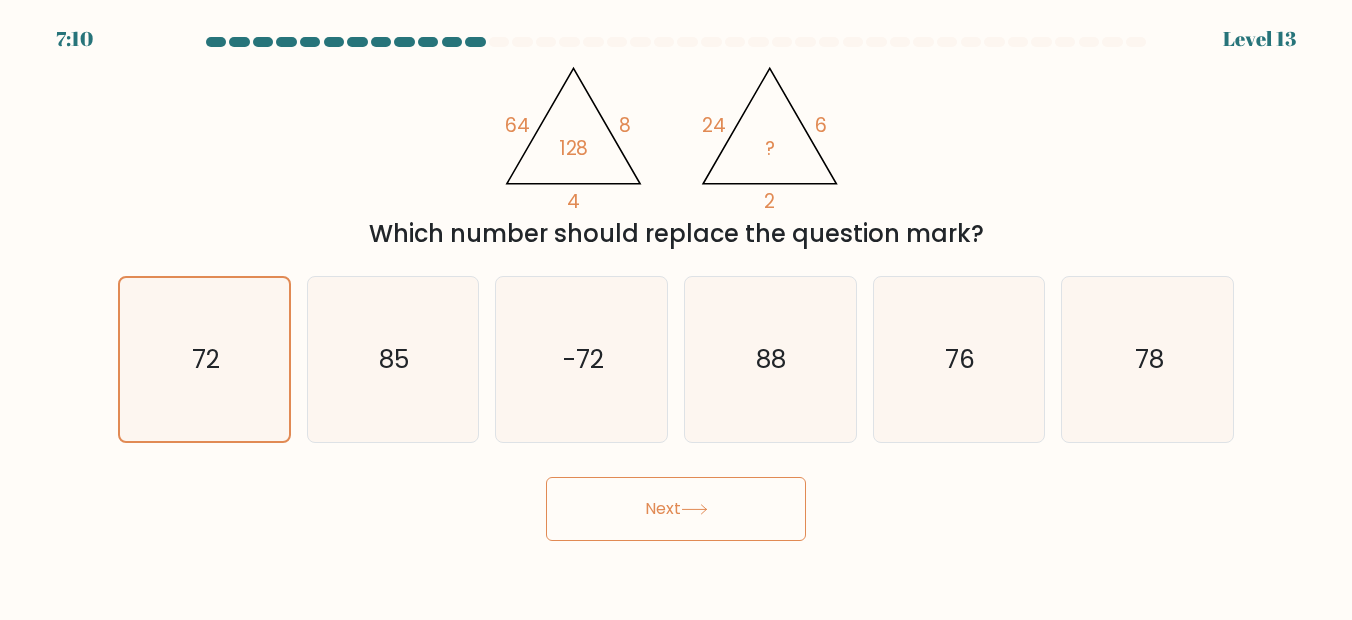 click on "Next" at bounding box center [676, 509] 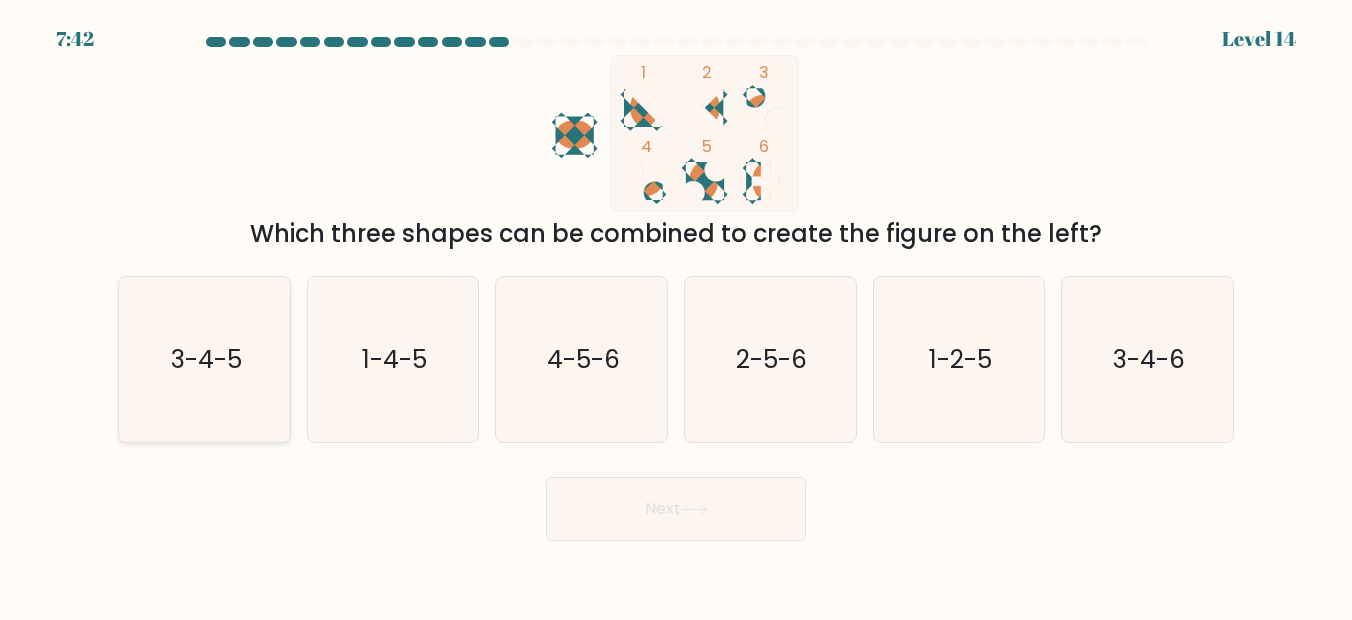 click on "3-4-5" at bounding box center (205, 360) 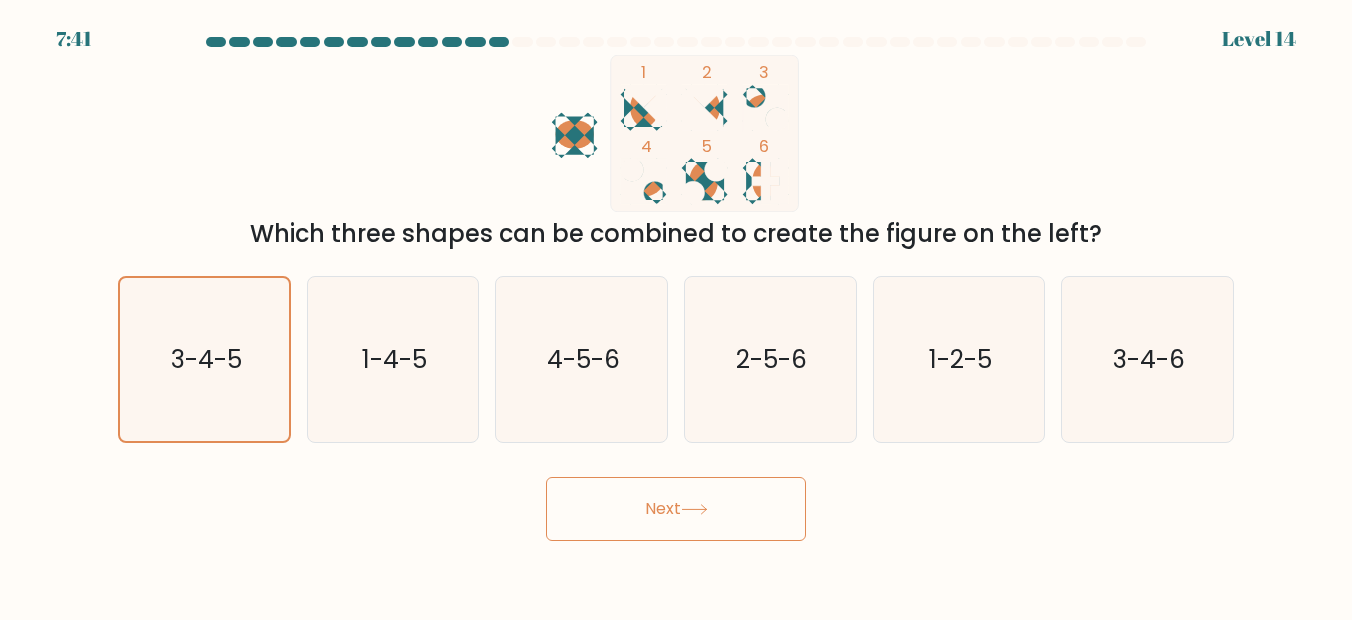 click on "Next" at bounding box center [676, 509] 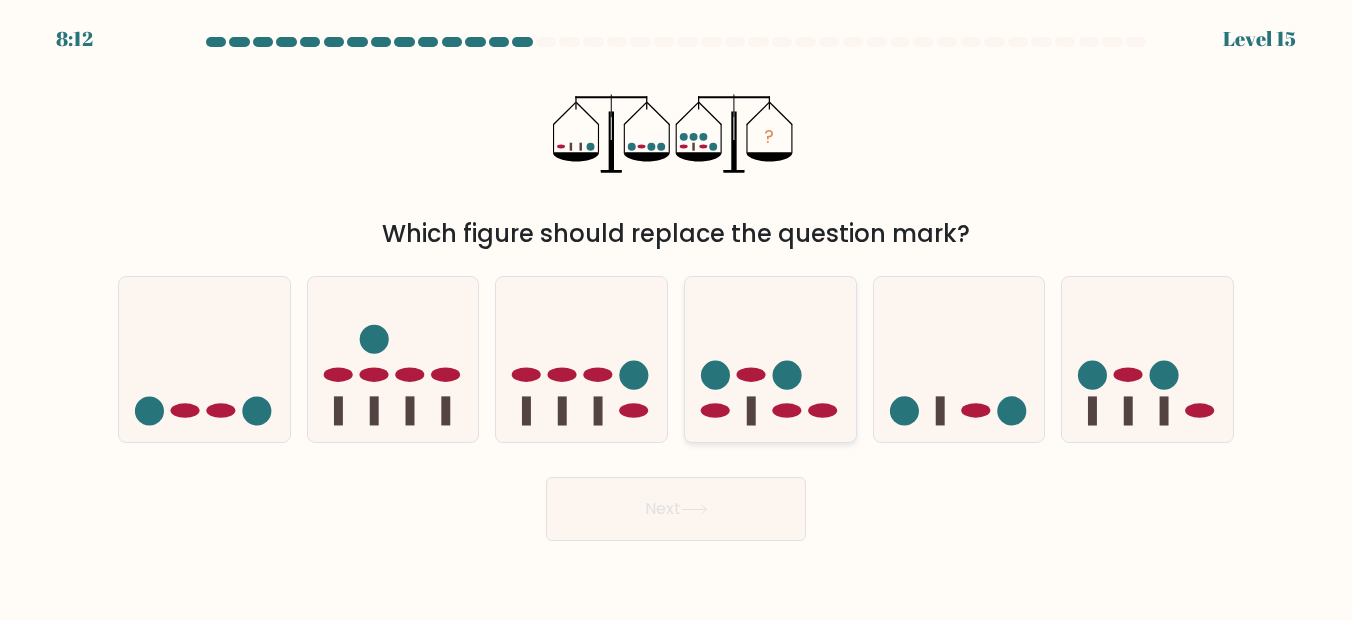 click at bounding box center (787, 410) 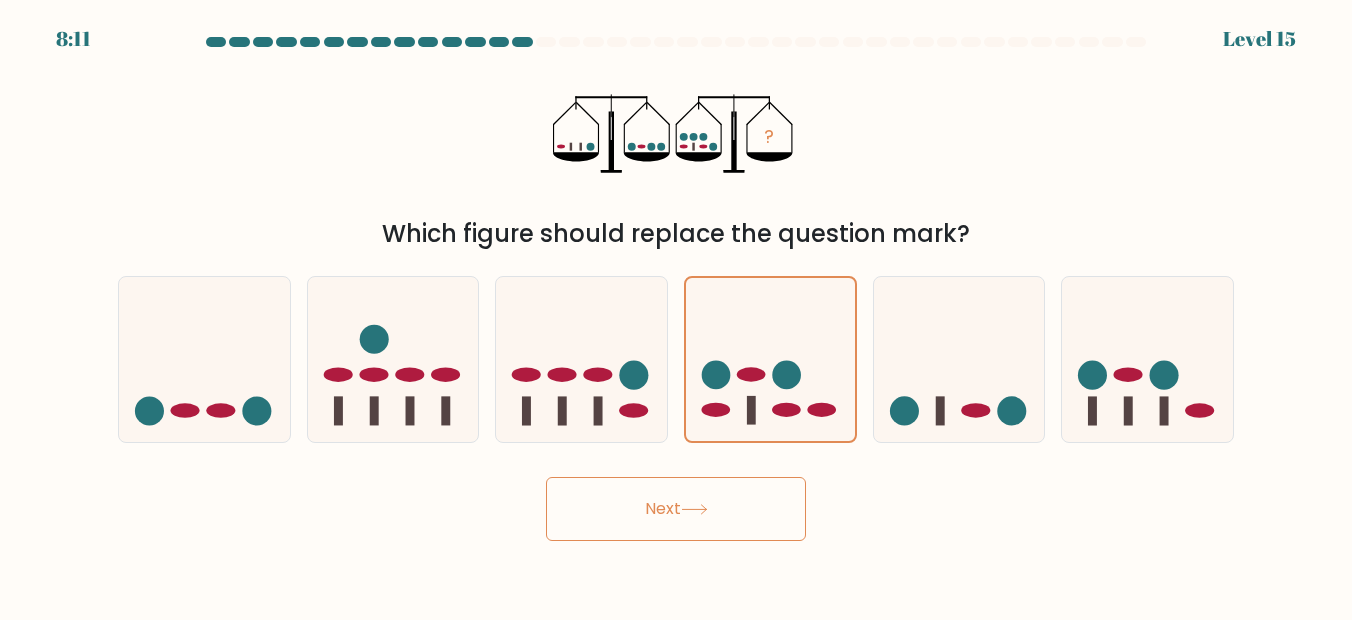click on "Next" at bounding box center (676, 509) 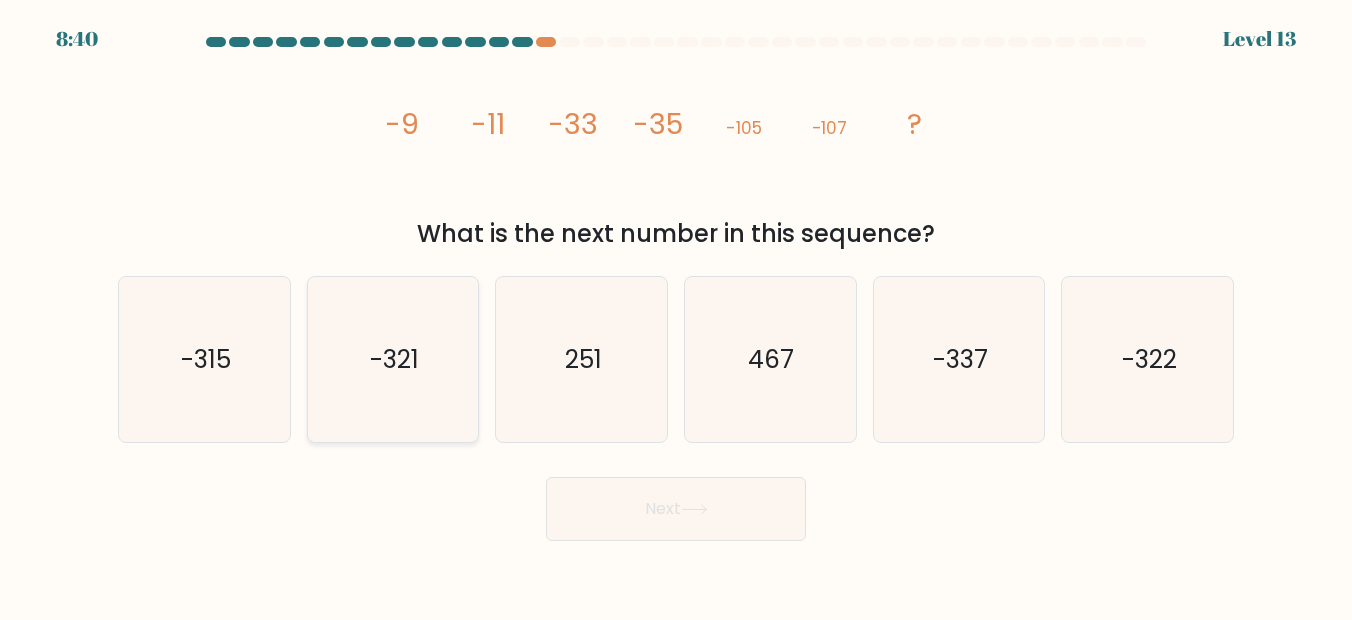click on "-321" at bounding box center (394, 359) 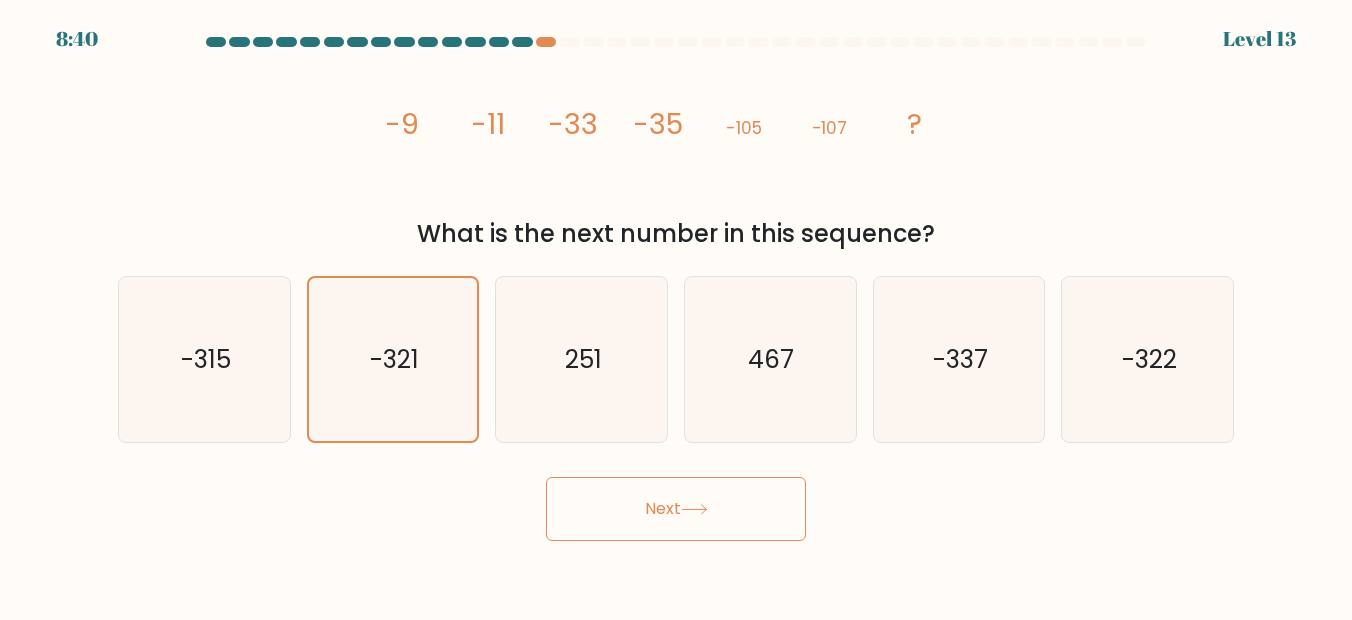 click on "Next" at bounding box center (676, 509) 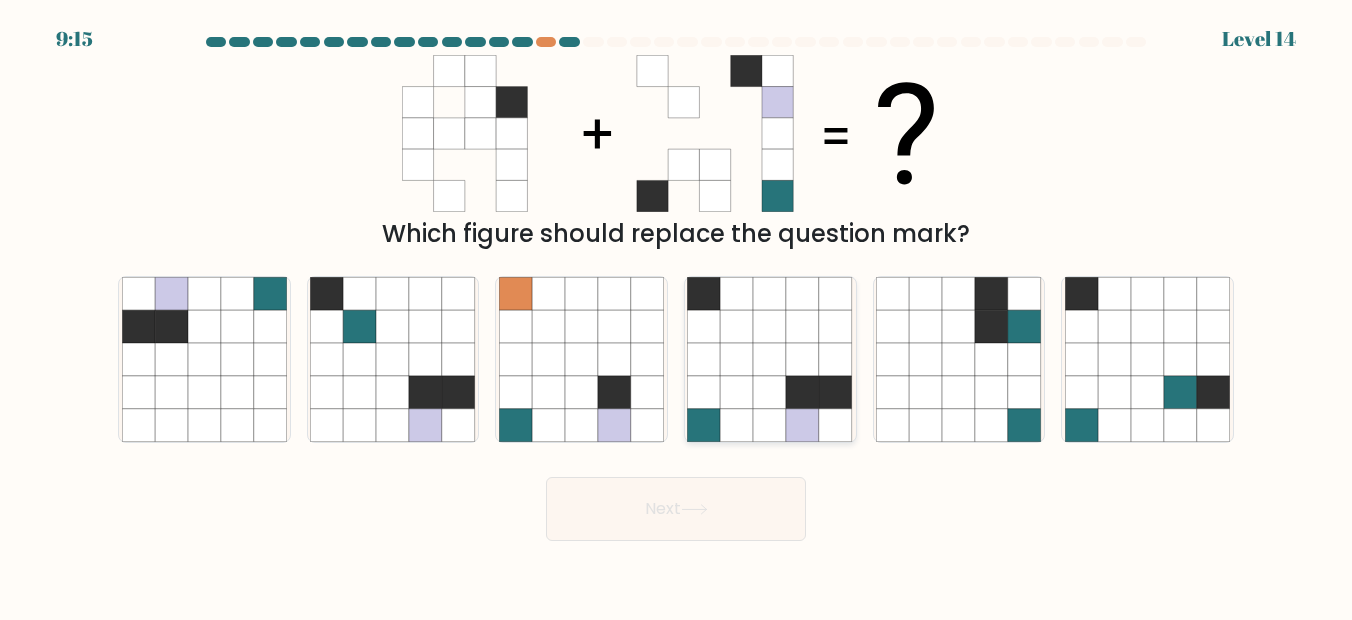 click at bounding box center [737, 392] 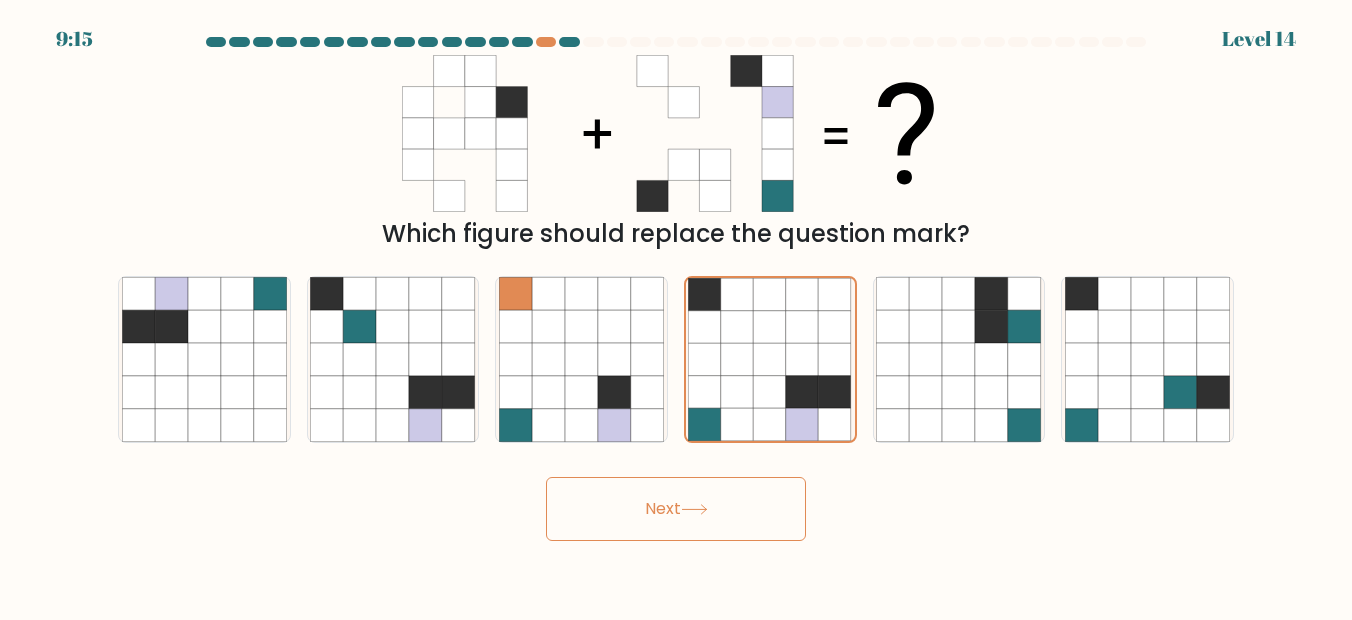 click on "Next" at bounding box center (676, 509) 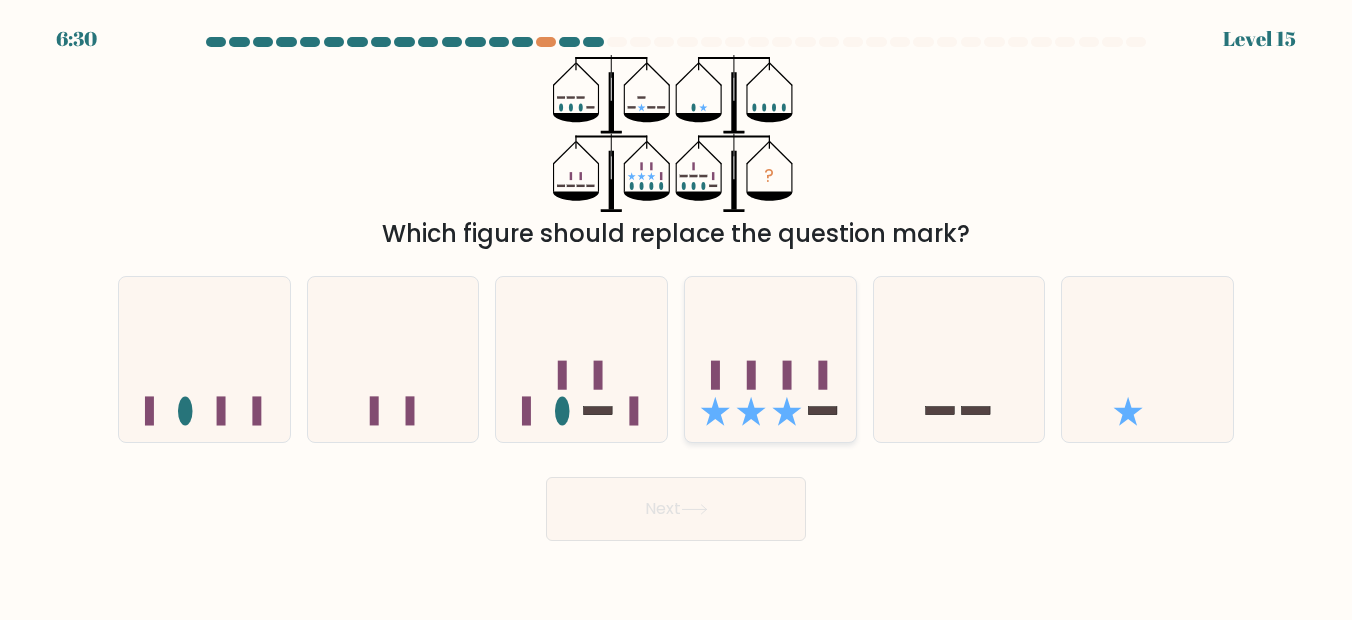 click at bounding box center [770, 359] 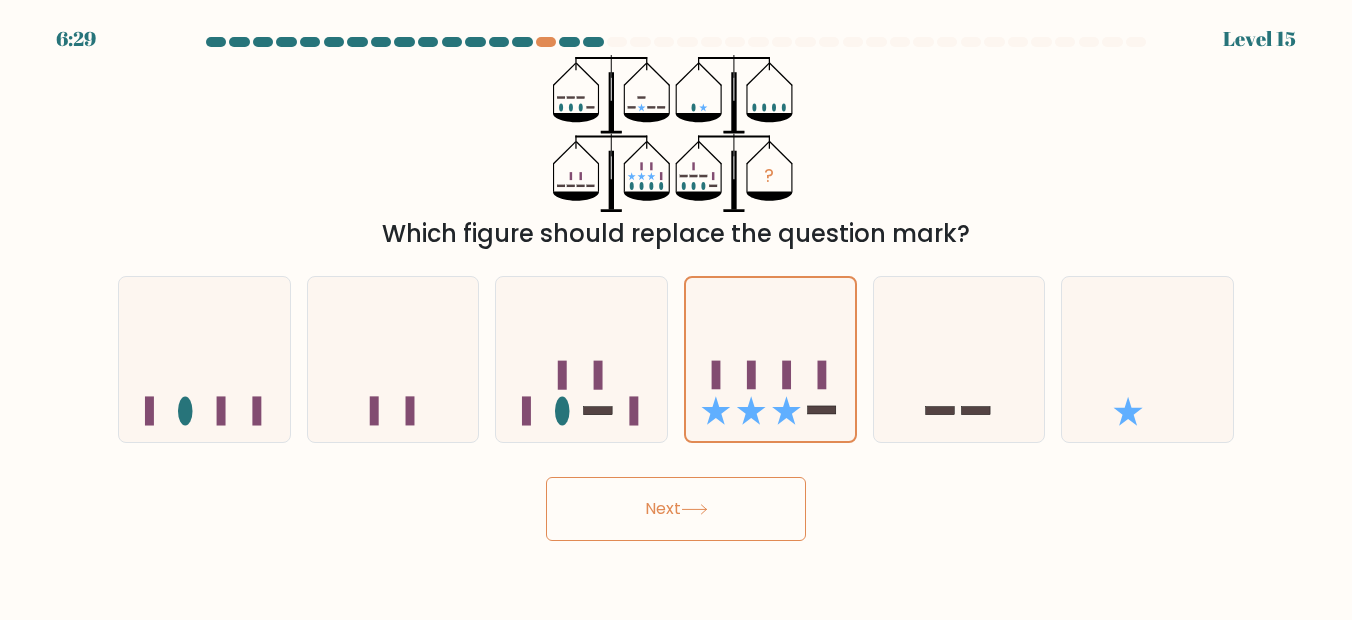 click on "Next" at bounding box center [676, 509] 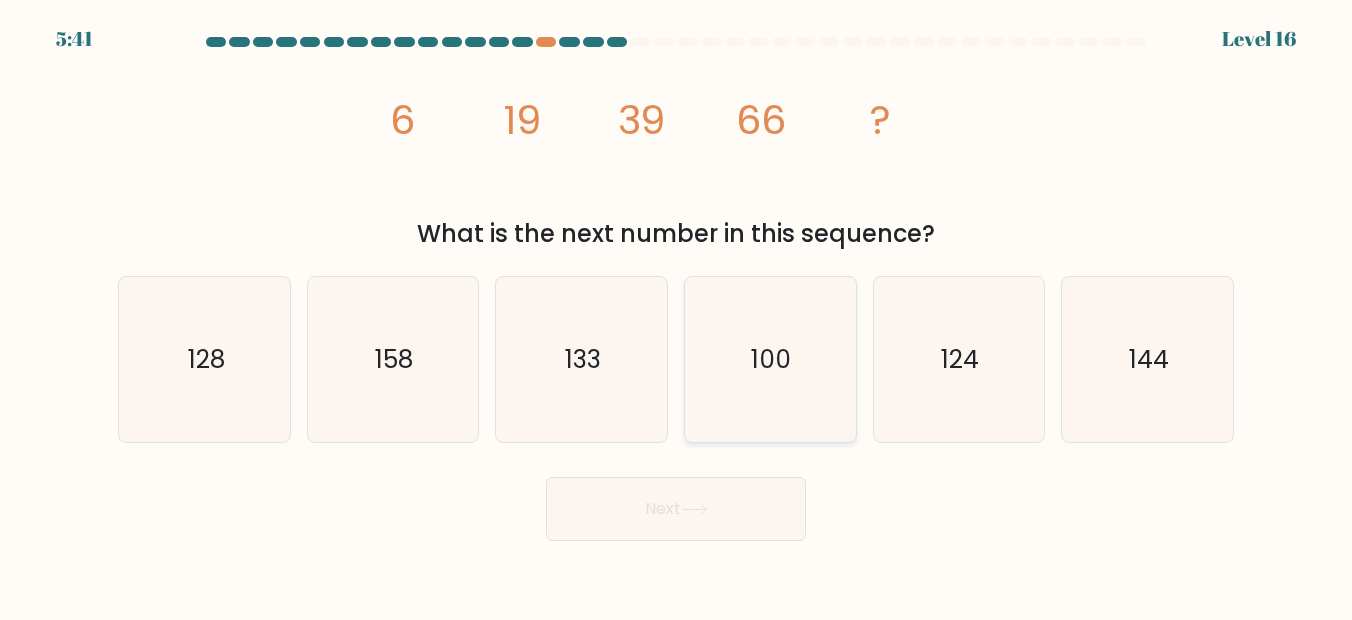 click on "100" at bounding box center [772, 359] 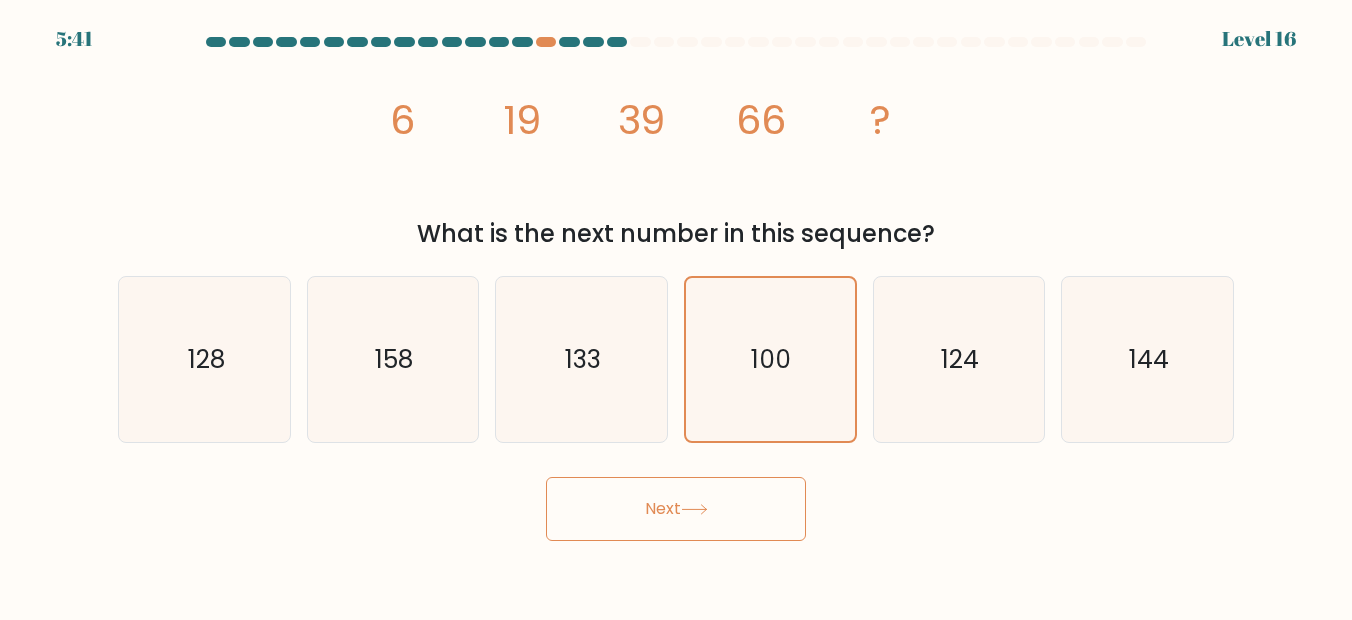 click on "Next" at bounding box center [676, 509] 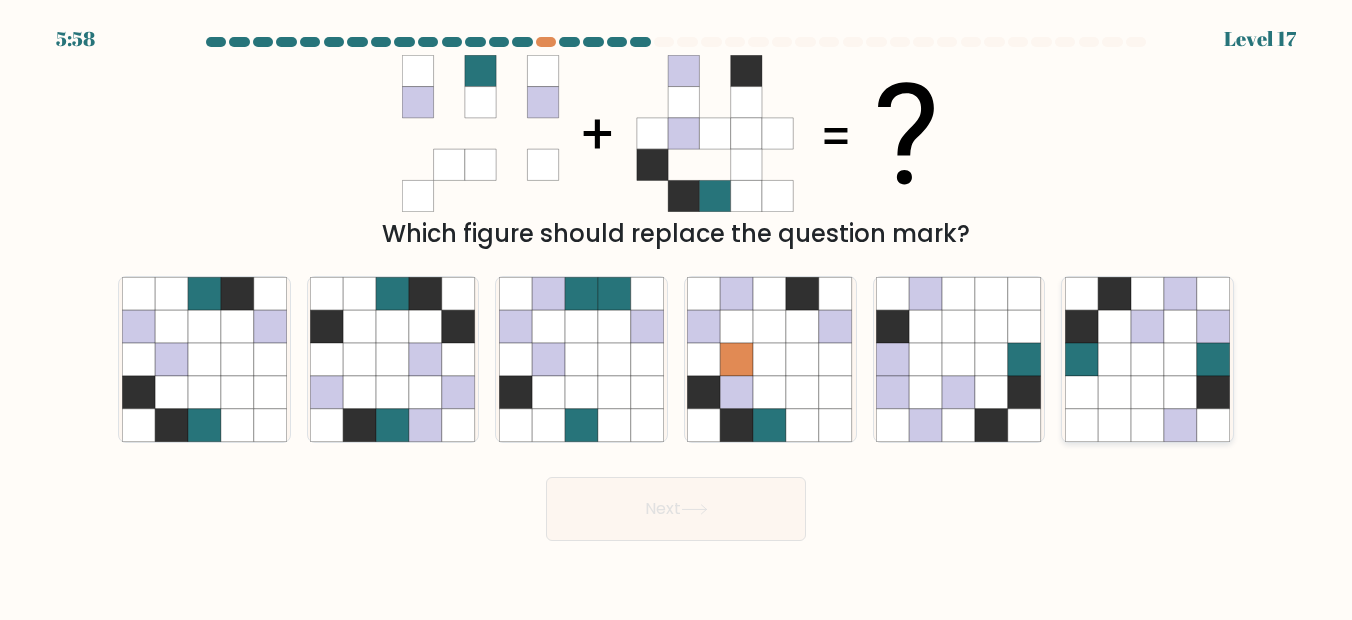 click at bounding box center [1213, 326] 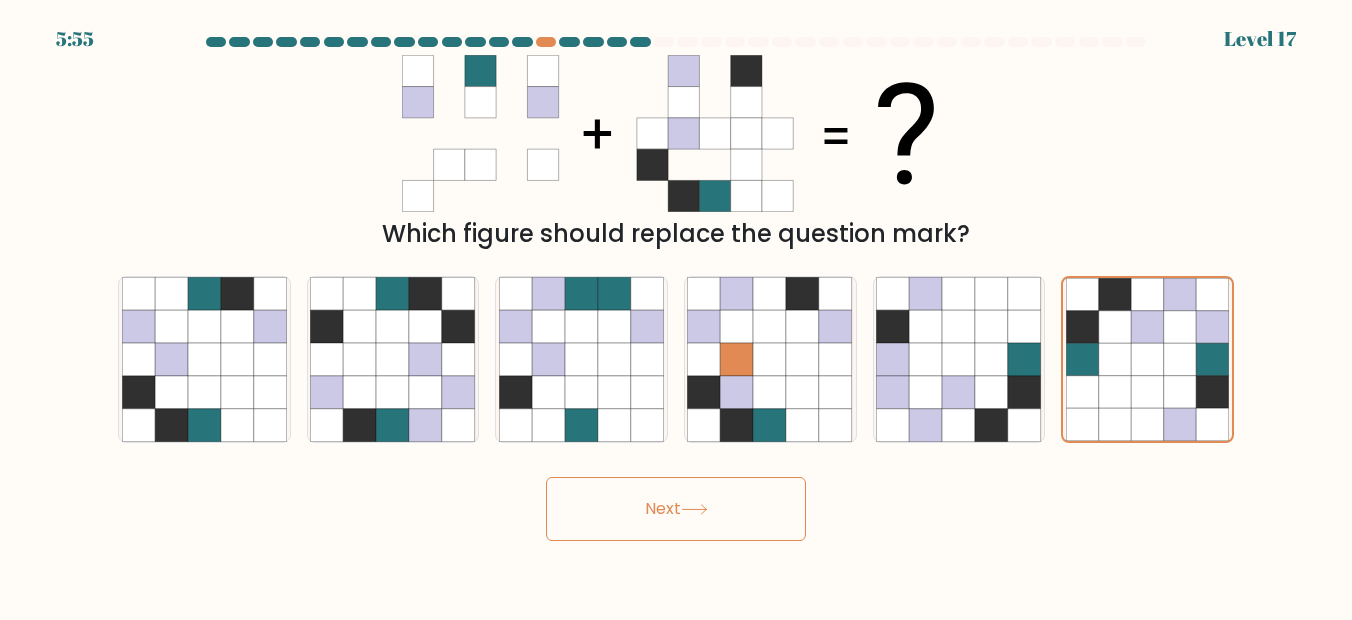 click on "Next" at bounding box center (676, 509) 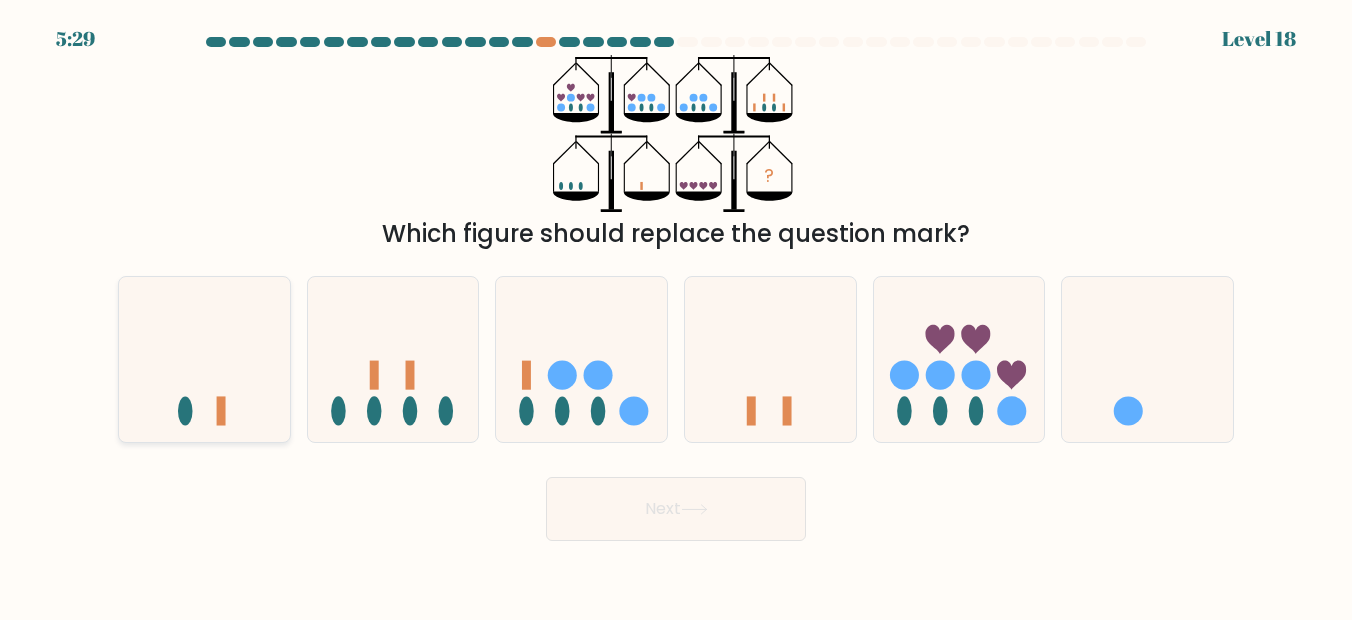 click at bounding box center [204, 359] 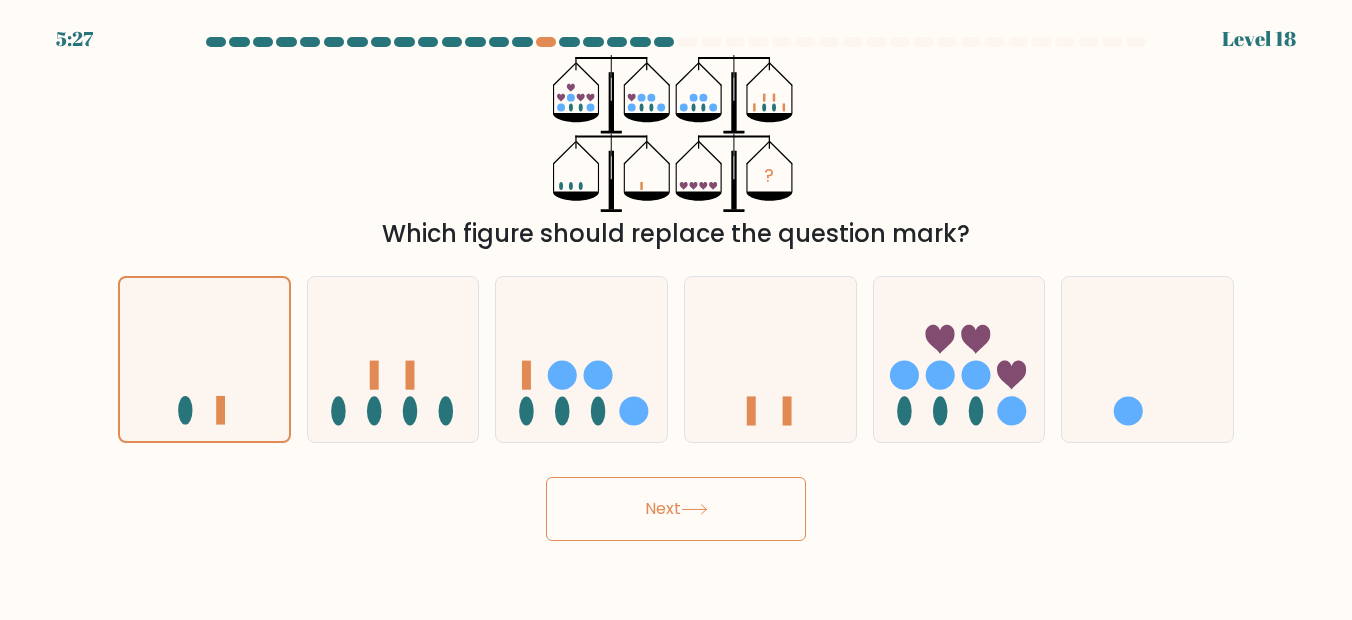 click on "5:27
Level 18" at bounding box center [676, 310] 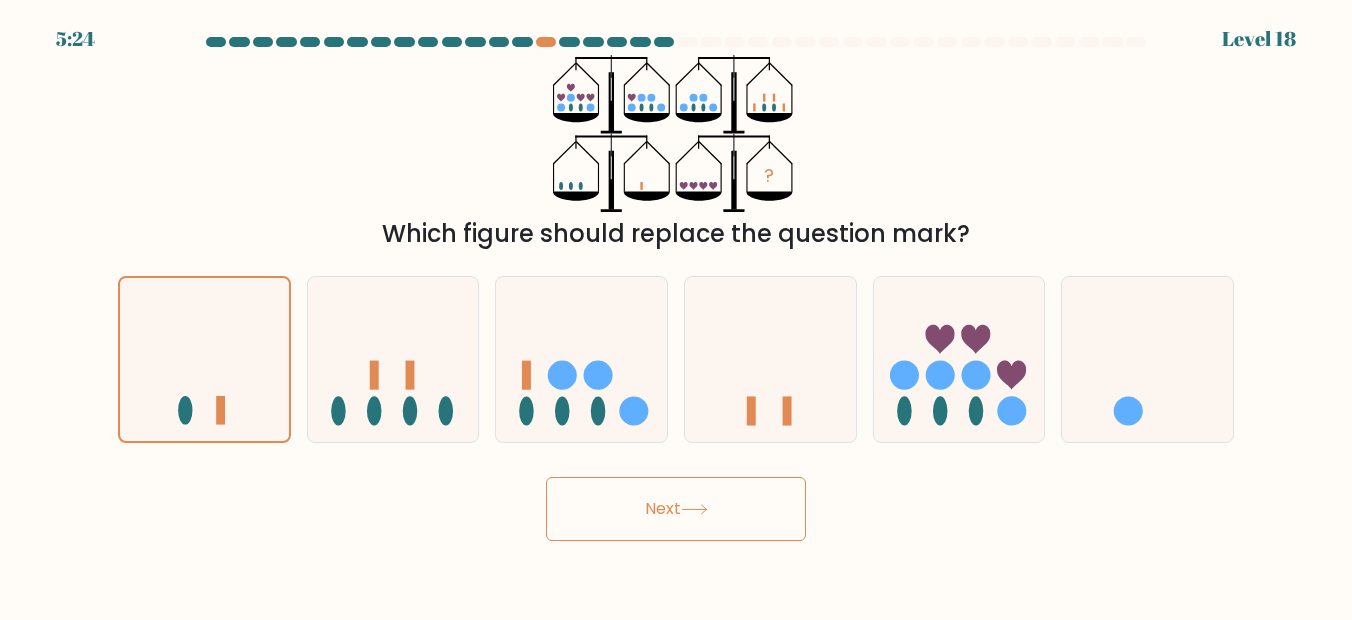 click on "Next" at bounding box center (676, 509) 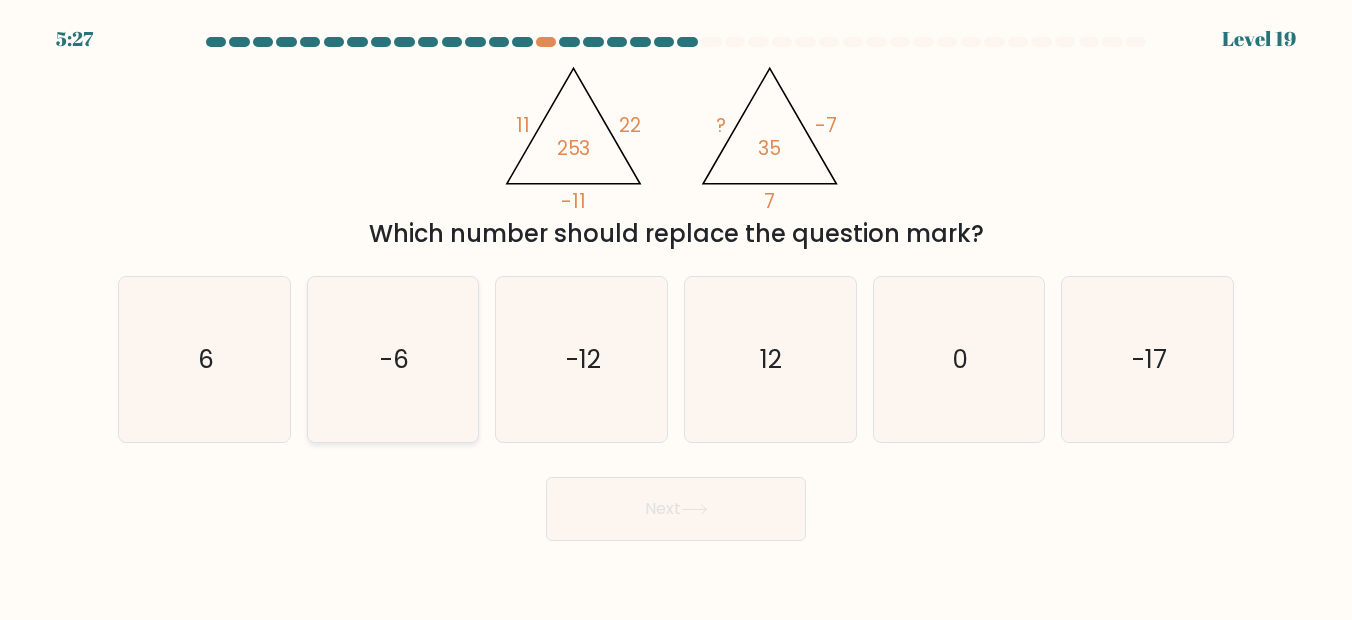 click on "-6" at bounding box center [393, 360] 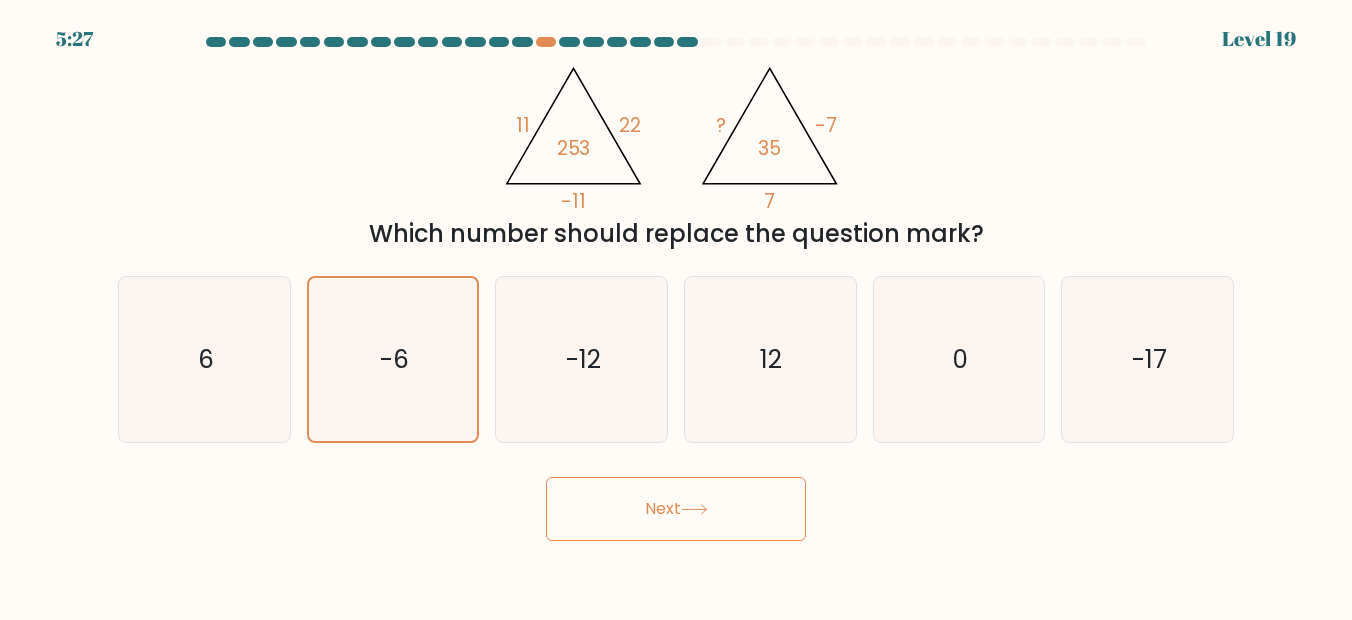 click on "Next" at bounding box center (676, 509) 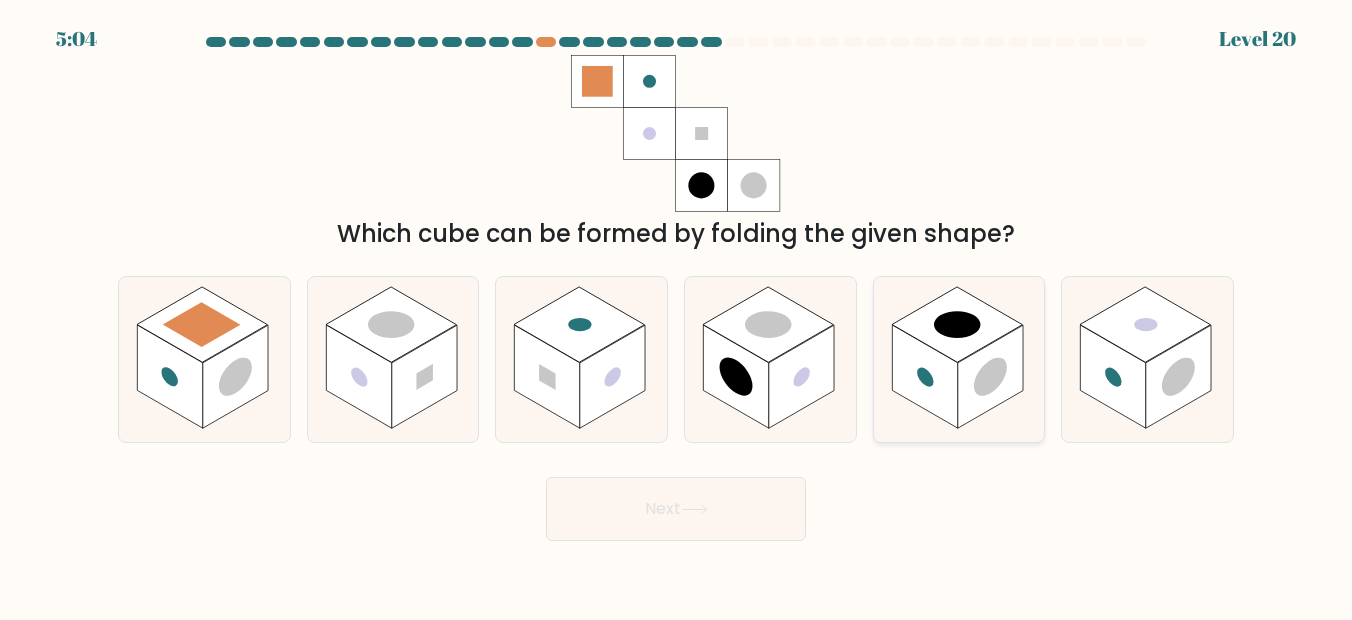 click at bounding box center (991, 376) 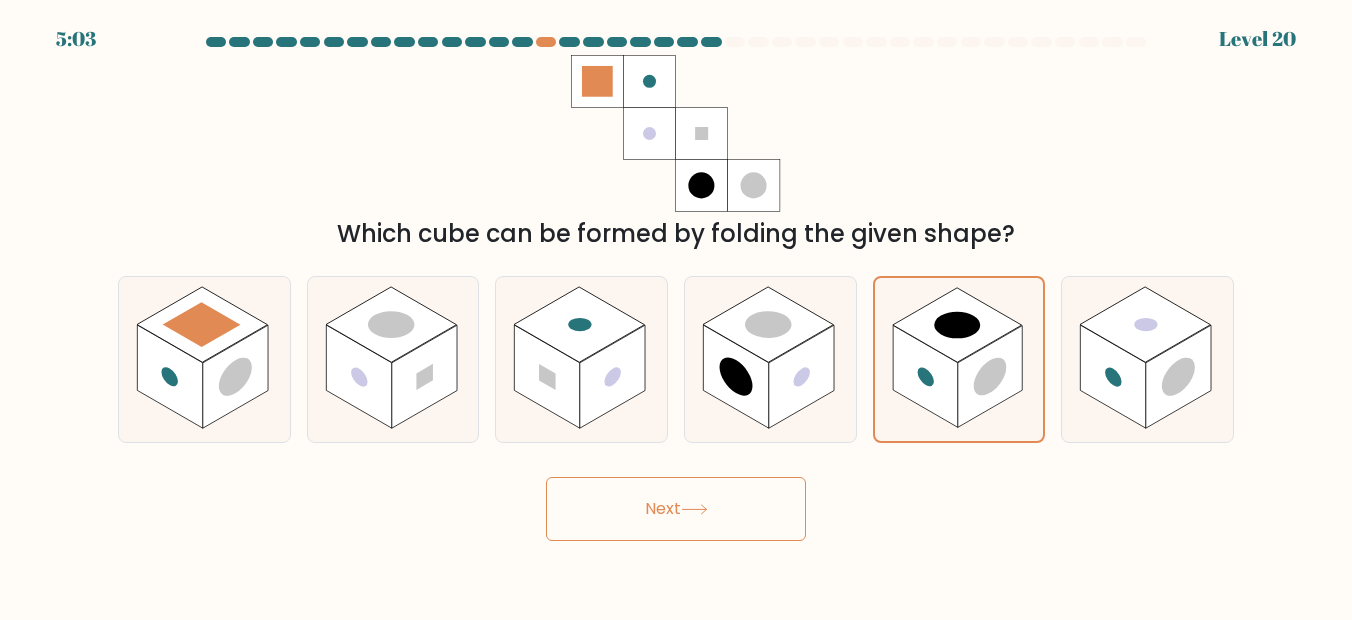 click on "Next" at bounding box center (676, 509) 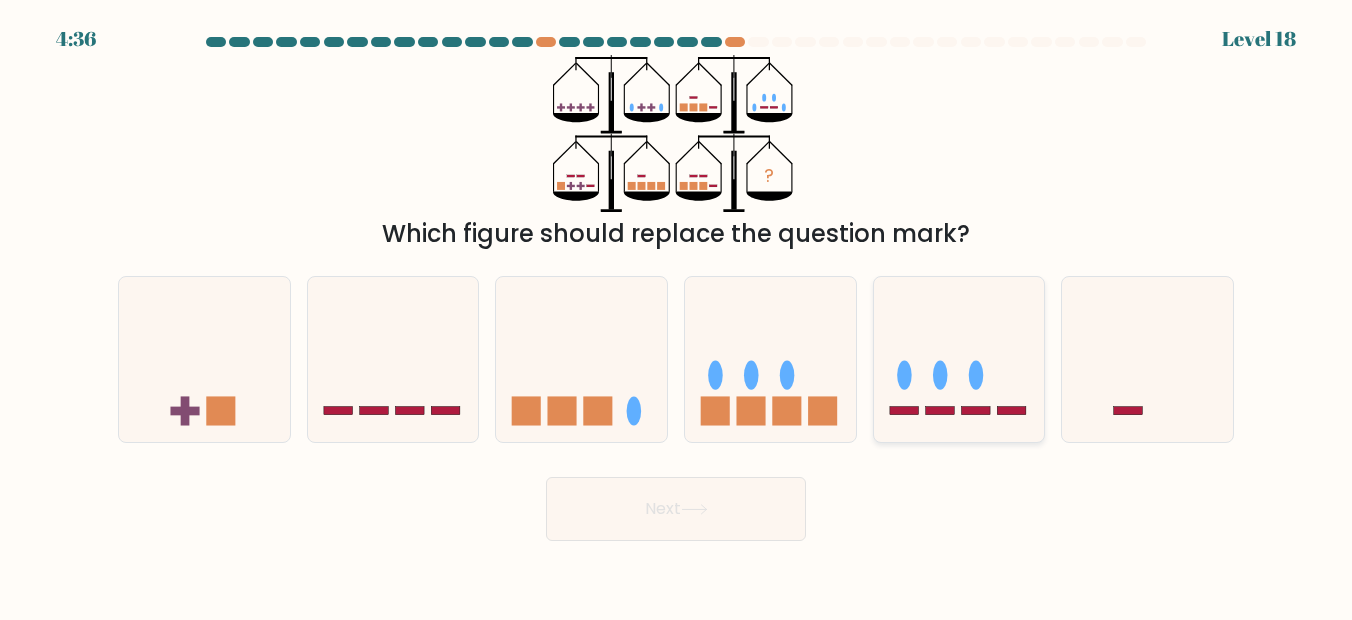 click at bounding box center (959, 359) 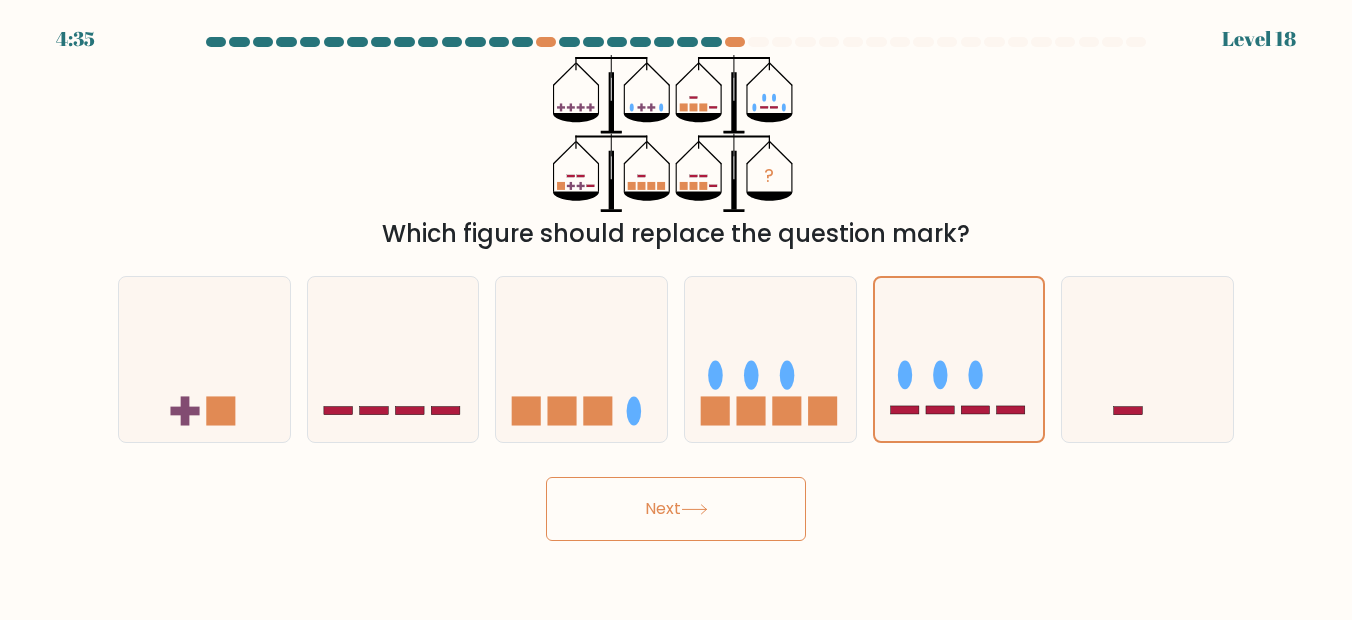click on "Next" at bounding box center (676, 509) 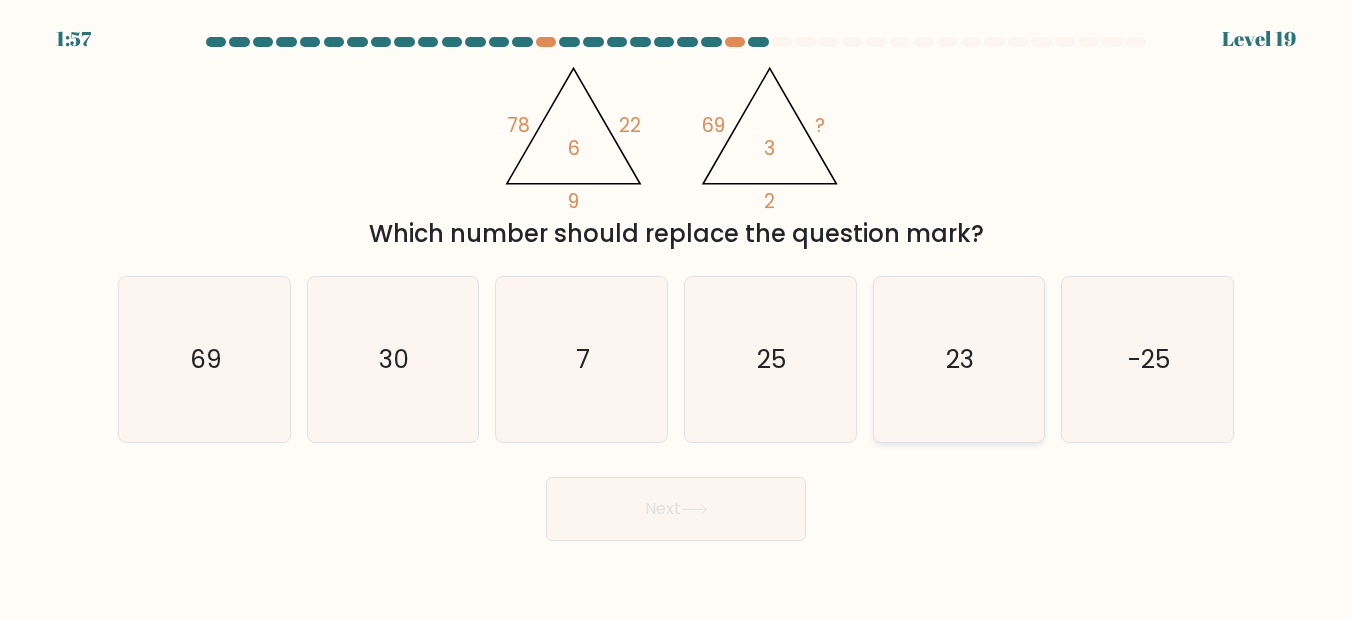 click on "23" at bounding box center [959, 360] 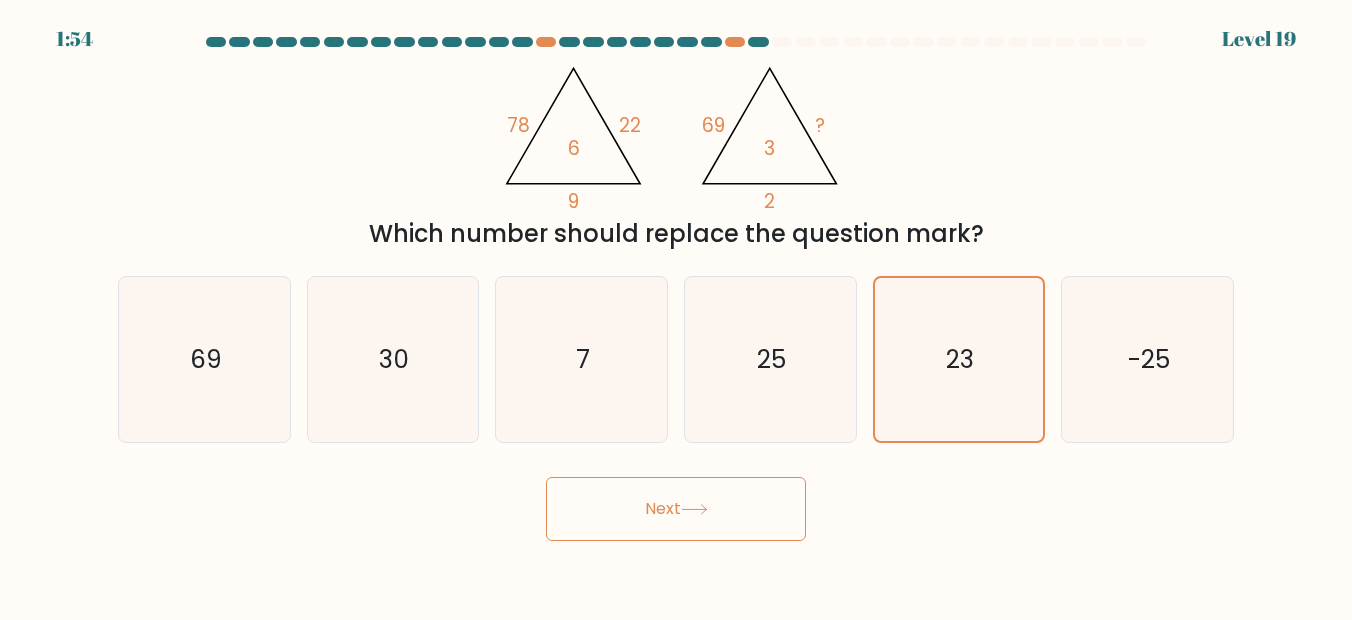 click on "Next" at bounding box center (676, 509) 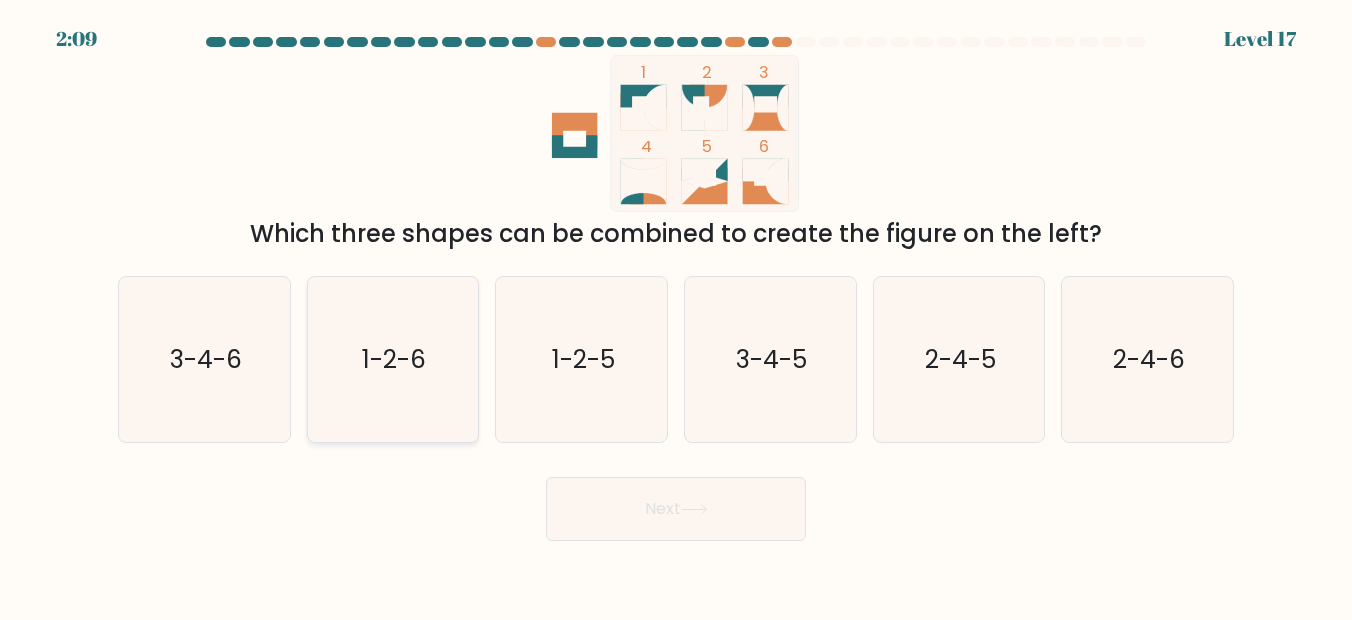 click on "1-2-6" at bounding box center [393, 360] 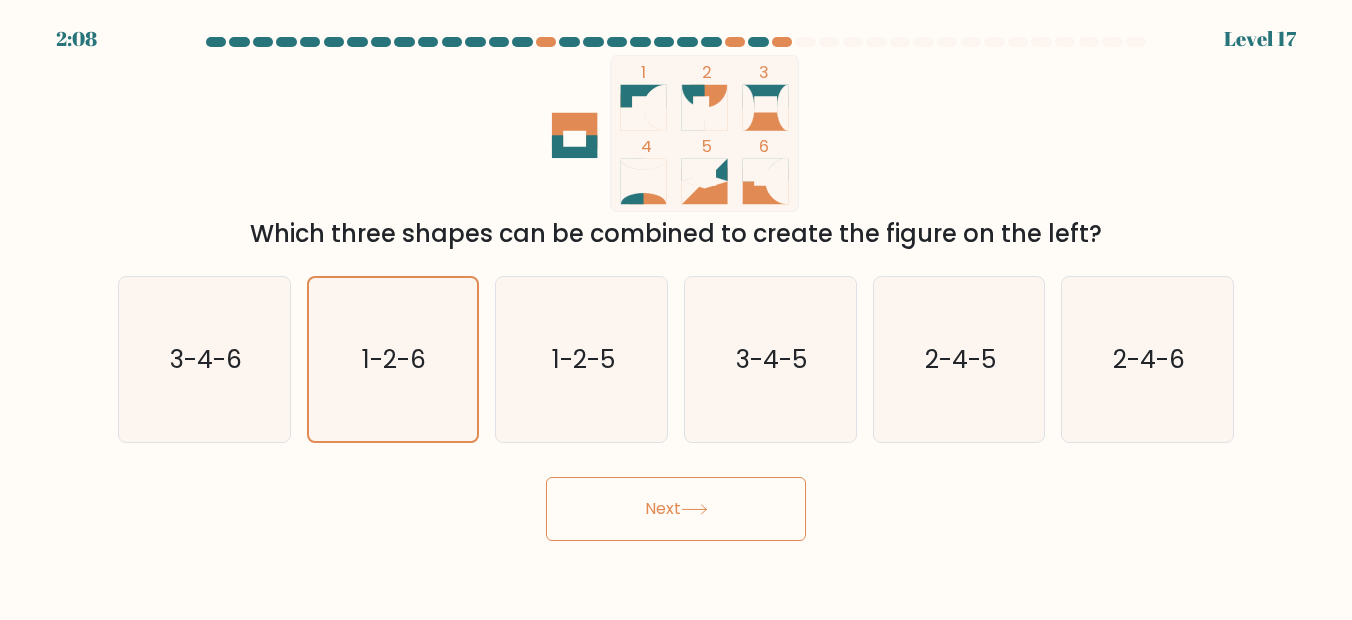 click on "Next" at bounding box center (676, 509) 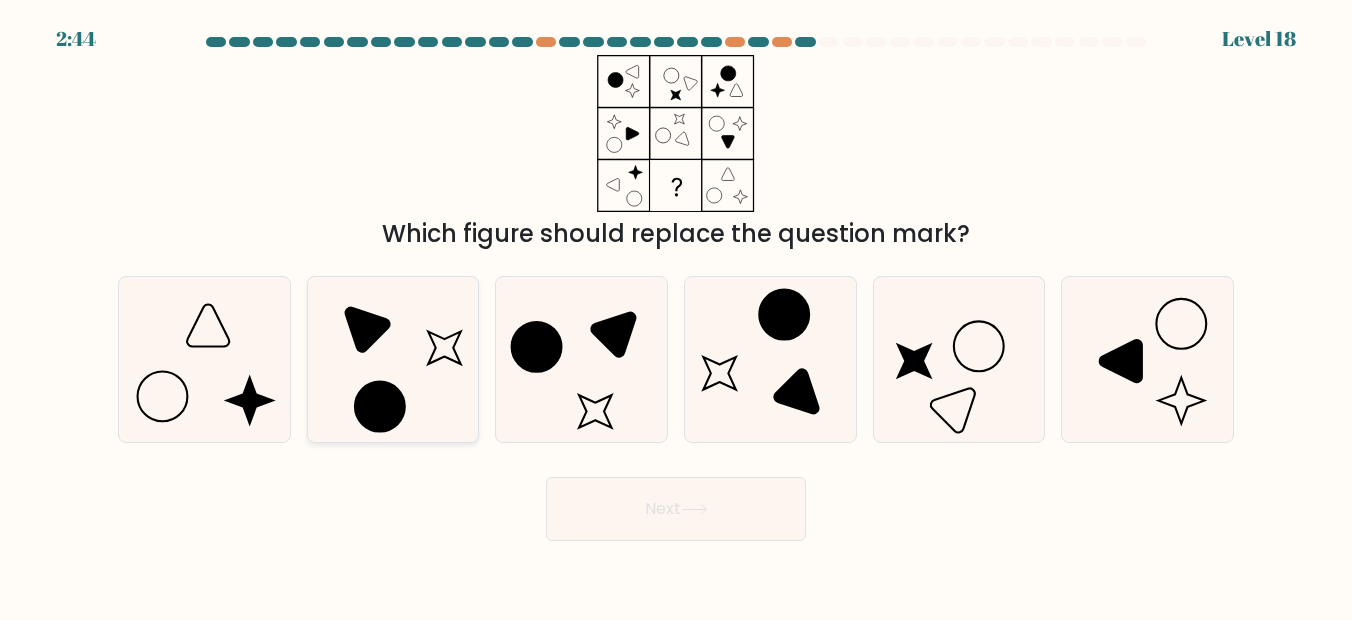 click at bounding box center (380, 406) 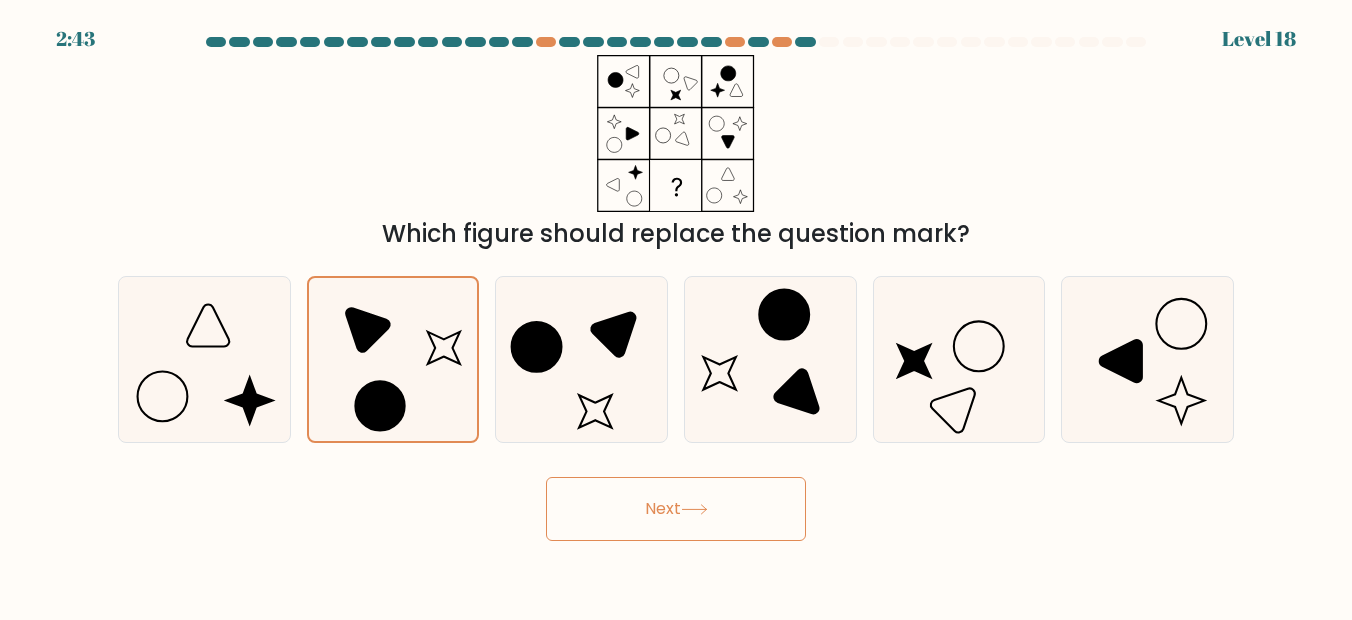 click at bounding box center (694, 509) 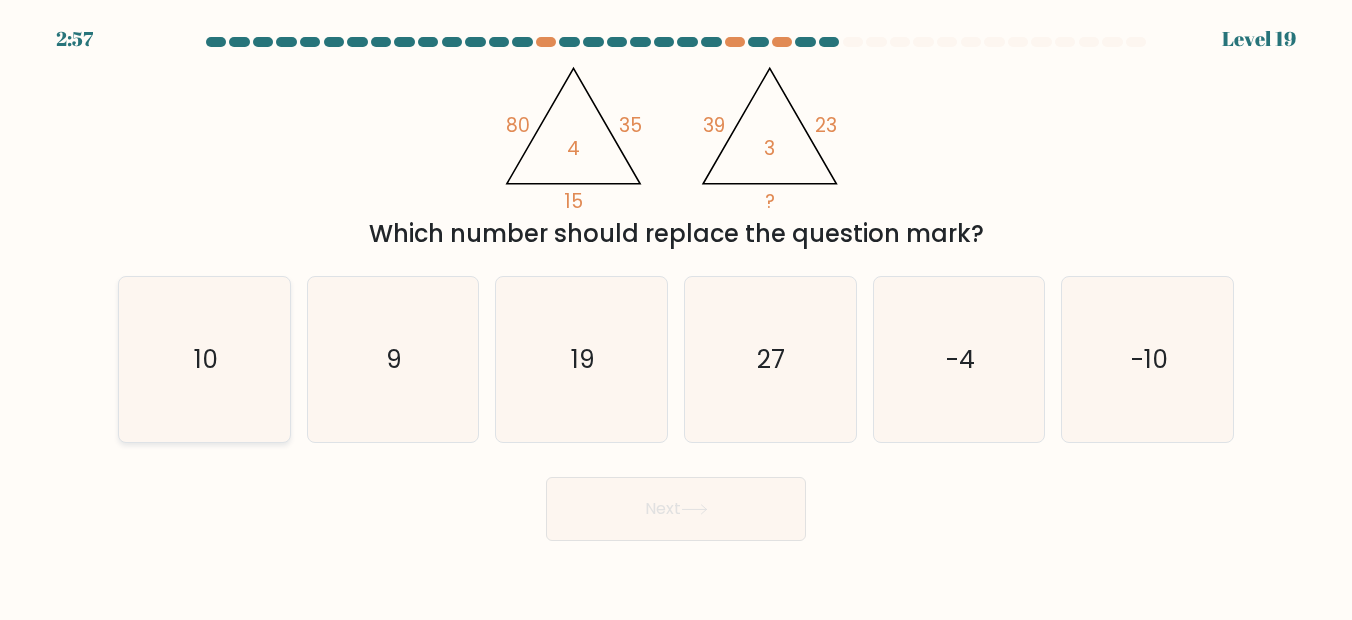 click on "10" at bounding box center (205, 360) 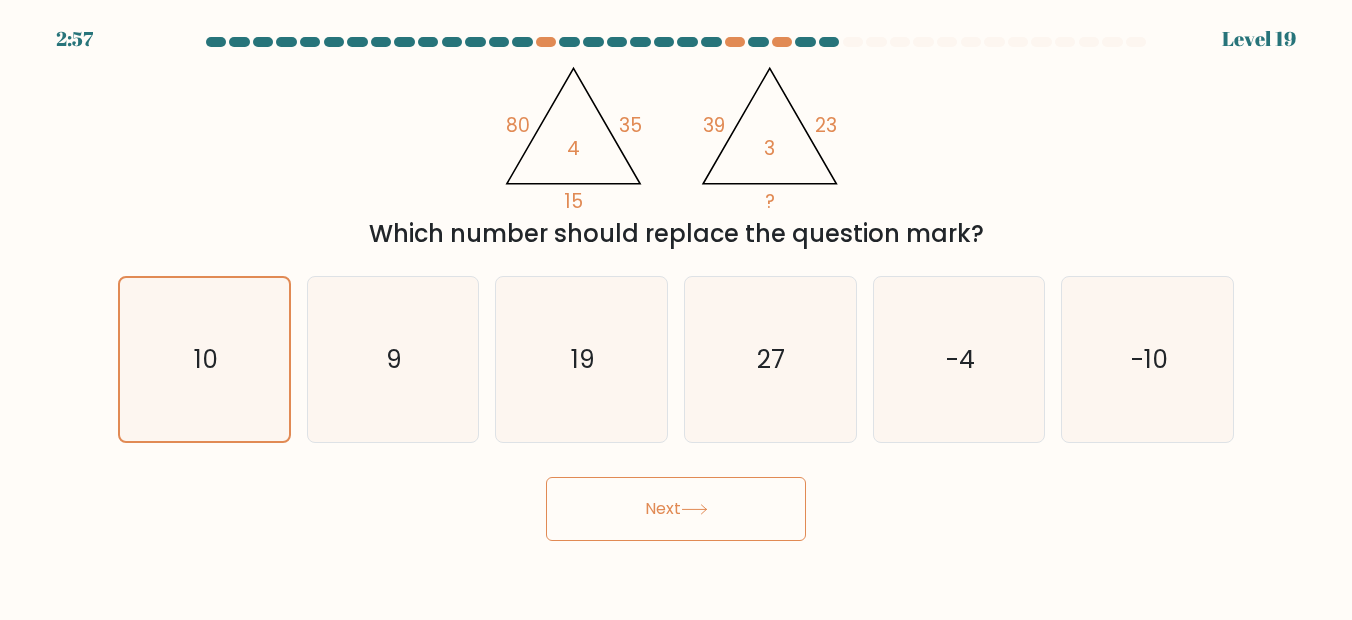 click on "Next" at bounding box center (676, 509) 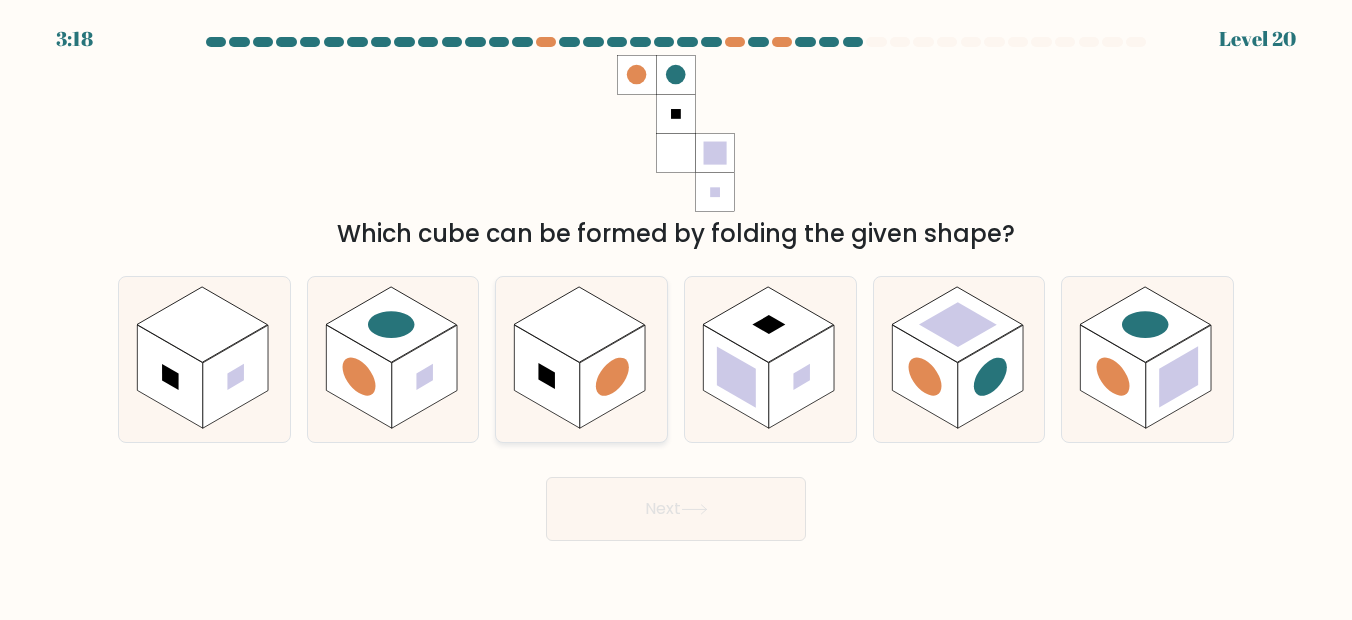 click at bounding box center [581, 360] 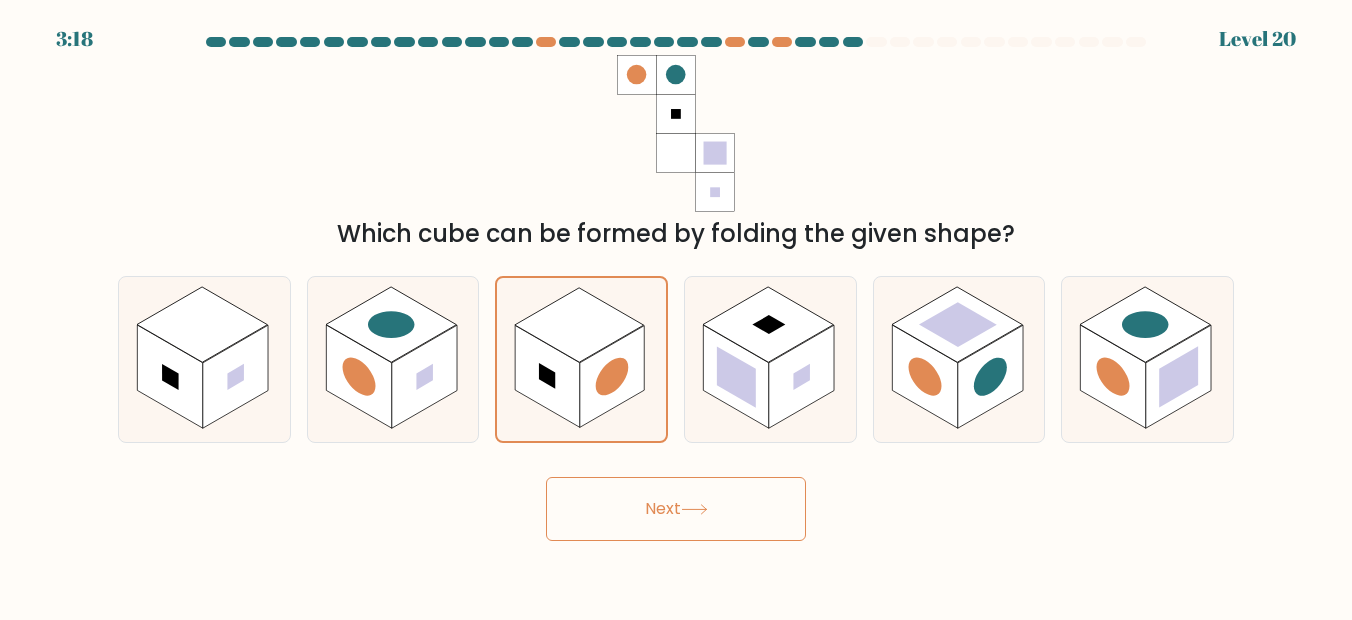 click on "Next" at bounding box center [676, 509] 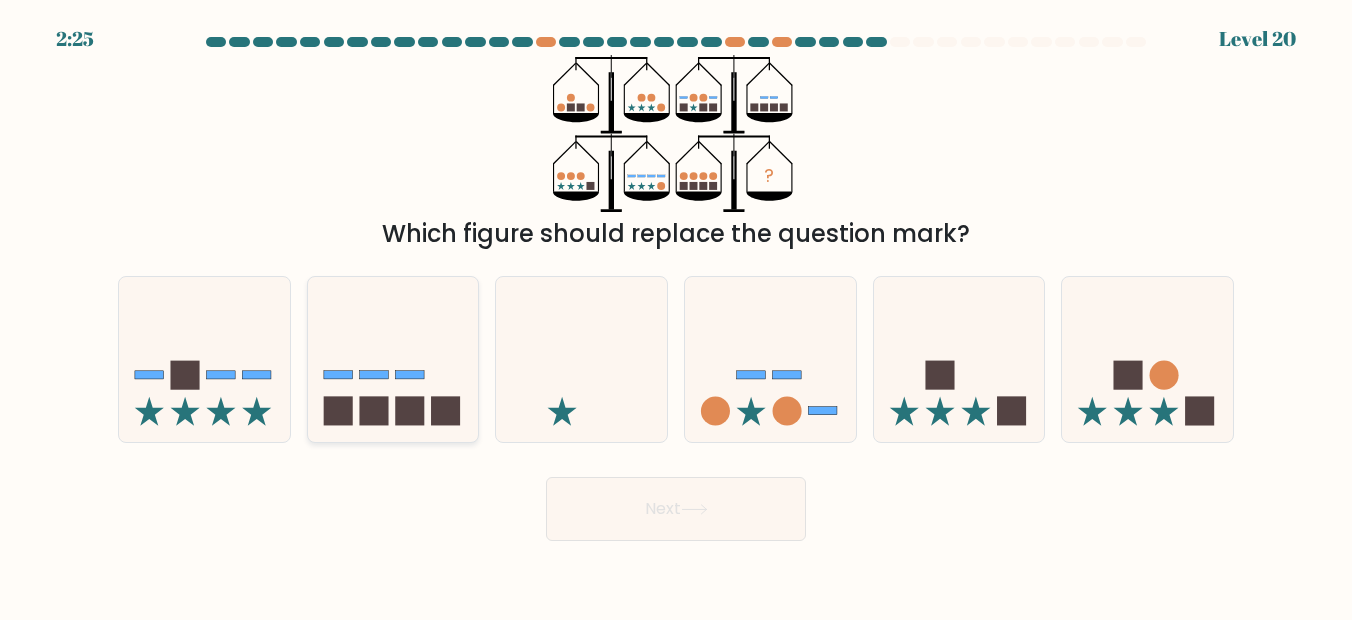 click at bounding box center (393, 359) 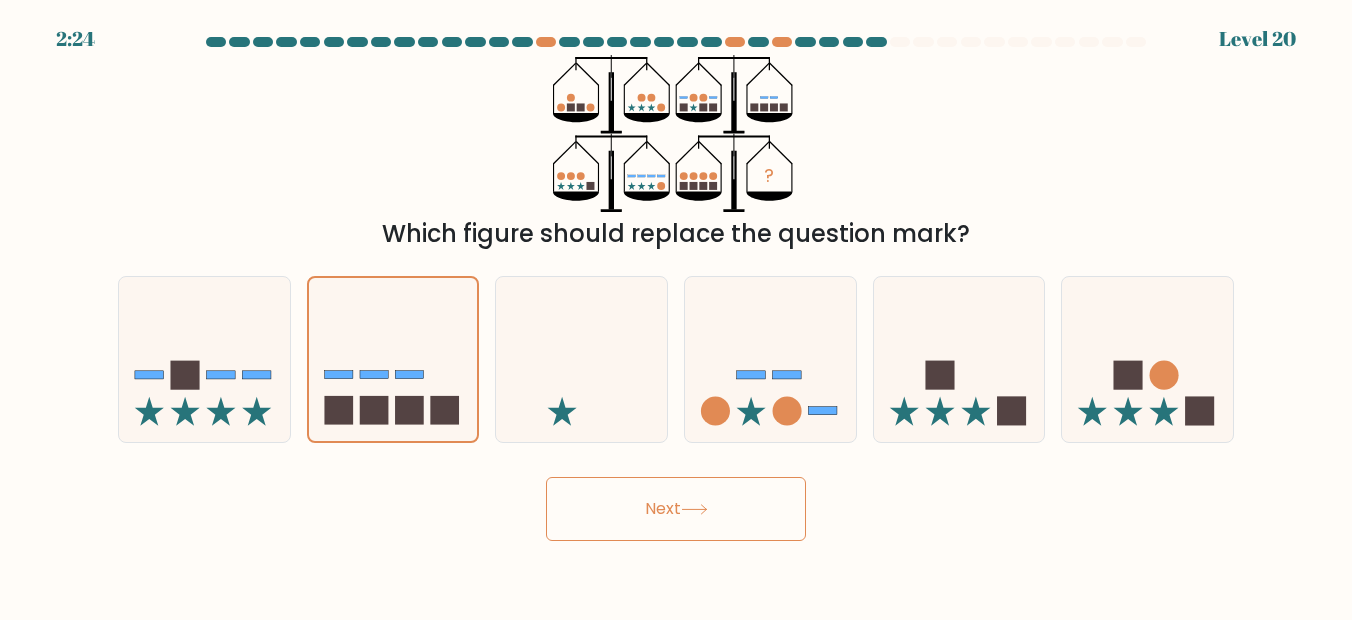 click on "Next" at bounding box center [676, 509] 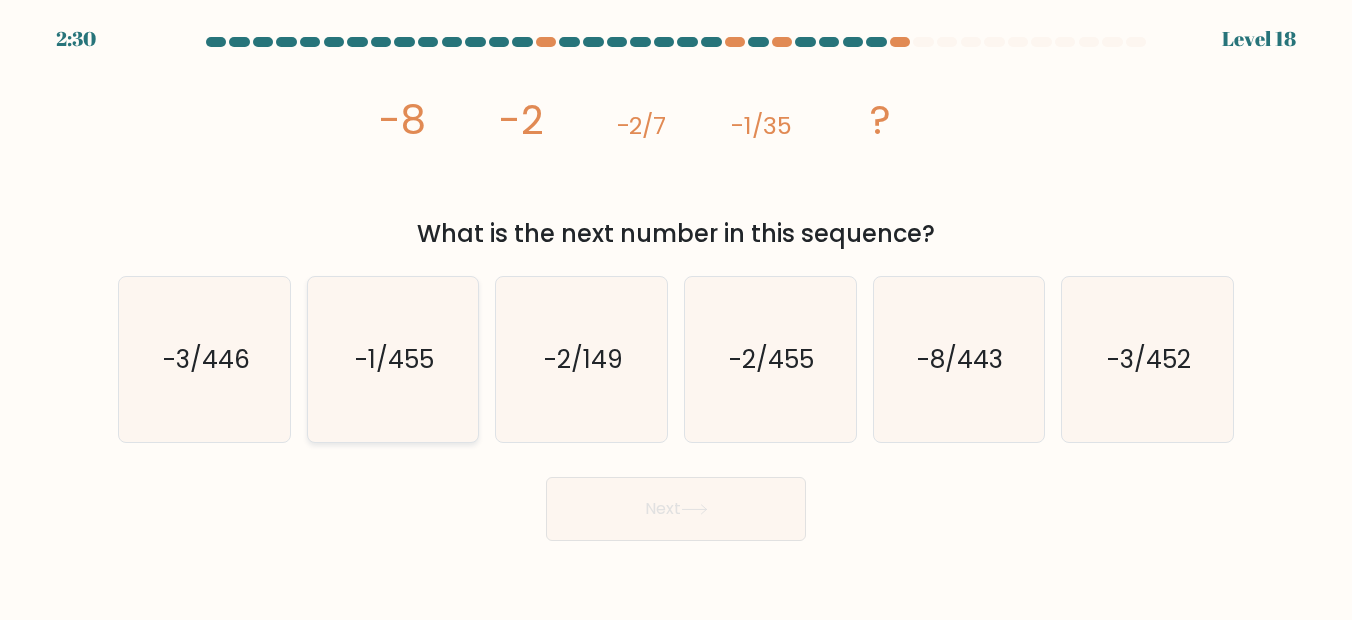 click on "-1/455" at bounding box center [394, 359] 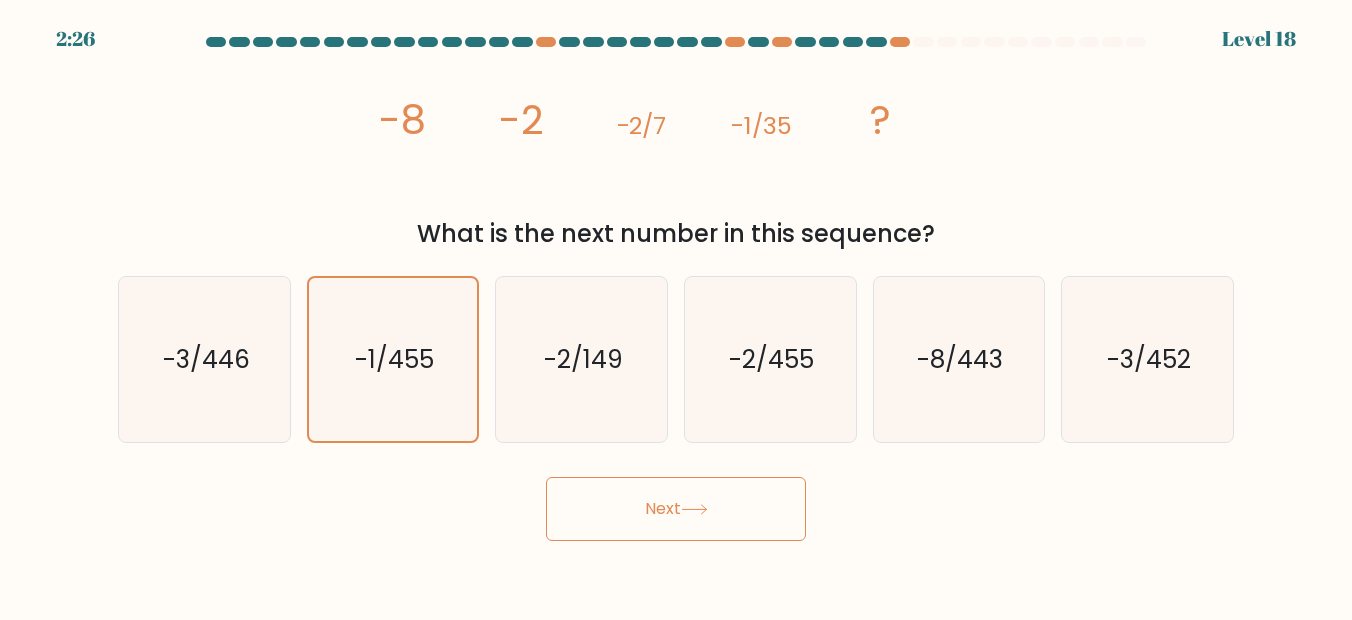 click on "Next" at bounding box center [676, 509] 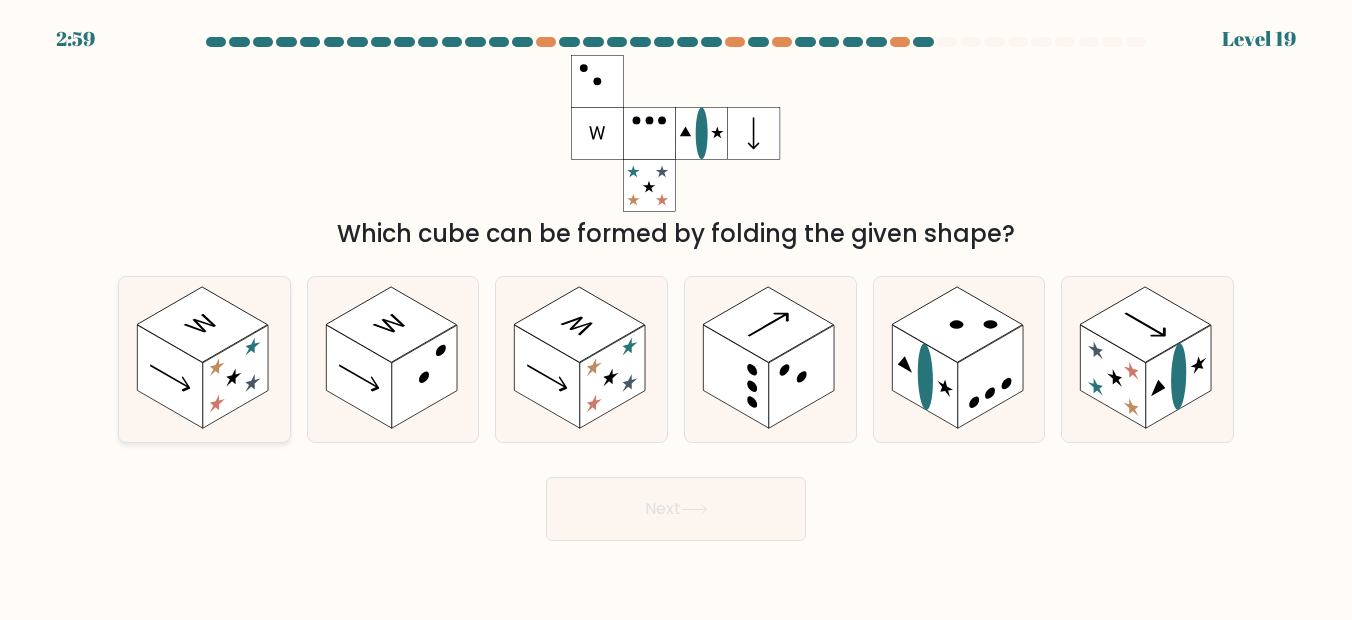 click at bounding box center (202, 325) 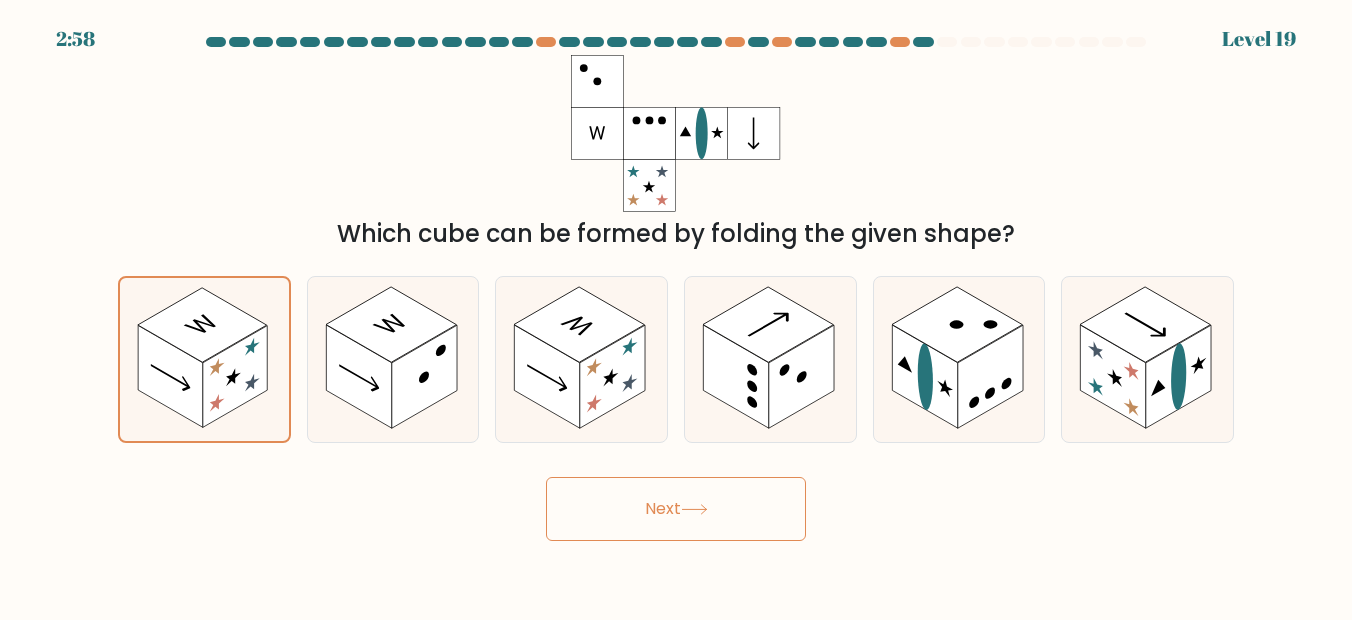 click at bounding box center (676, 289) 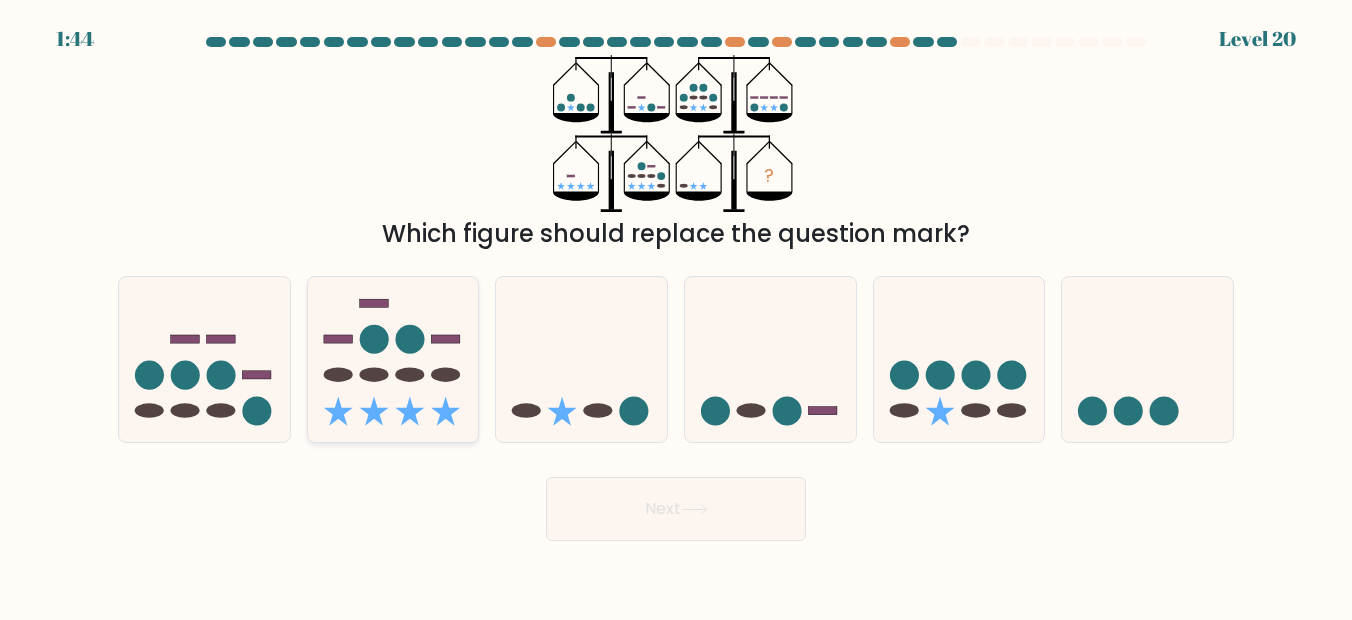 click at bounding box center [393, 359] 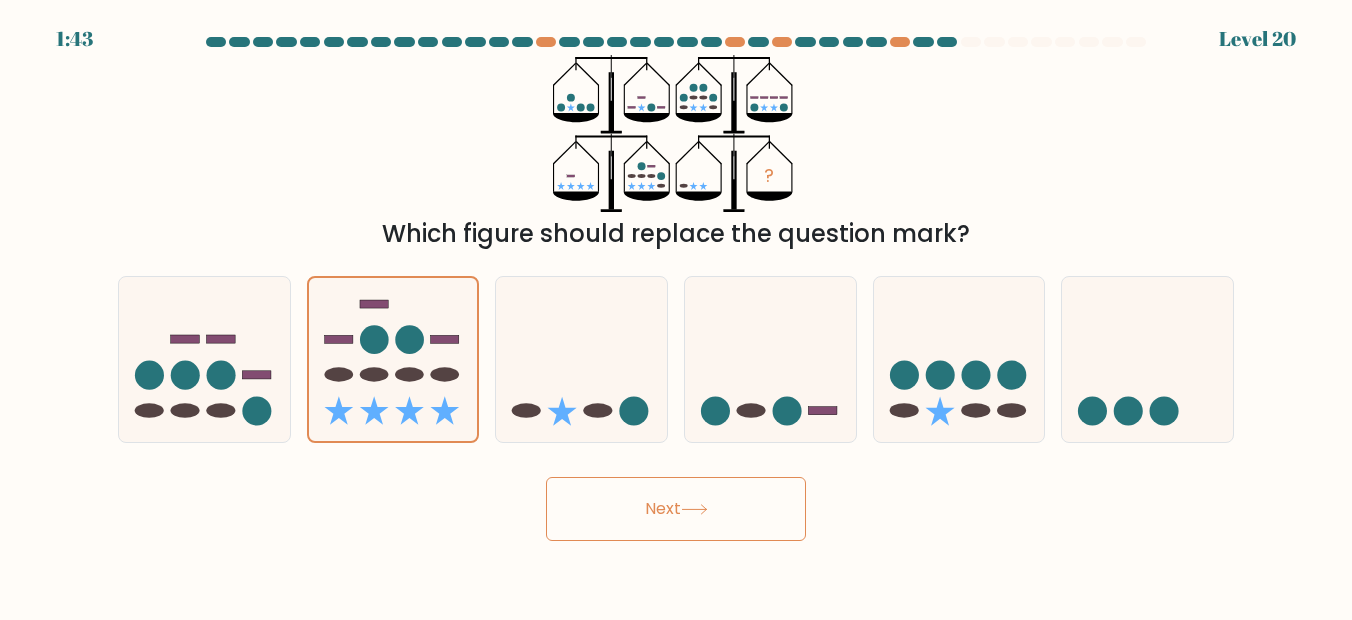 click on "Next" at bounding box center [676, 509] 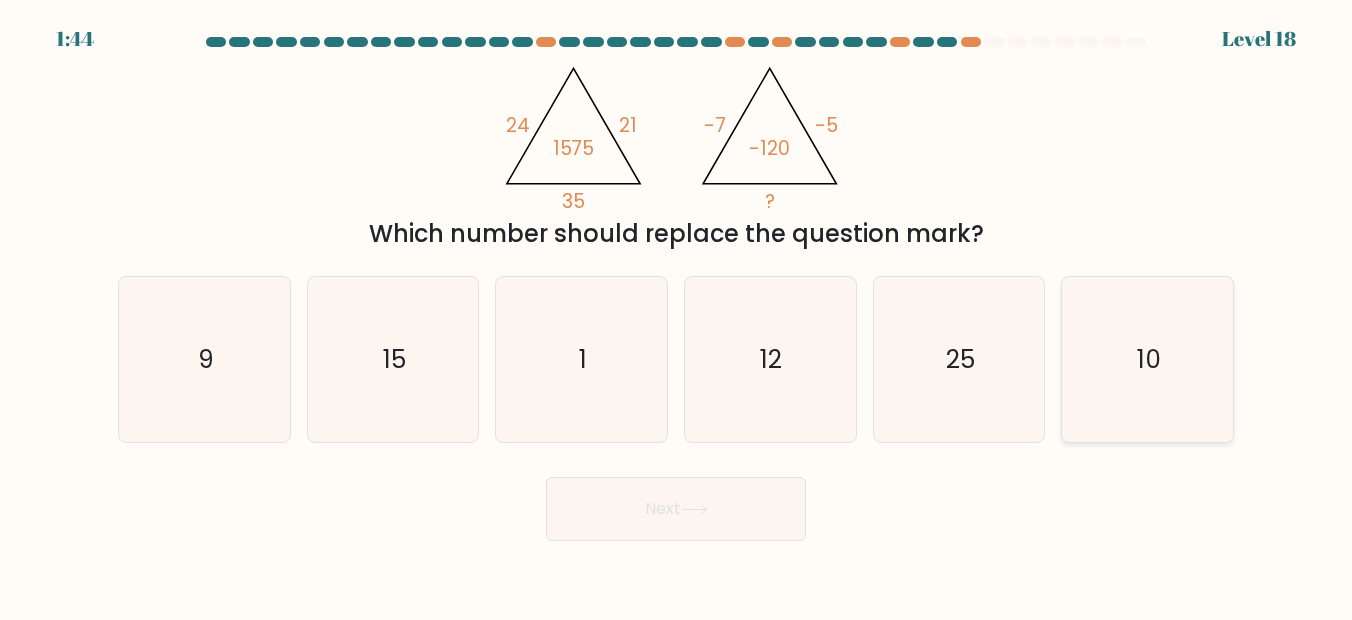 click on "10" at bounding box center [1148, 360] 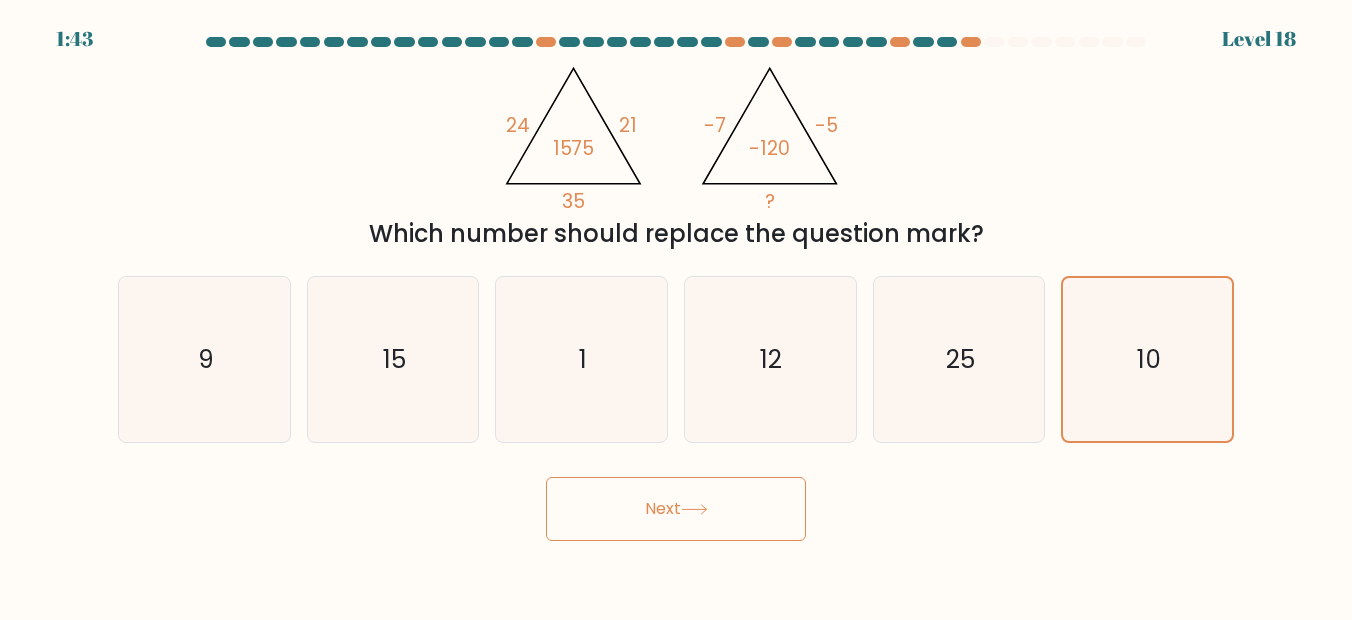 click on "Next" at bounding box center (676, 509) 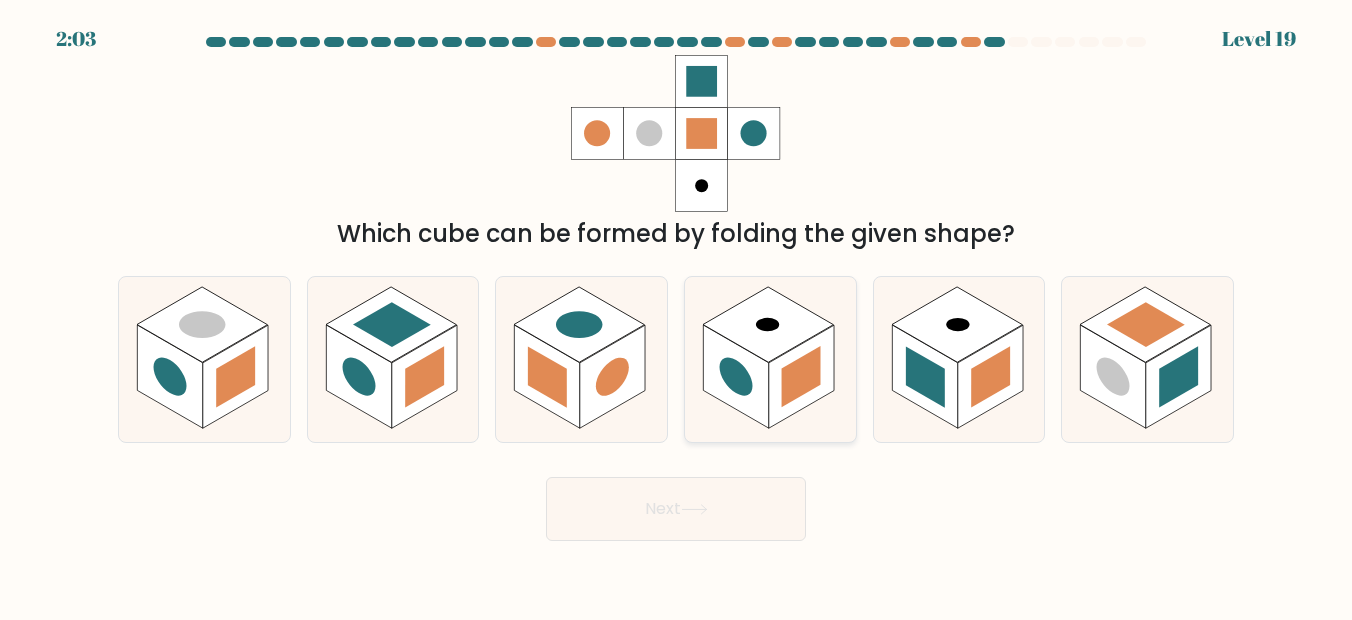 click at bounding box center (801, 377) 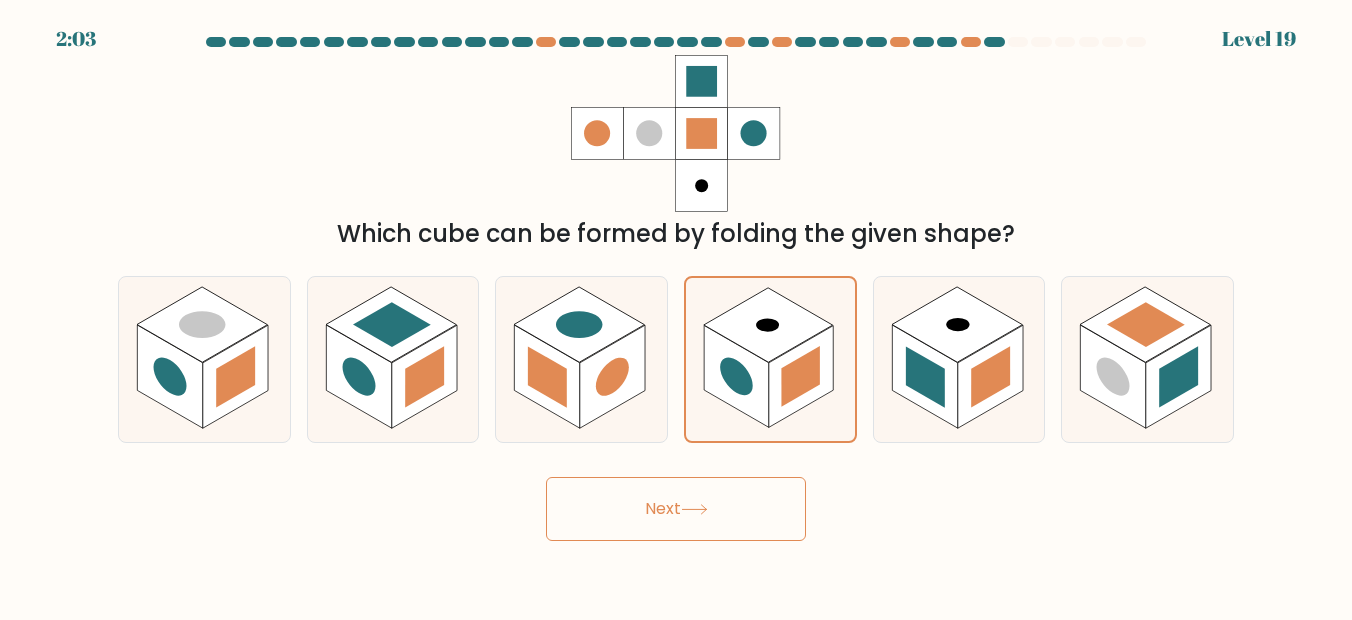 click on "Next" at bounding box center [676, 509] 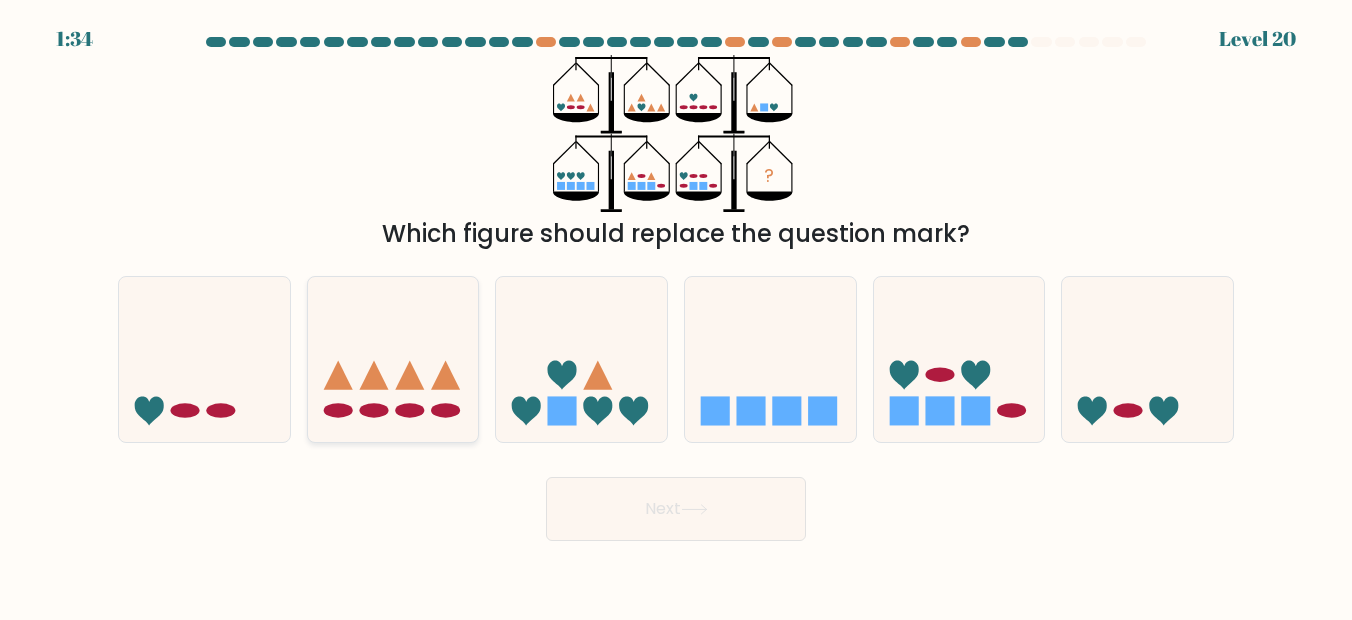 click at bounding box center [393, 359] 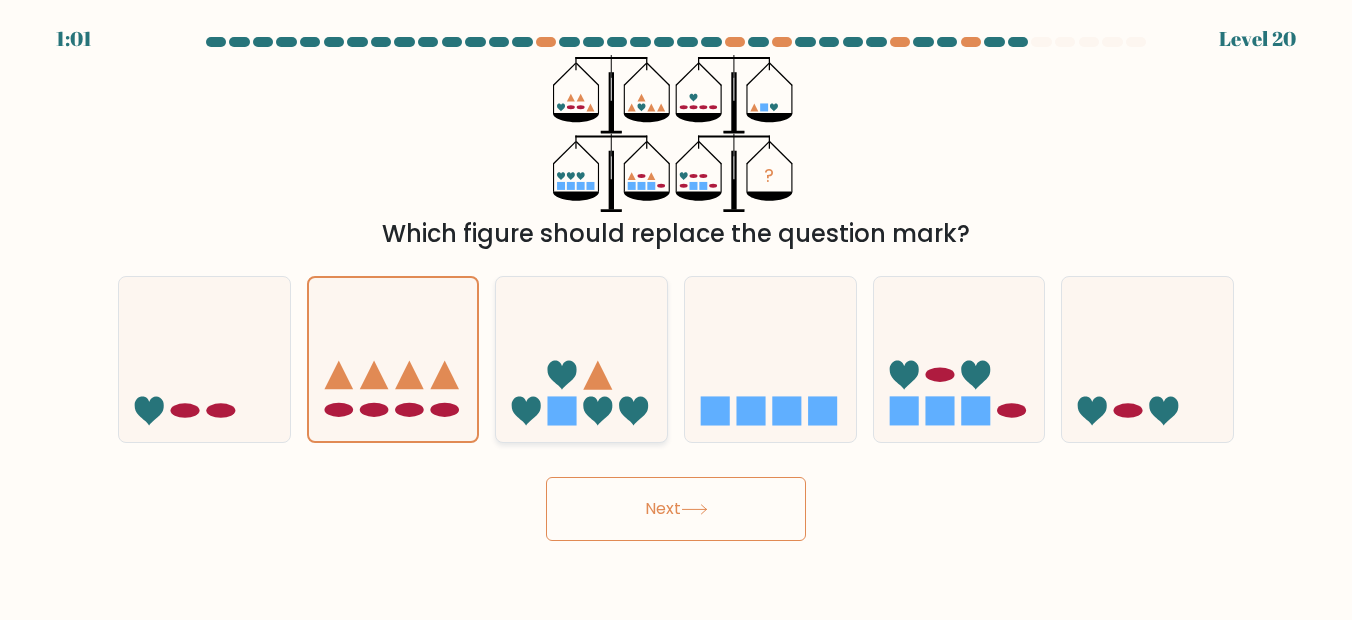 click at bounding box center [598, 411] 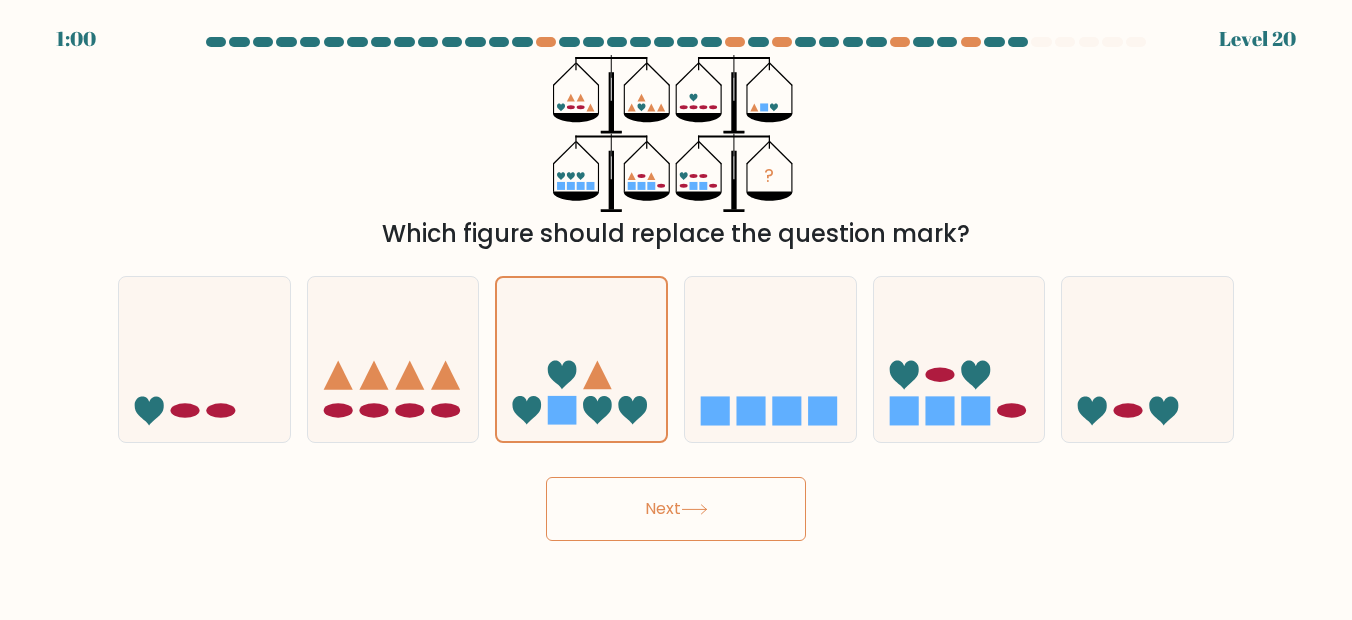 click on "Next" at bounding box center [676, 509] 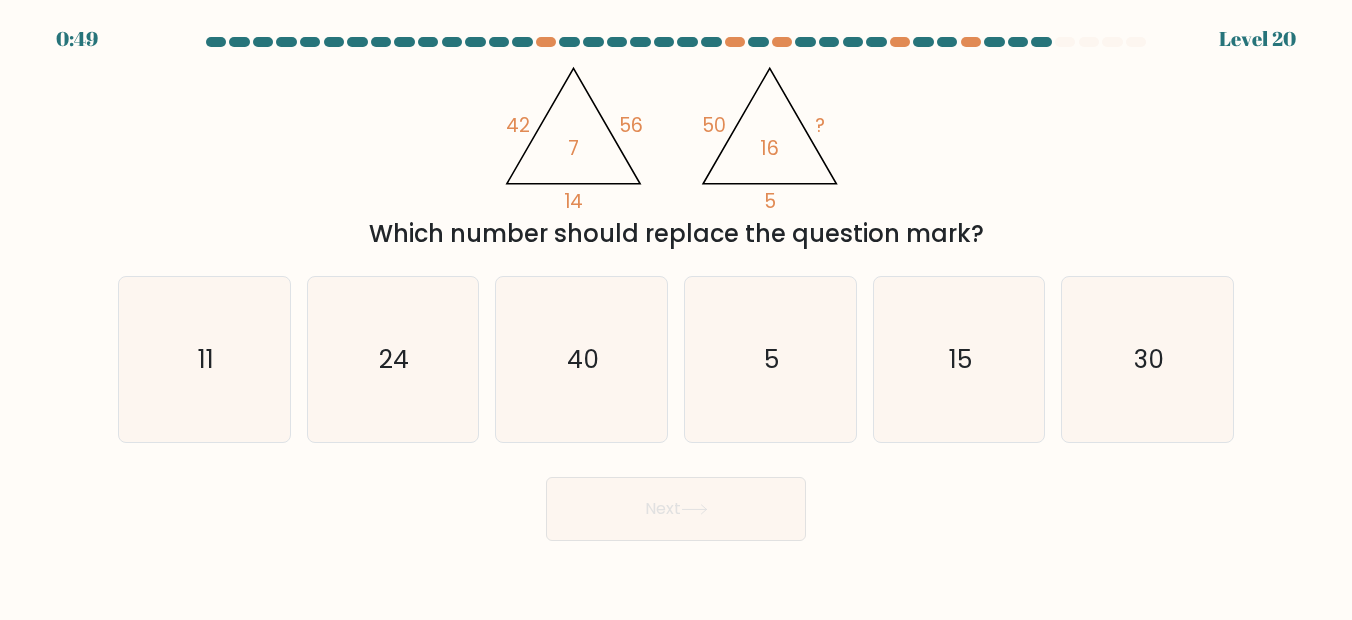 drag, startPoint x: 1210, startPoint y: 388, endPoint x: 899, endPoint y: 478, distance: 323.7607 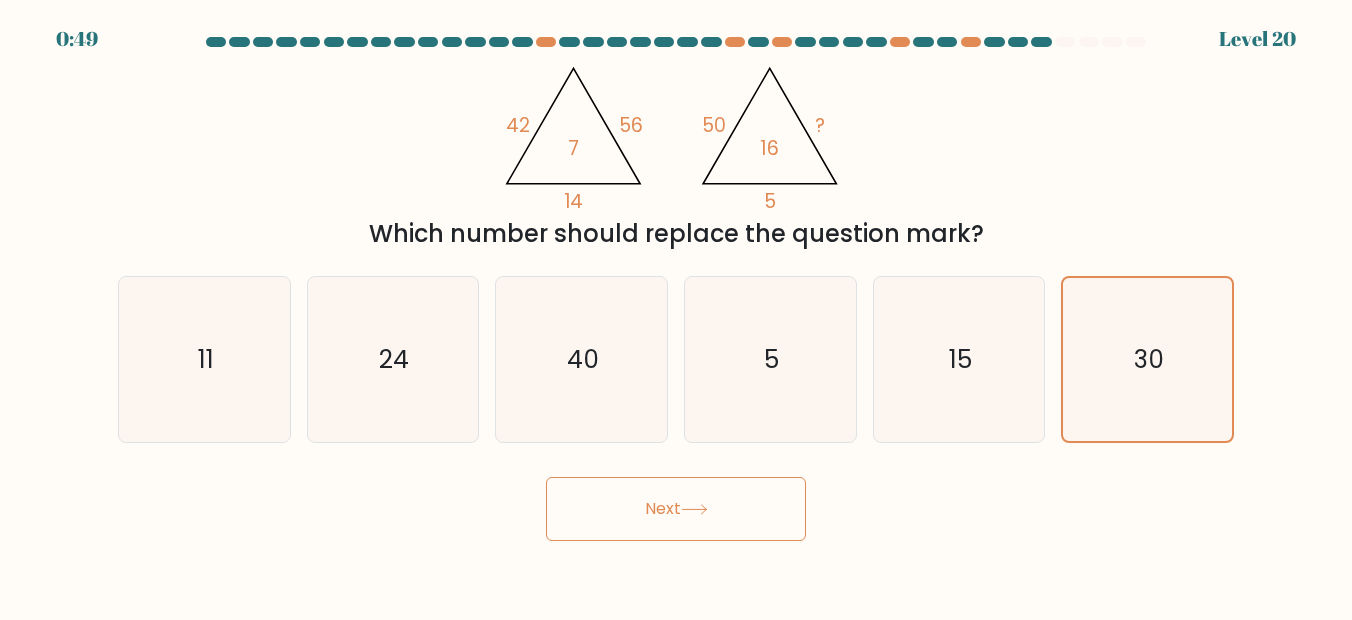 click on "Next" at bounding box center [676, 509] 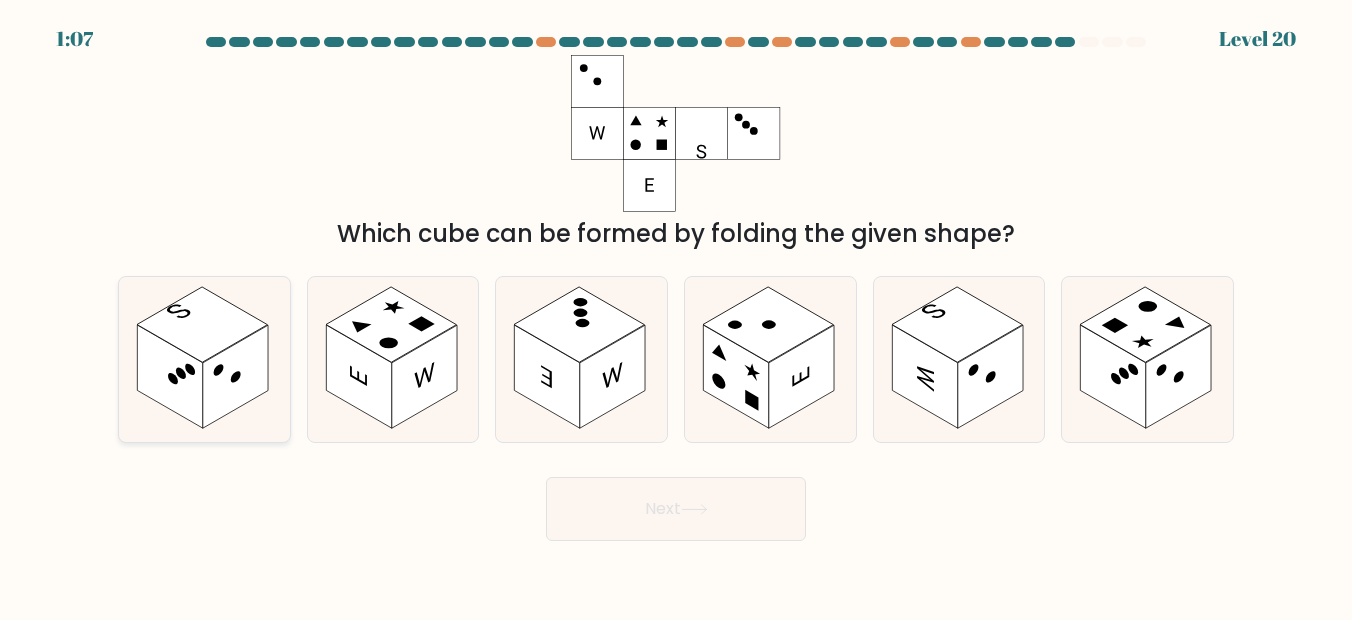 click at bounding box center (170, 376) 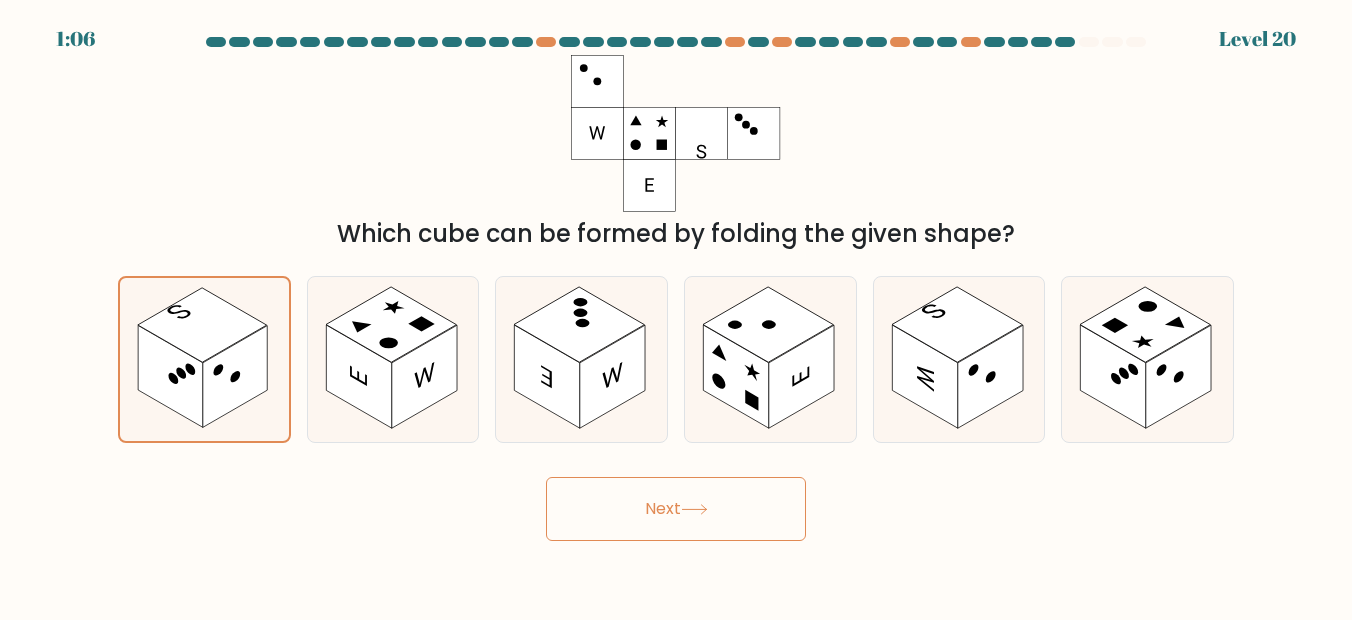 click on "Next" at bounding box center (676, 509) 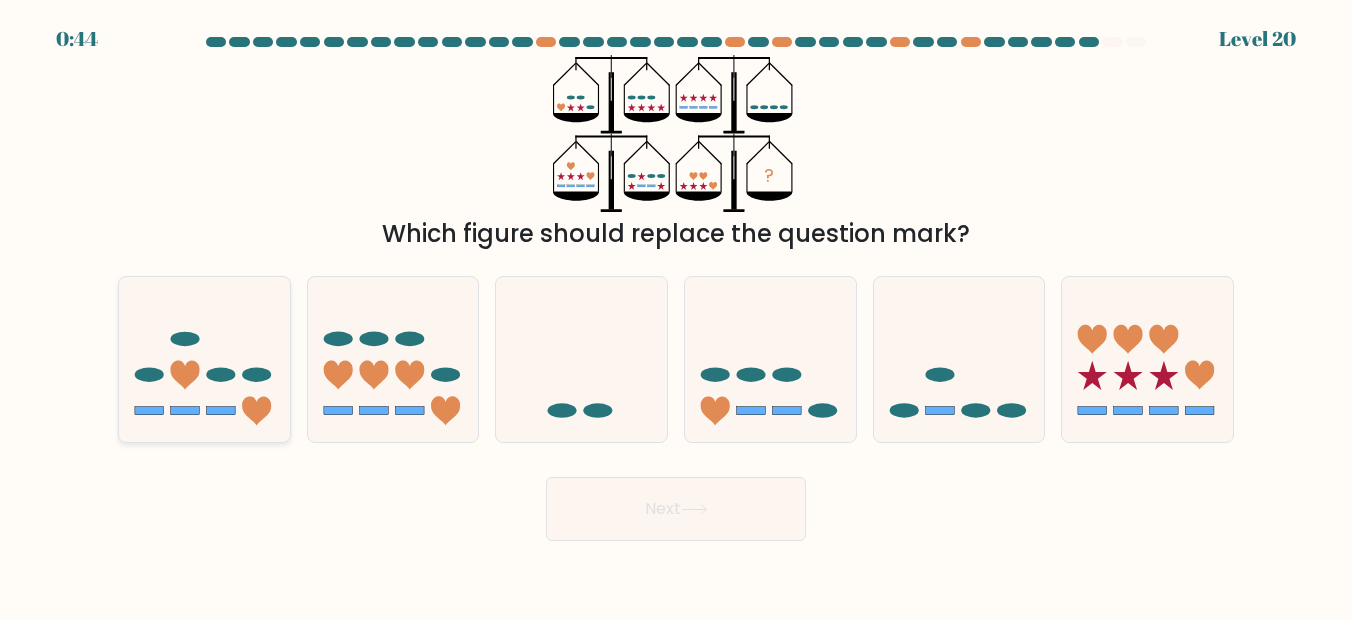 click at bounding box center (204, 359) 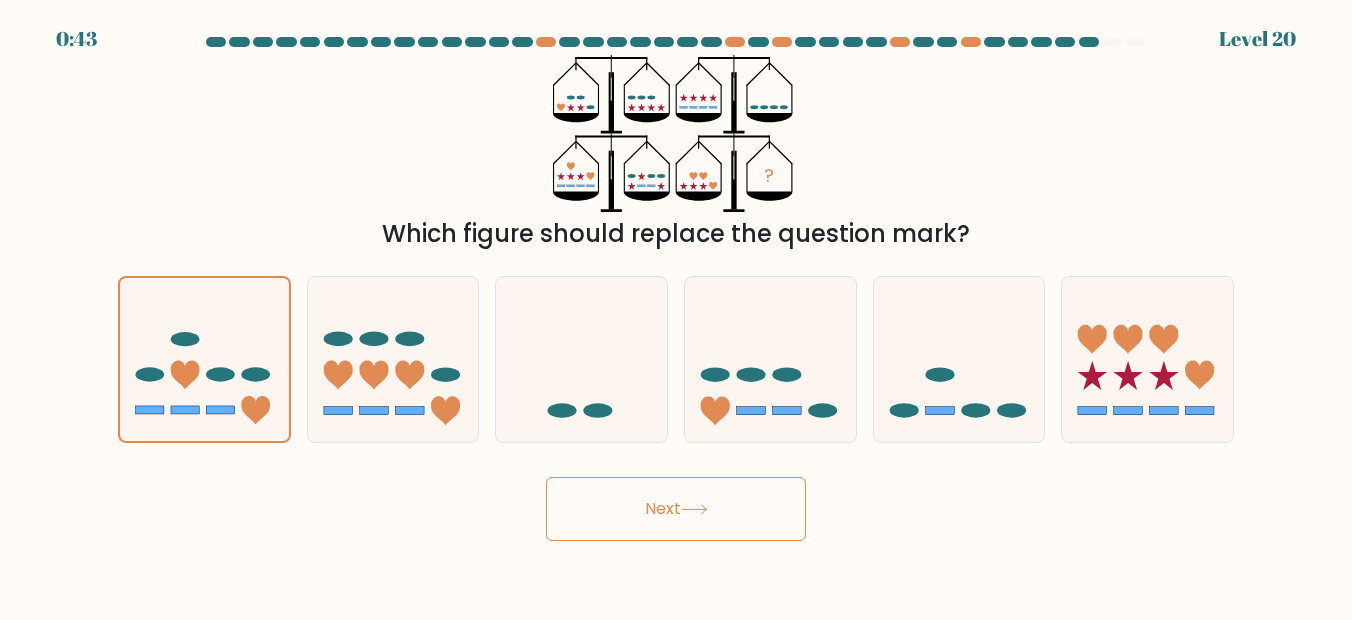 click on "Next" at bounding box center [676, 509] 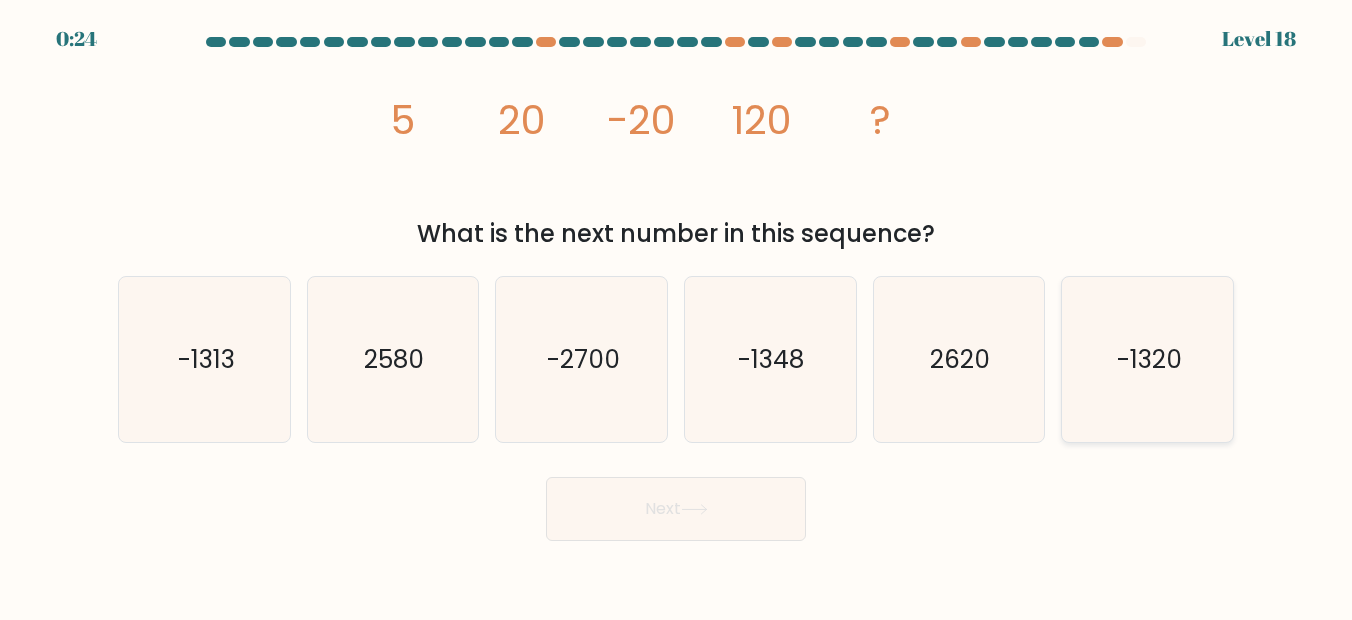 drag, startPoint x: 1181, startPoint y: 388, endPoint x: 1160, endPoint y: 392, distance: 21.377558 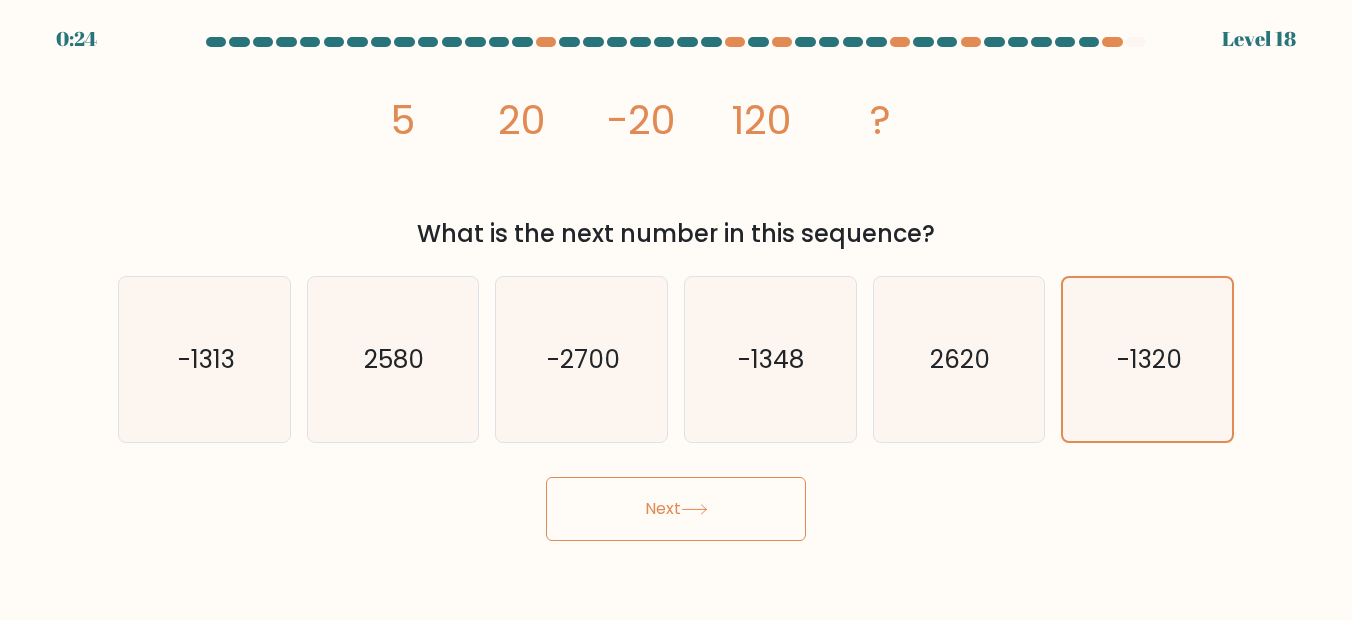 click on "Next" at bounding box center (676, 509) 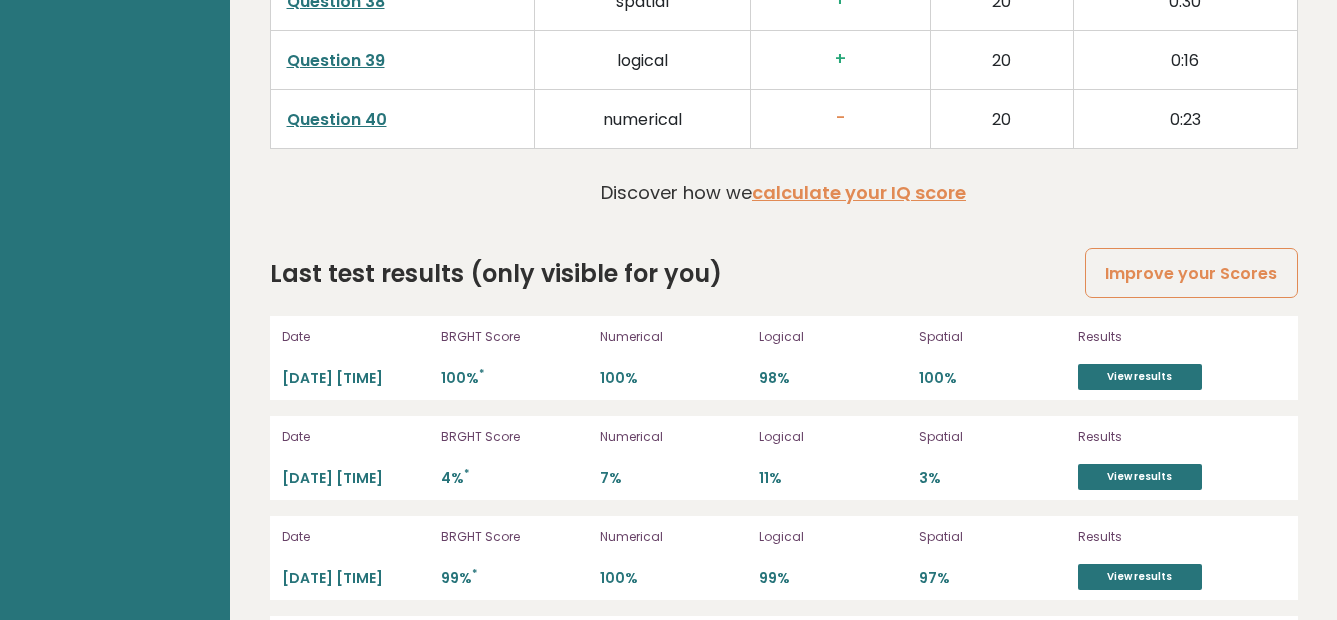 scroll, scrollTop: 5500, scrollLeft: 0, axis: vertical 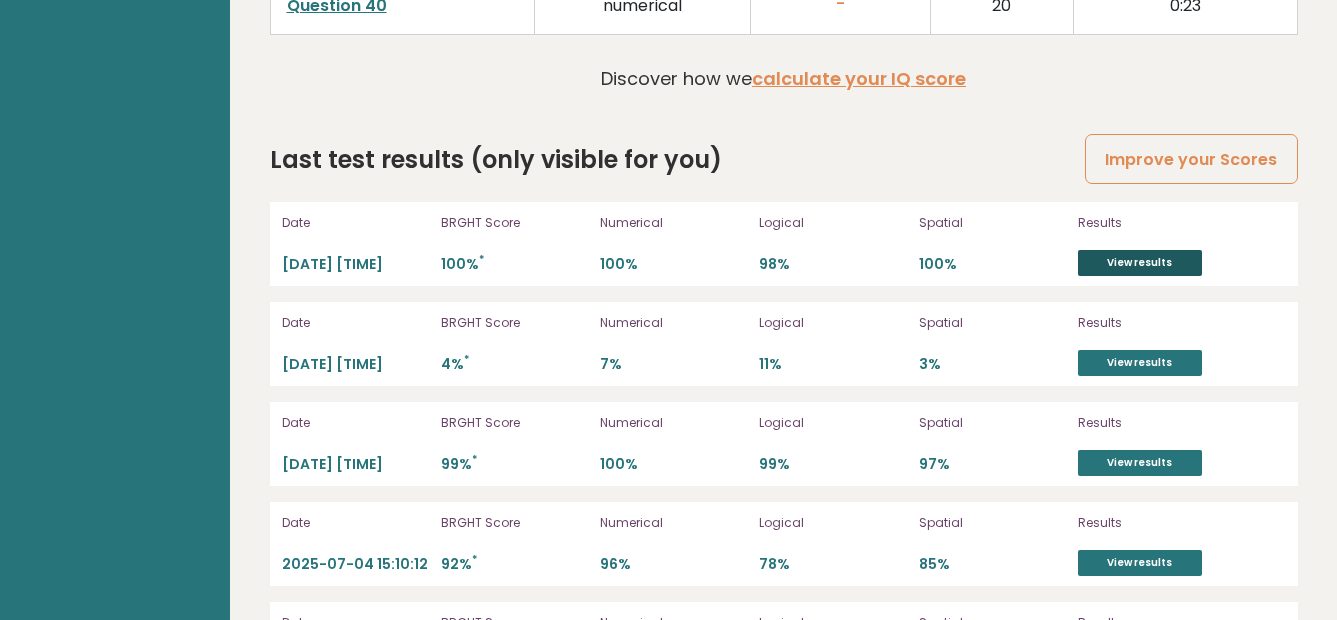 click on "View results" at bounding box center [1140, 263] 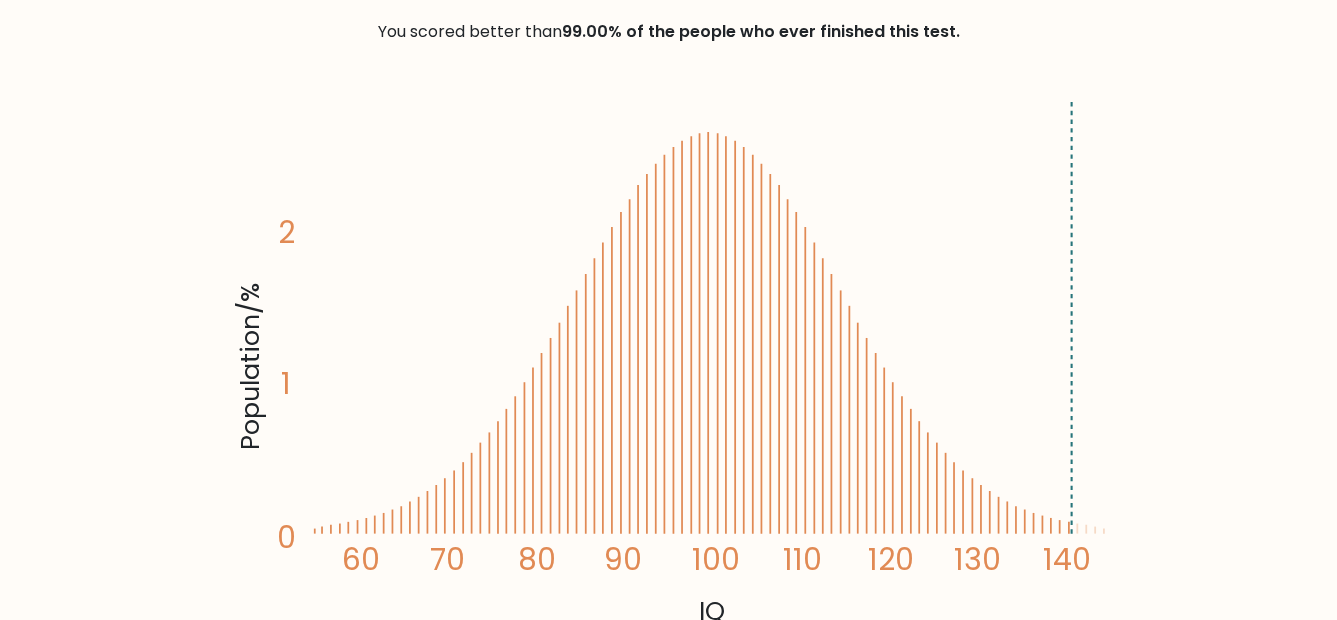 scroll, scrollTop: 0, scrollLeft: 0, axis: both 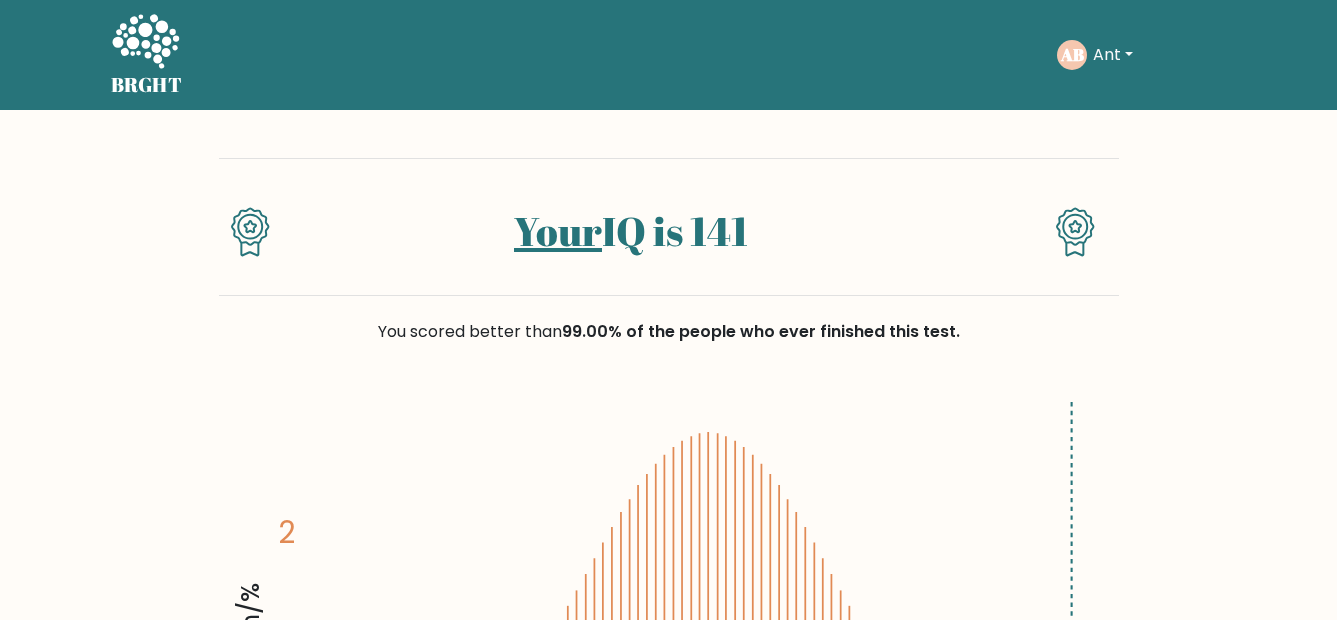 click on "Ant" at bounding box center [1113, 55] 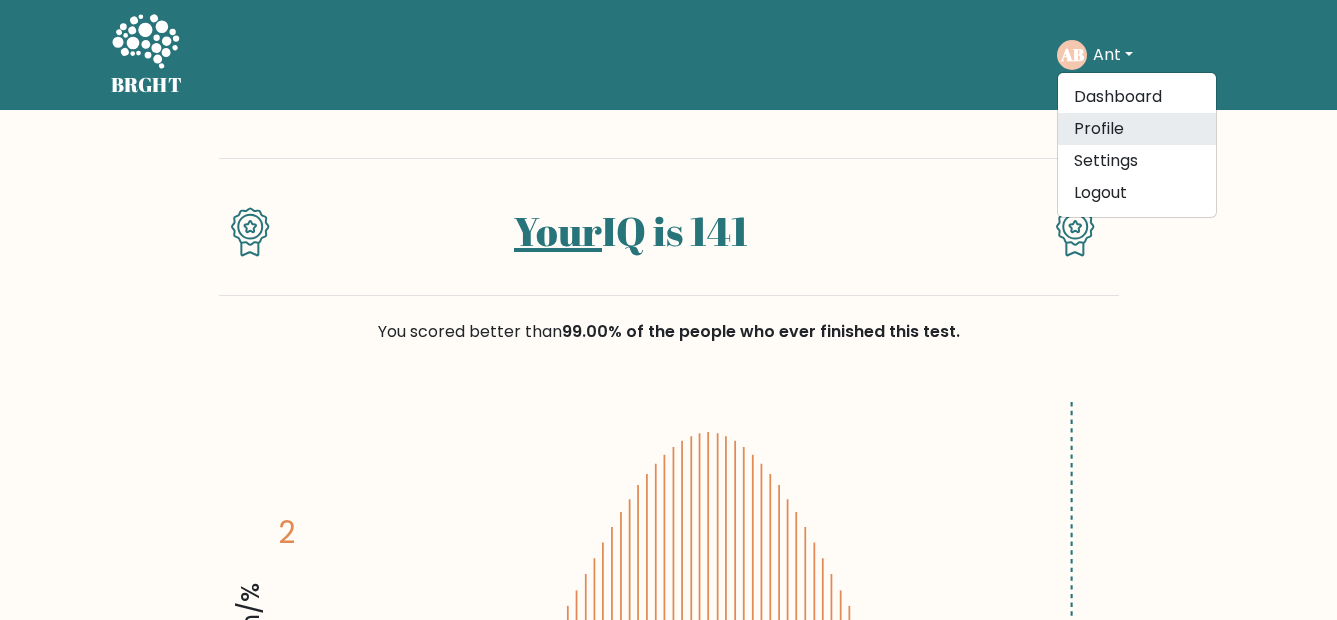 click on "Profile" at bounding box center [1137, 129] 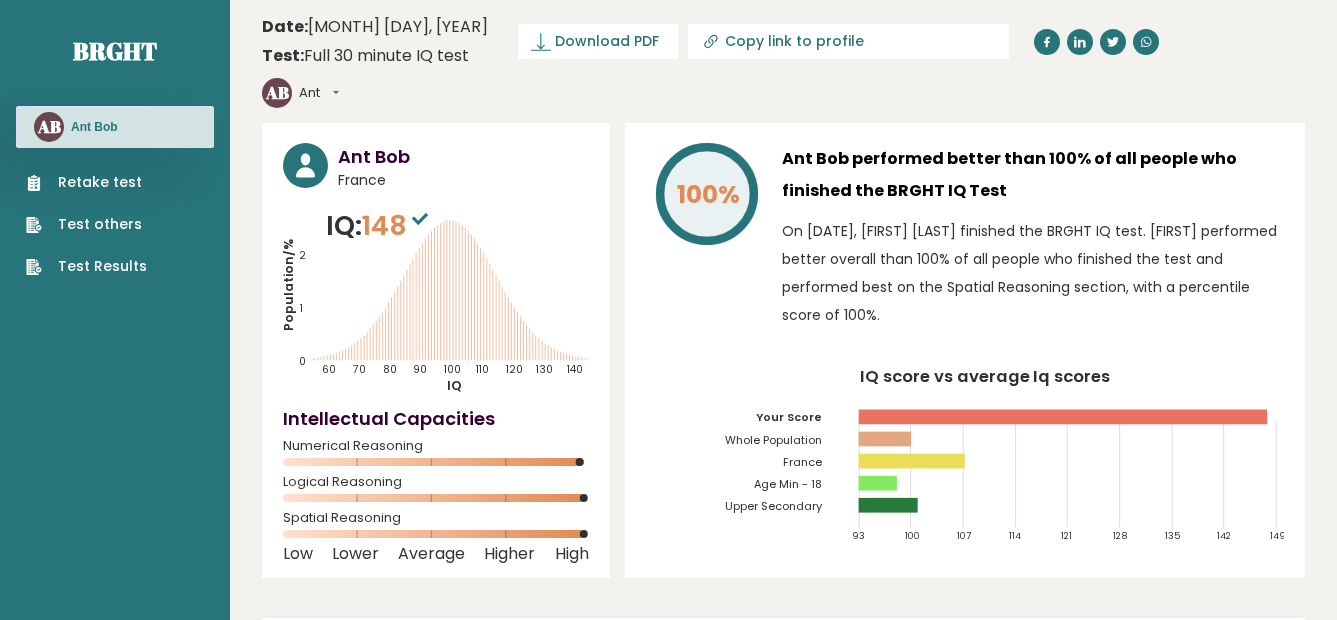 scroll, scrollTop: 0, scrollLeft: 0, axis: both 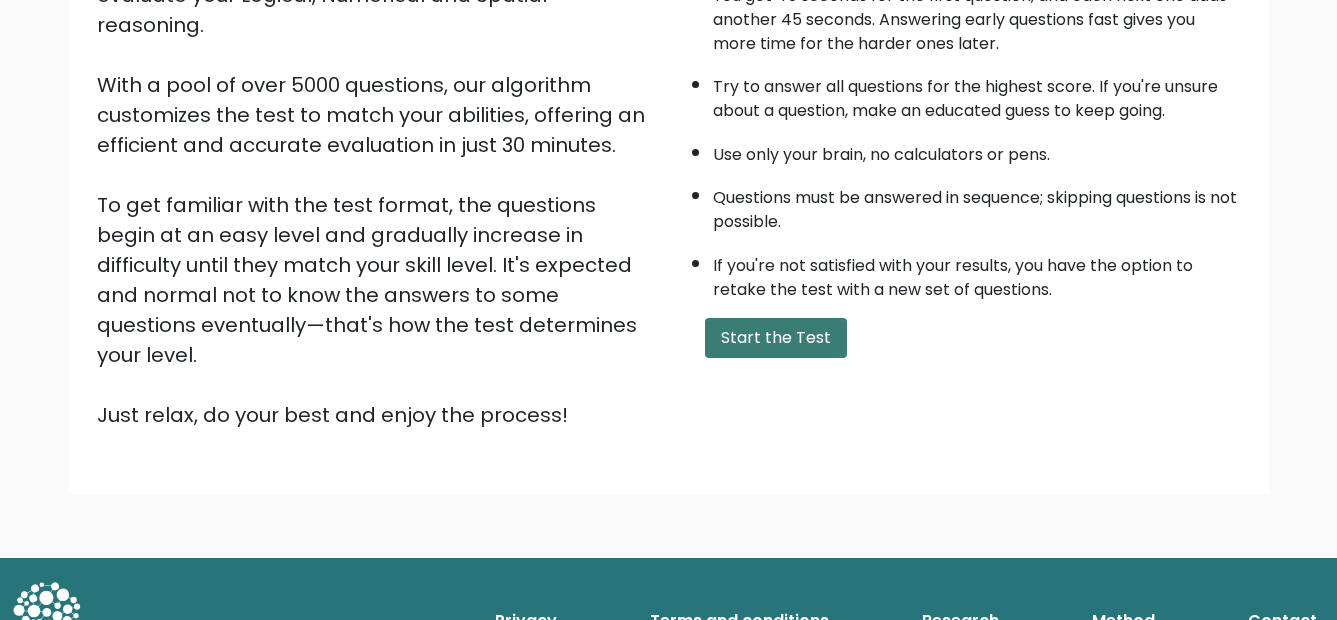 click on "Start the Test" at bounding box center (776, 338) 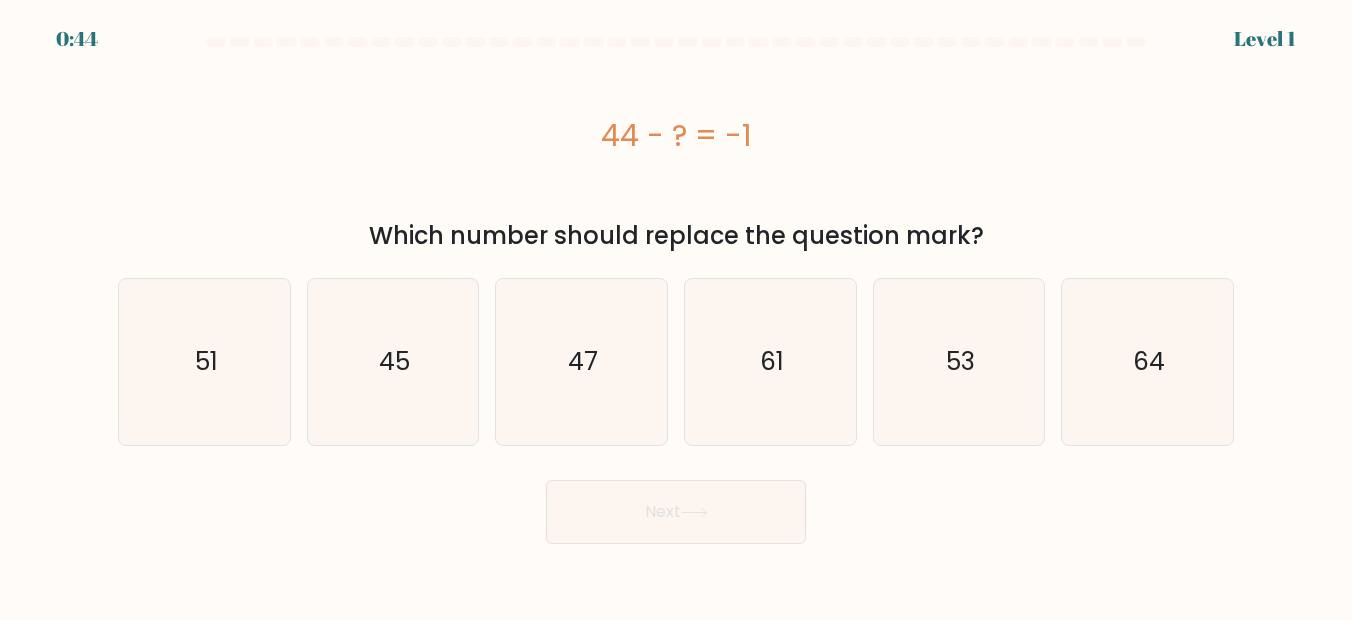 scroll, scrollTop: 0, scrollLeft: 0, axis: both 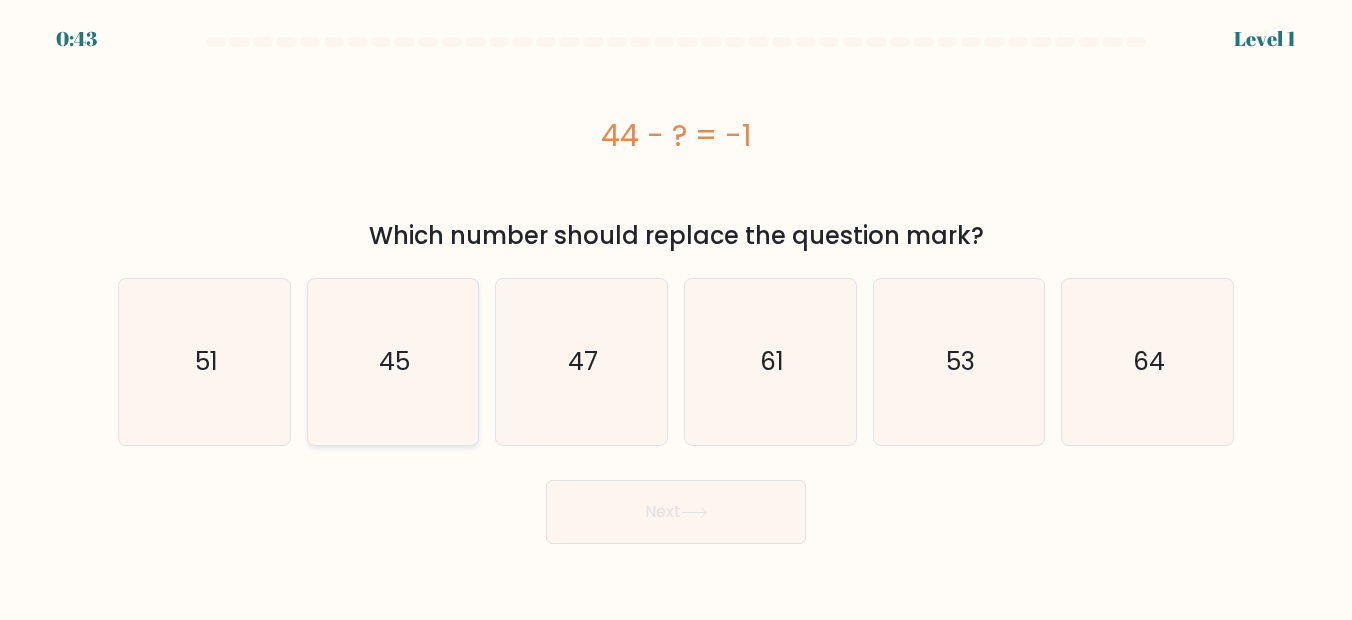 click on "45" at bounding box center [394, 361] 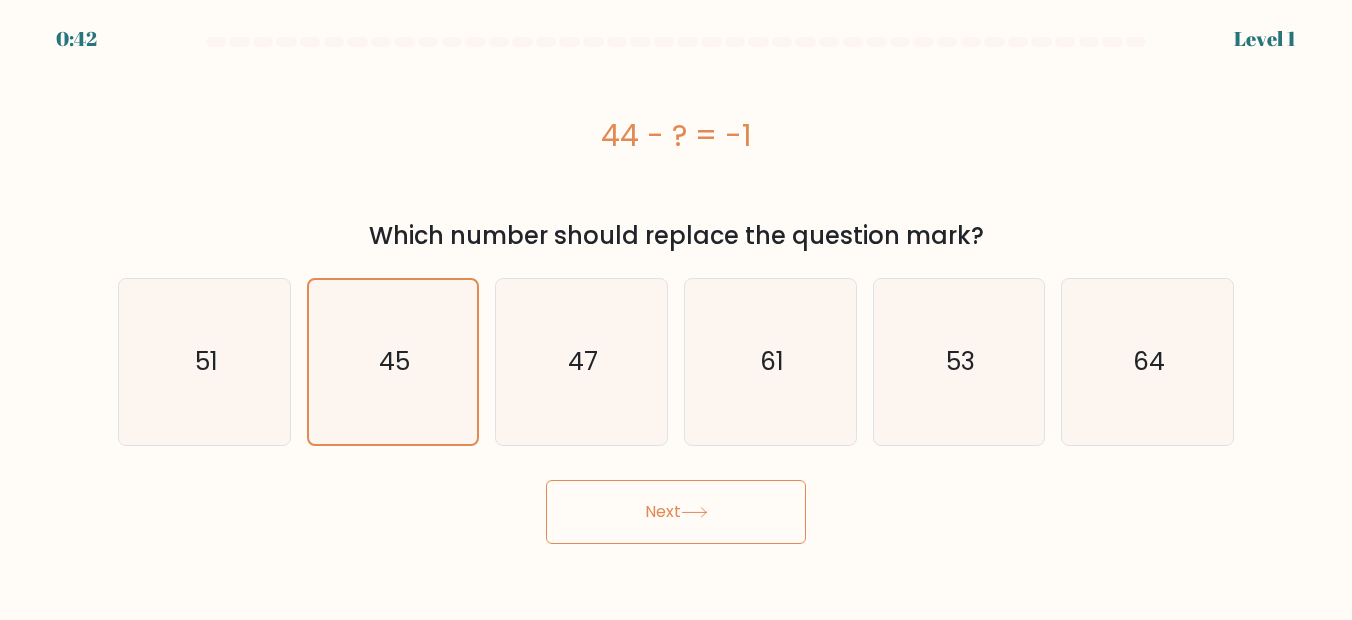 click on "Next" at bounding box center (676, 512) 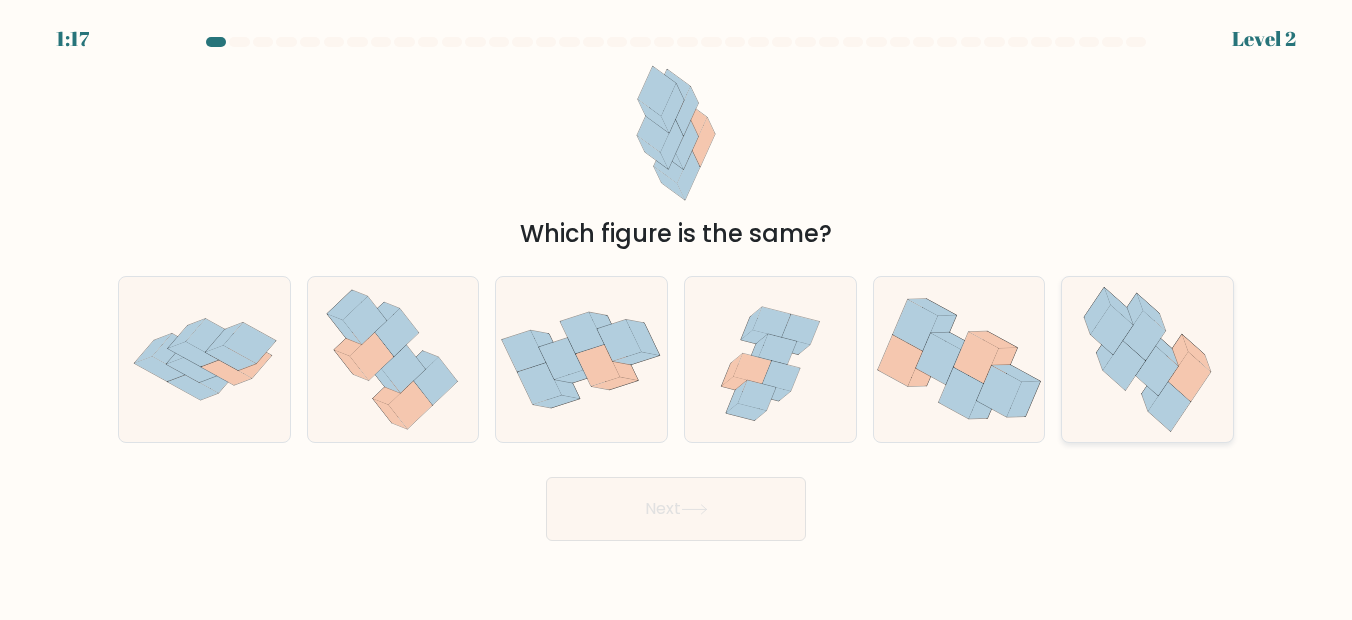 click at bounding box center (1190, 377) 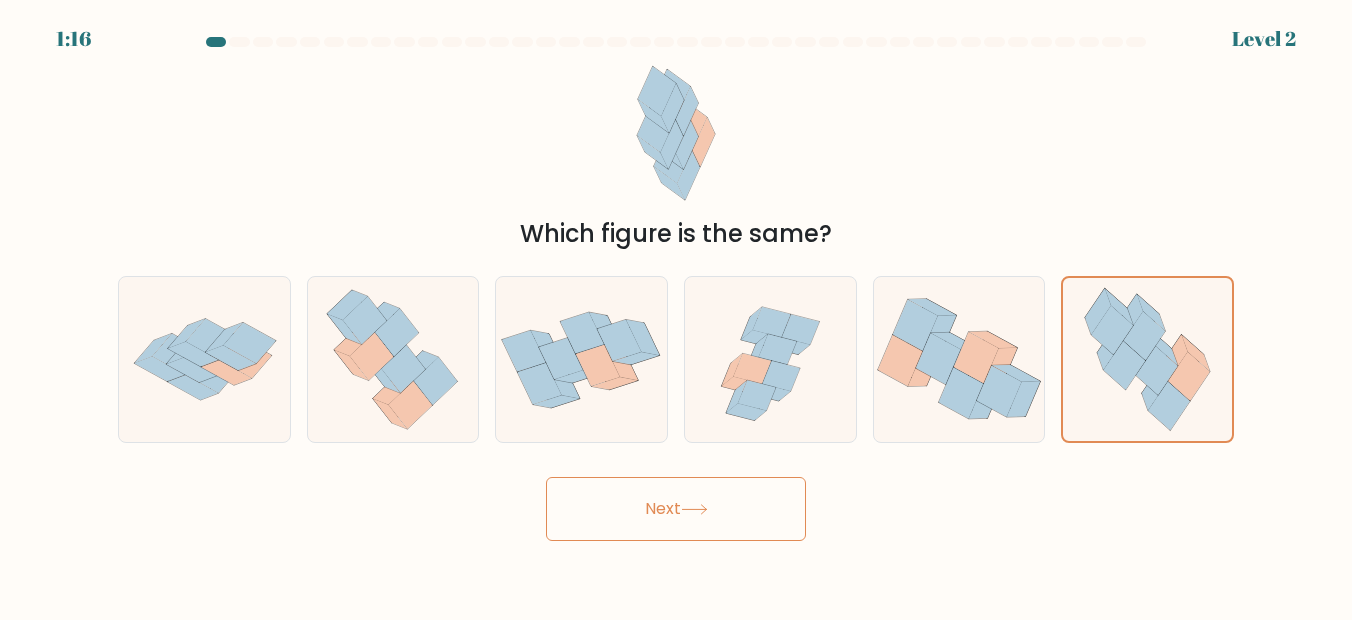 click on "Next" at bounding box center (676, 509) 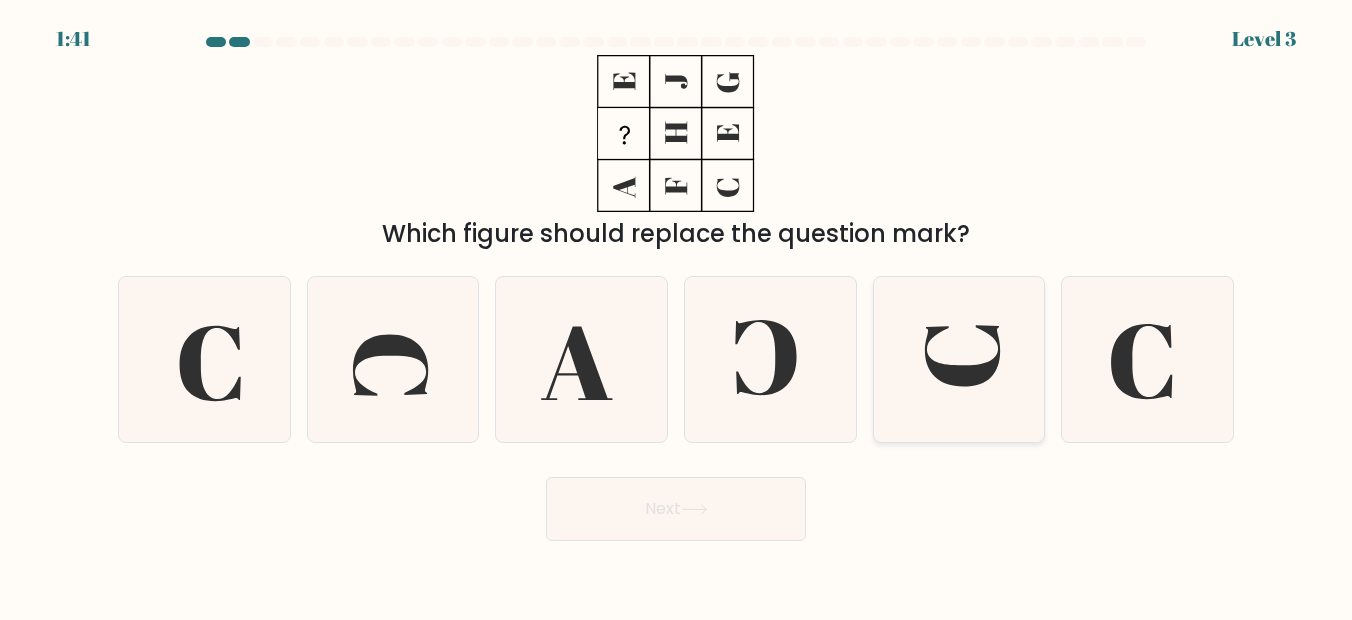 click at bounding box center [963, 355] 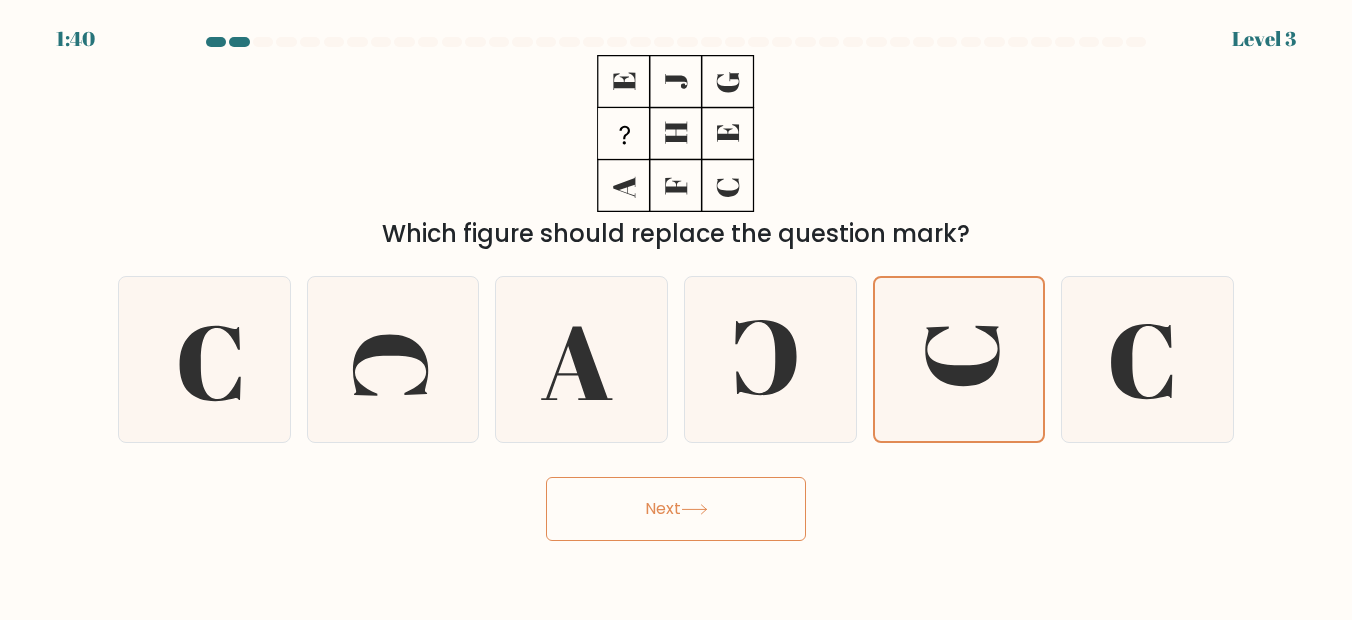 click on "Next" at bounding box center [676, 509] 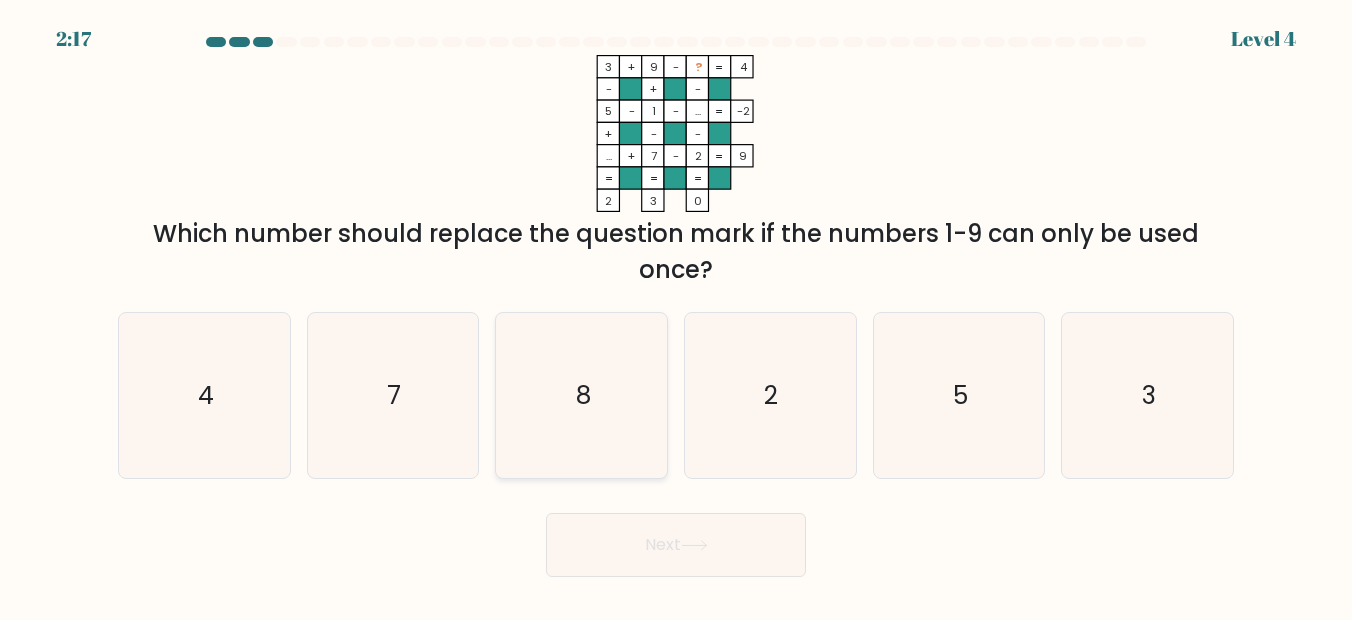 drag, startPoint x: 616, startPoint y: 332, endPoint x: 619, endPoint y: 397, distance: 65.06919 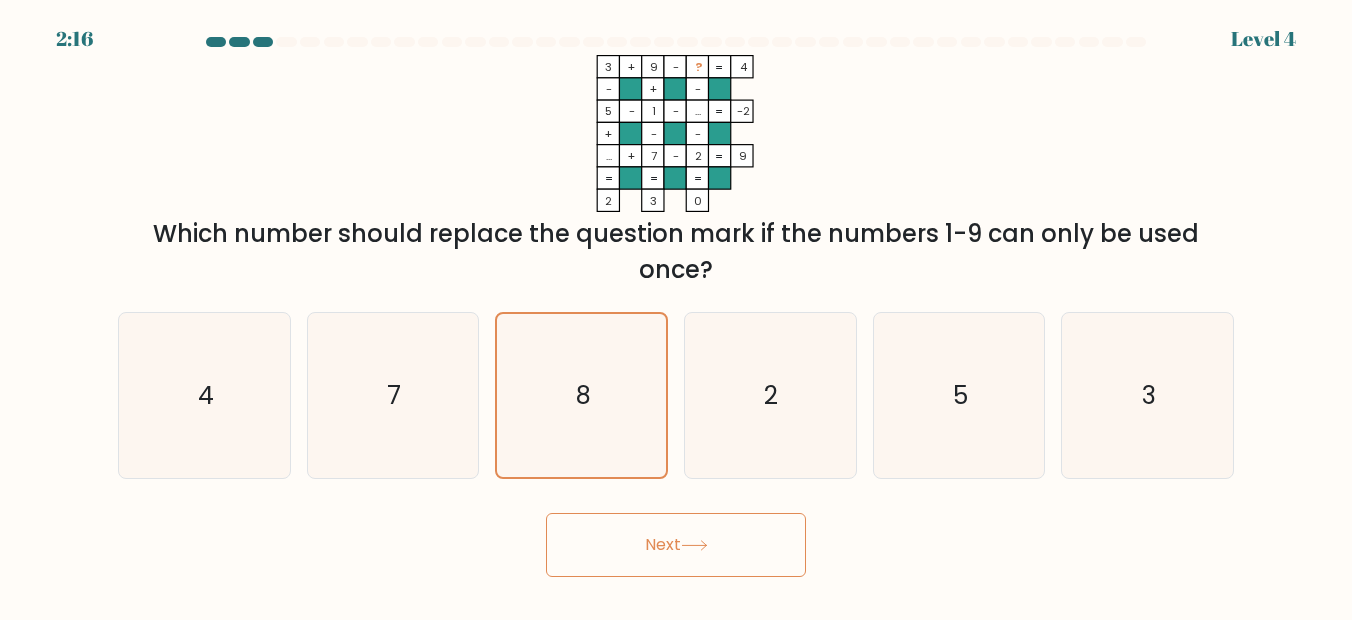 click on "Next" at bounding box center (676, 545) 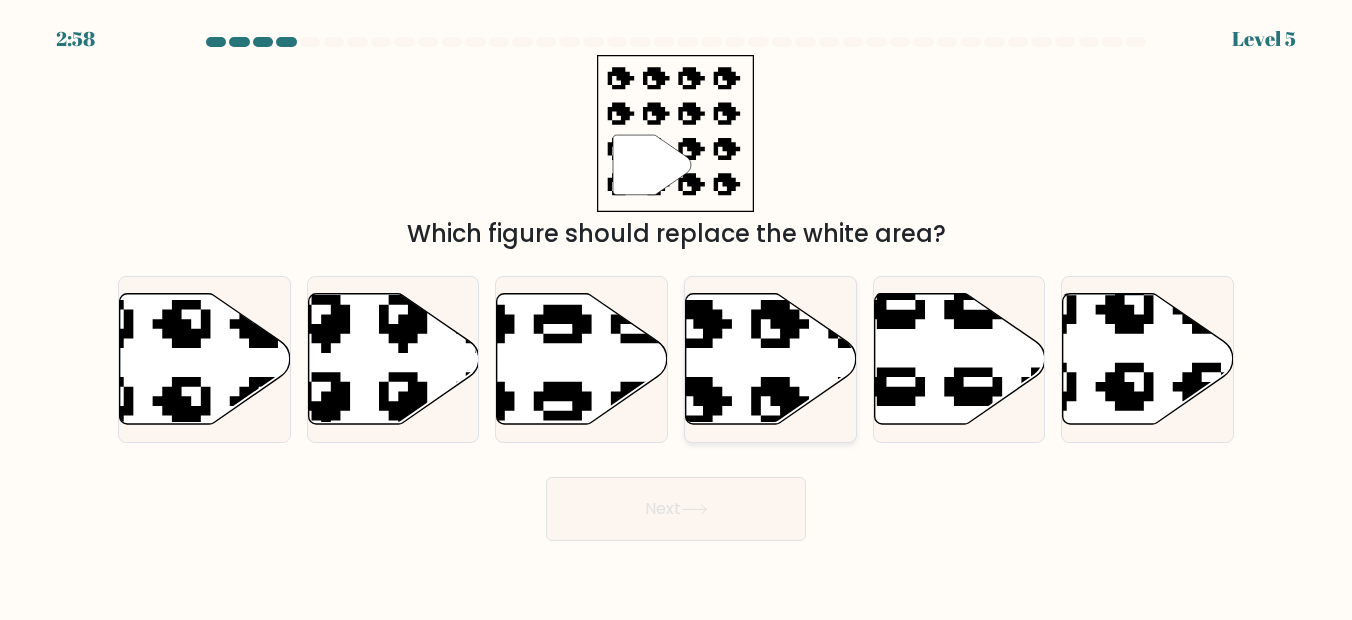 click at bounding box center (771, 358) 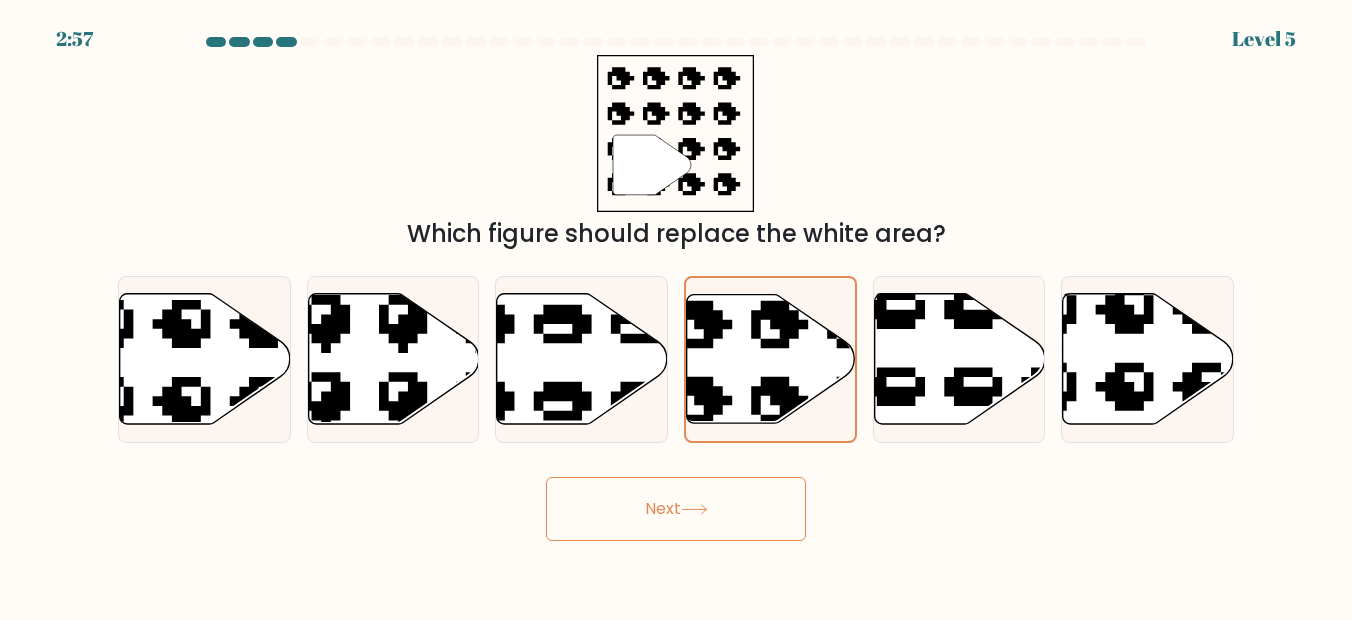 click on "2:57
Level 5" at bounding box center (676, 310) 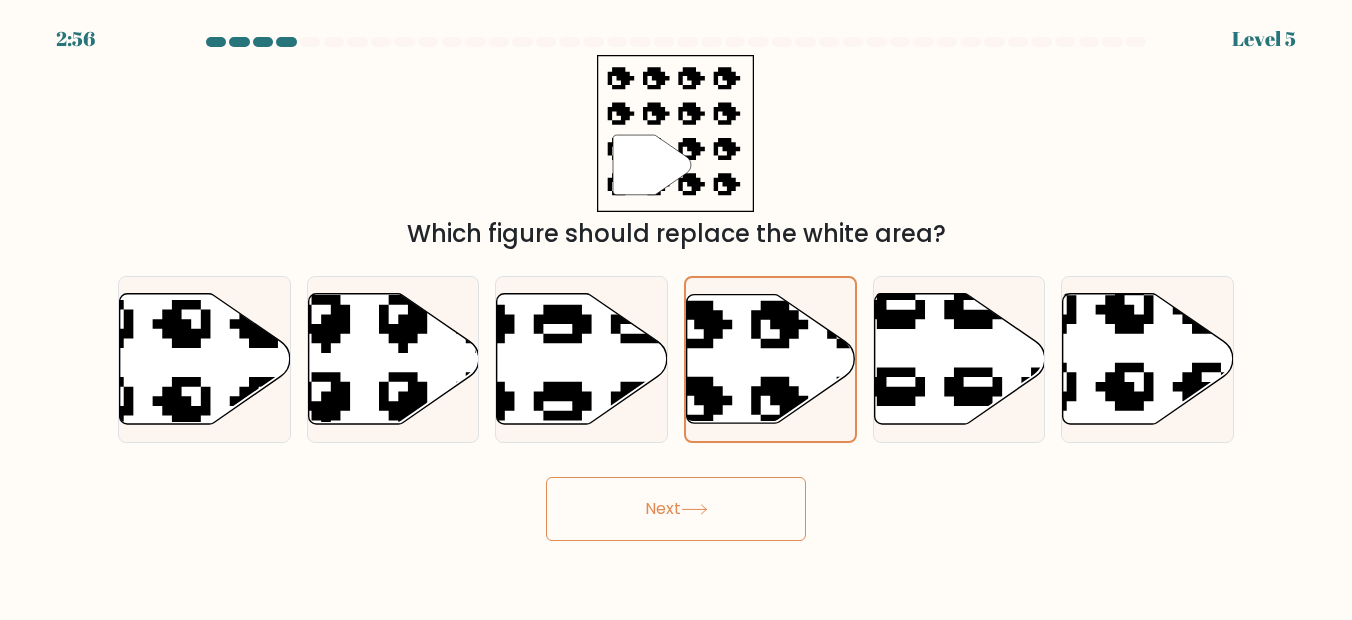 click on "Next" at bounding box center (676, 509) 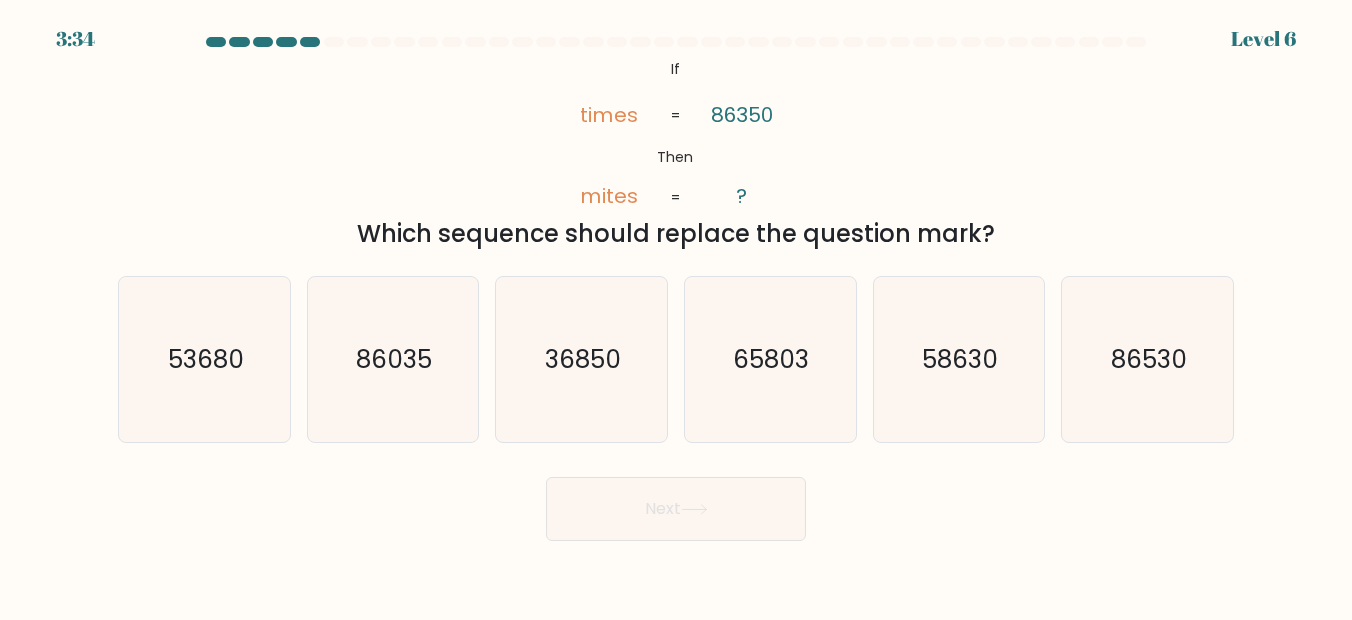 drag, startPoint x: 586, startPoint y: 380, endPoint x: 612, endPoint y: 466, distance: 89.84431 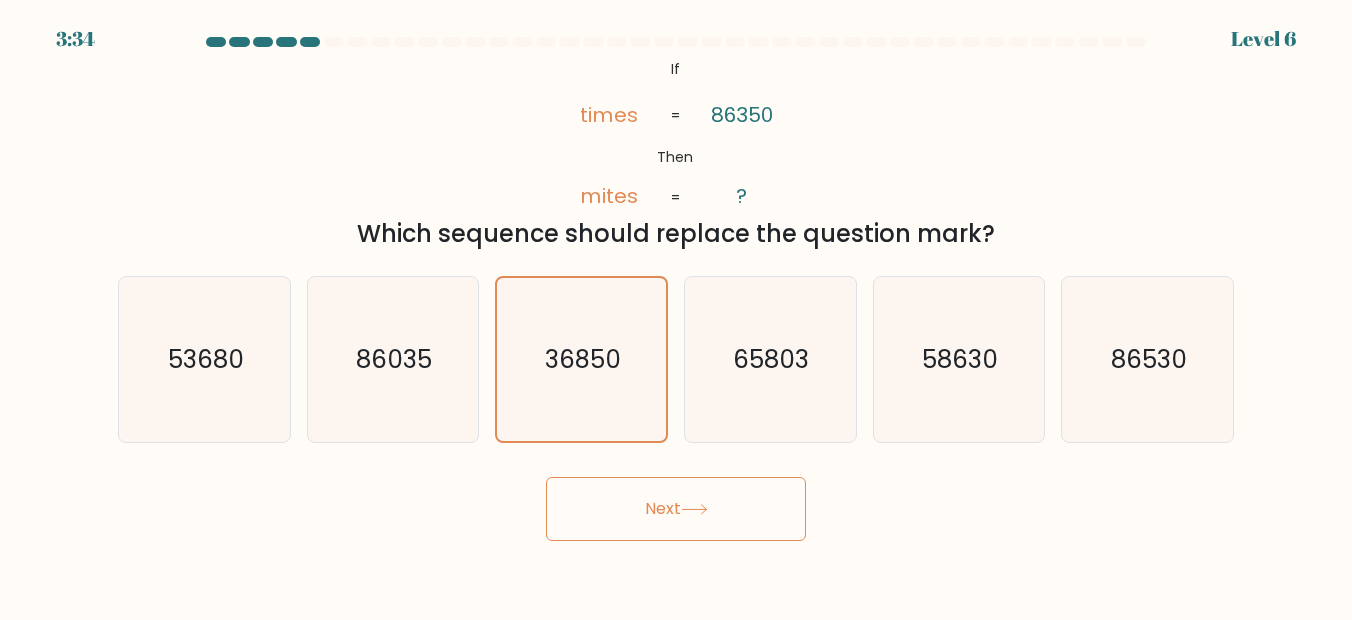 click on "Next" at bounding box center (676, 509) 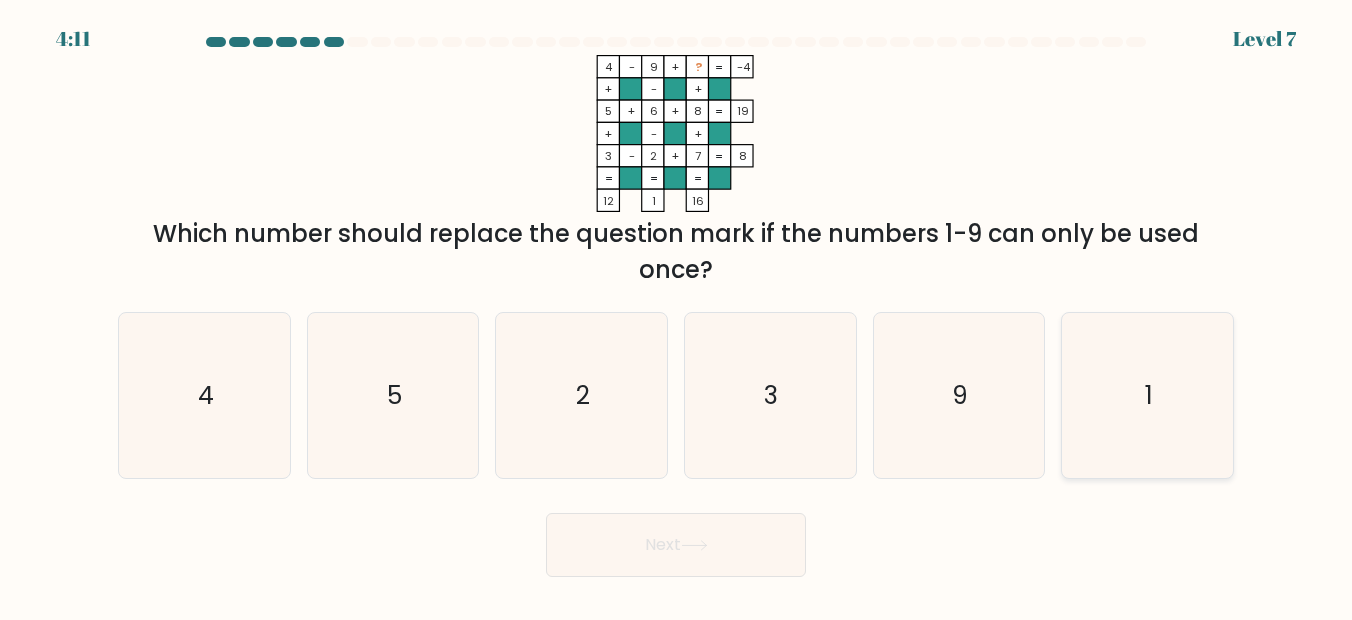 click on "1" at bounding box center (1148, 396) 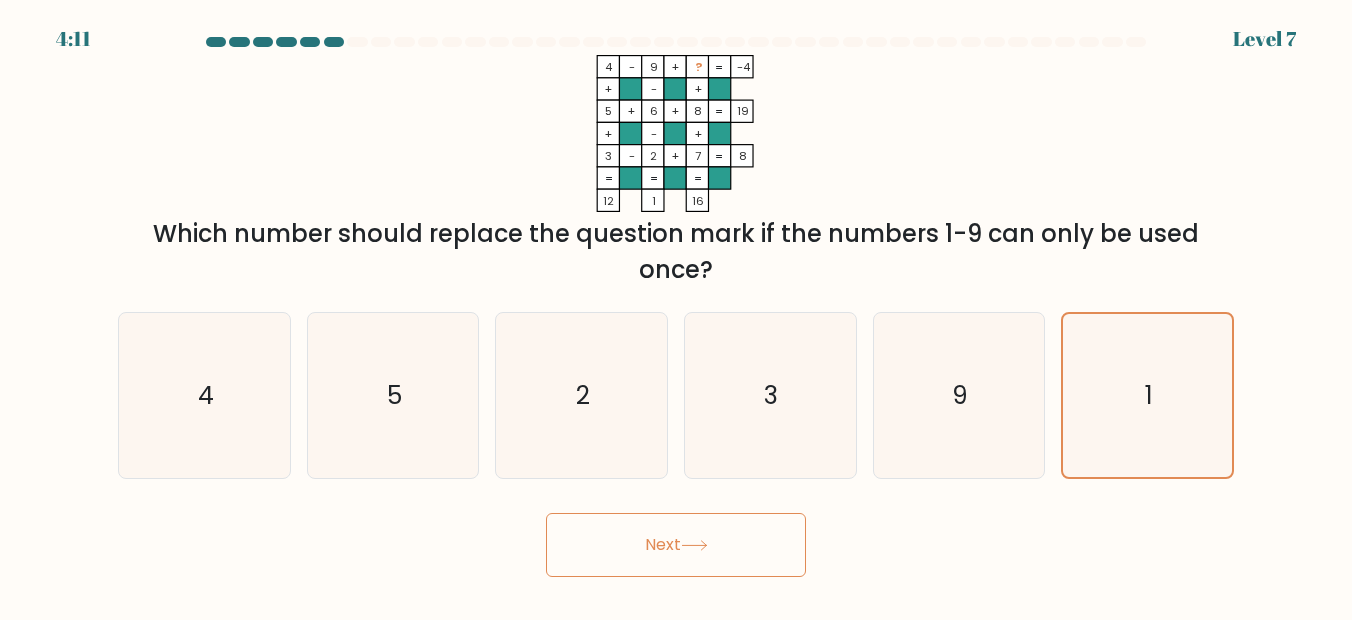 click on "Next" at bounding box center [676, 545] 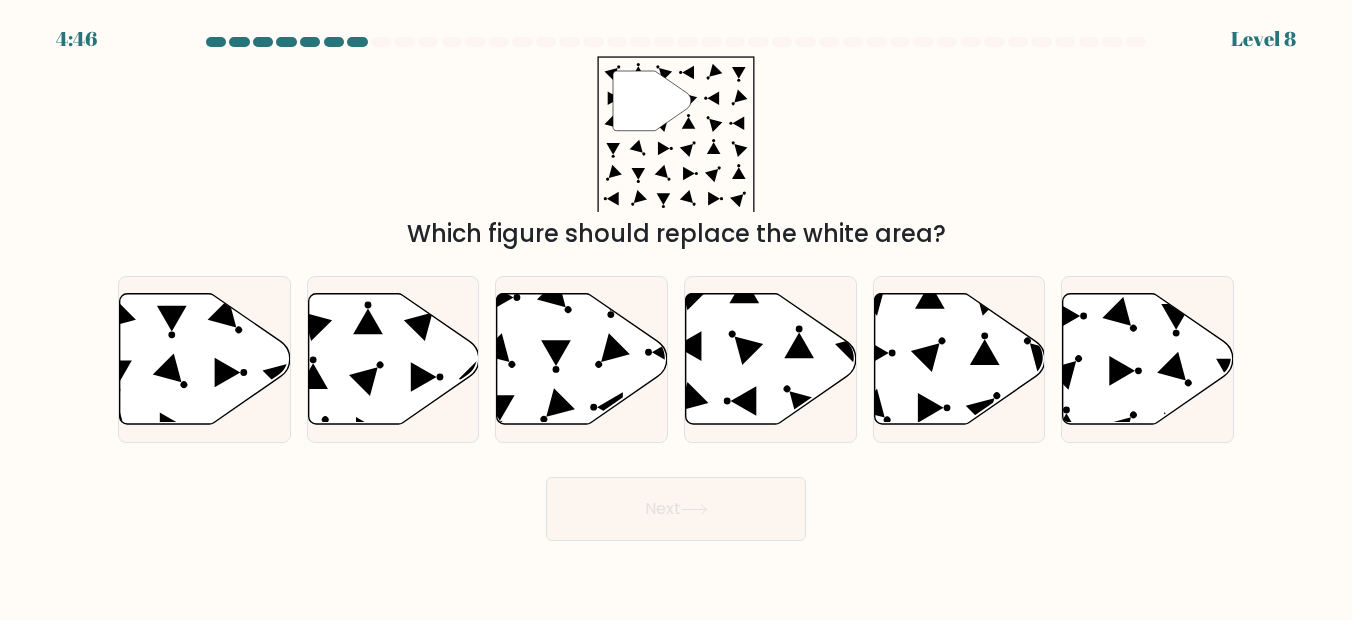 drag, startPoint x: 989, startPoint y: 402, endPoint x: 805, endPoint y: 520, distance: 218.58636 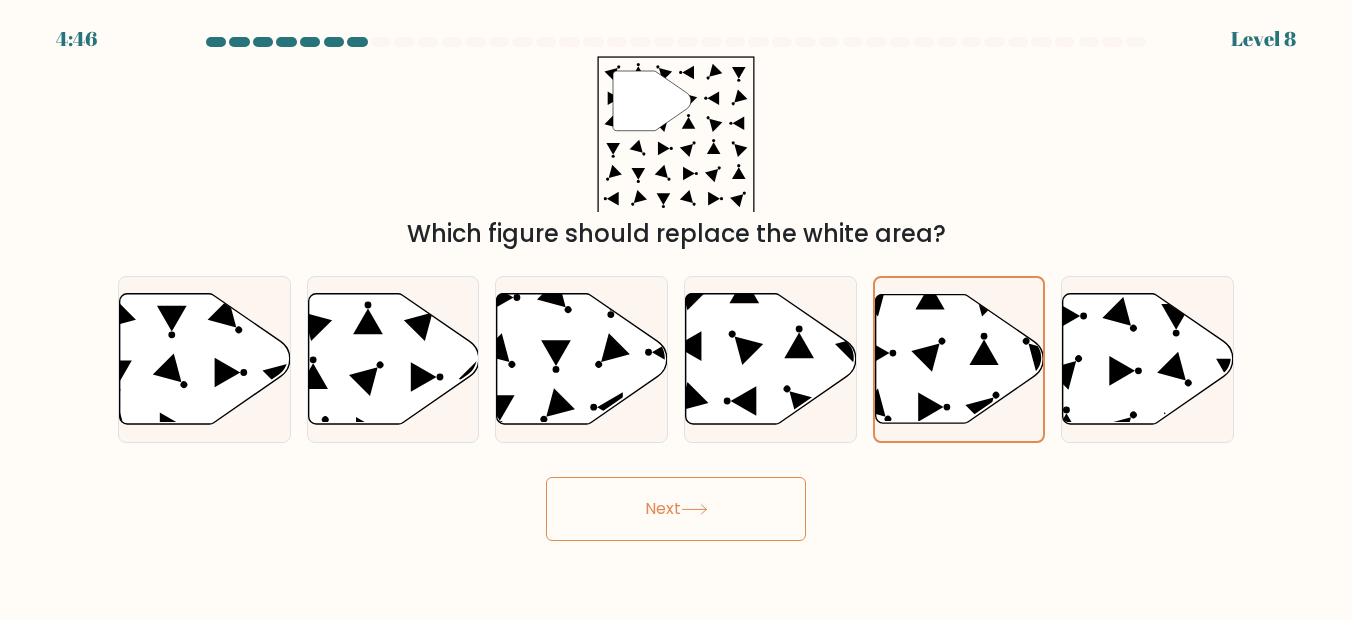 click on "Next" at bounding box center (676, 509) 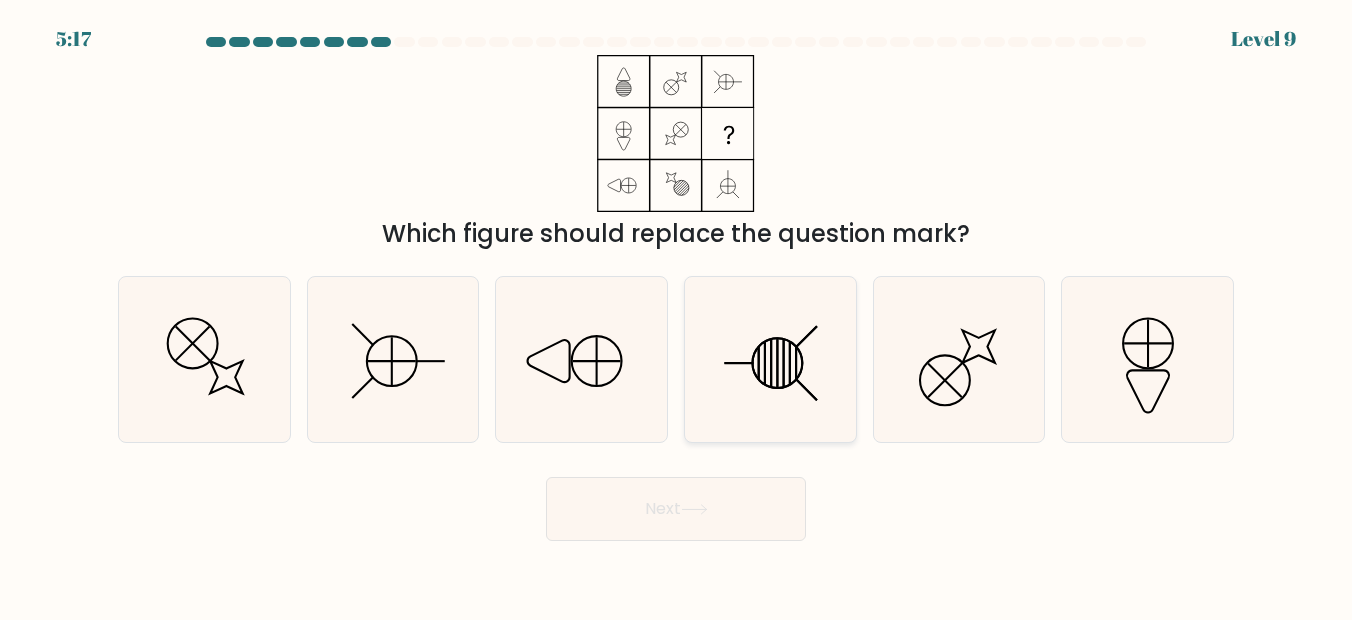 click at bounding box center [772, 363] 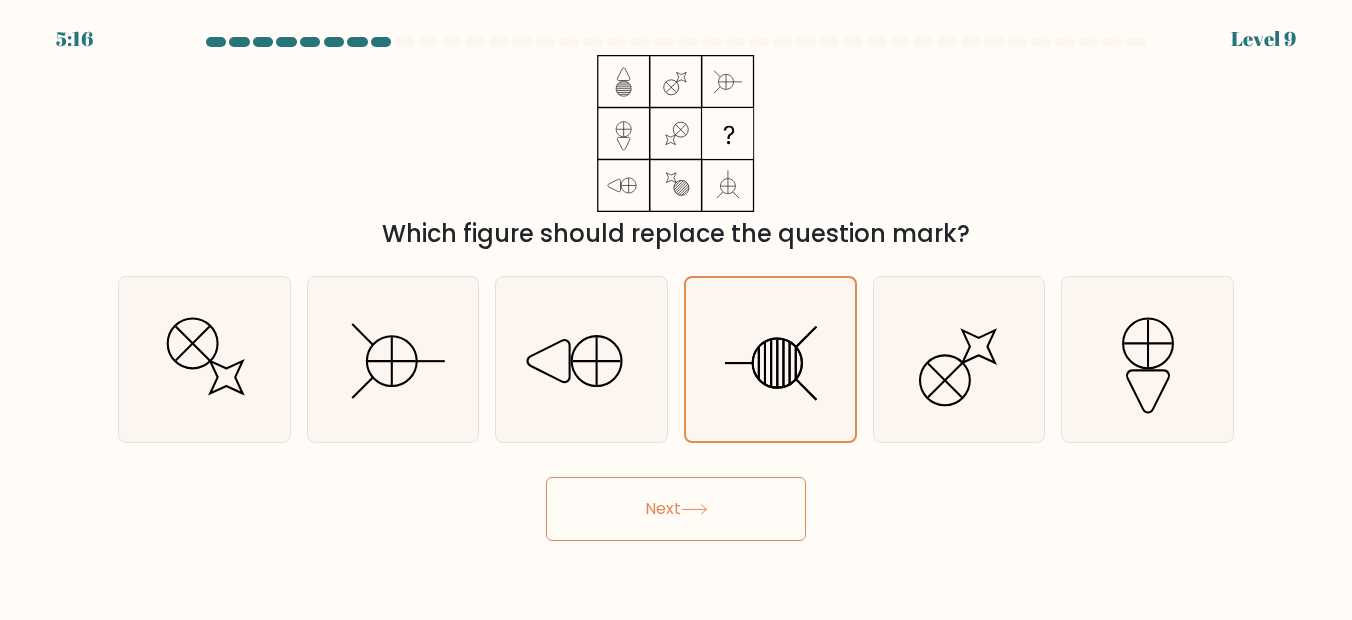 click at bounding box center (694, 509) 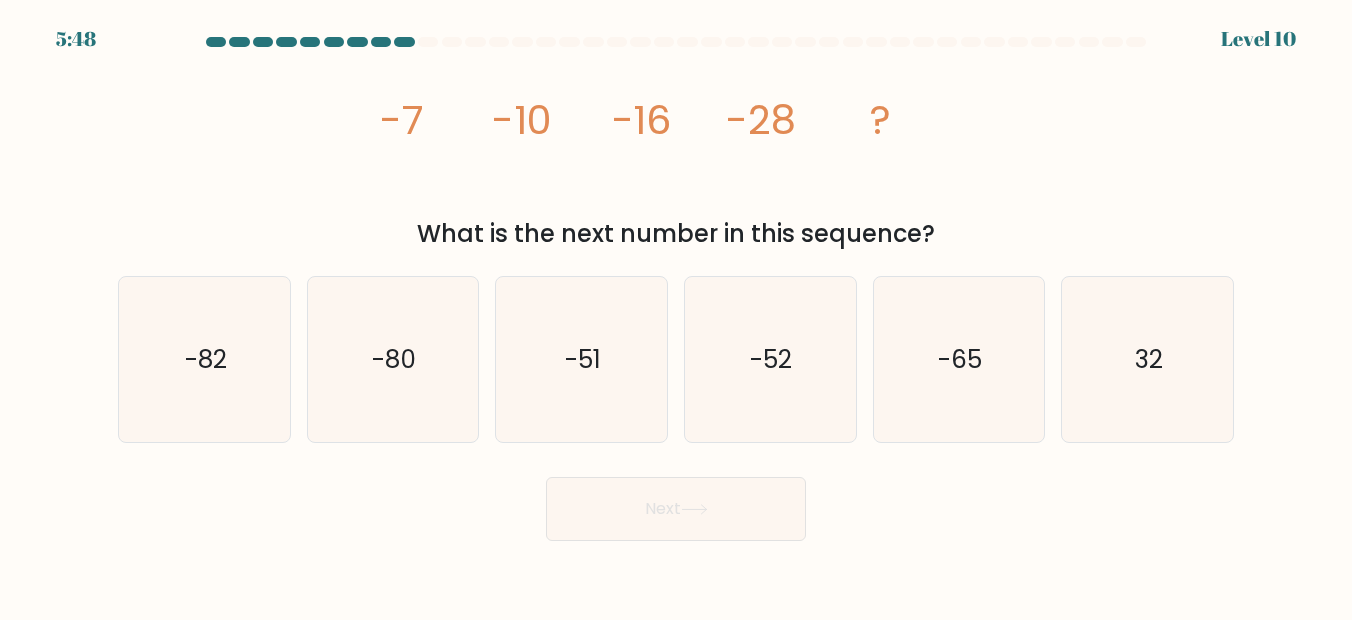 drag, startPoint x: 793, startPoint y: 354, endPoint x: 717, endPoint y: 514, distance: 177.13272 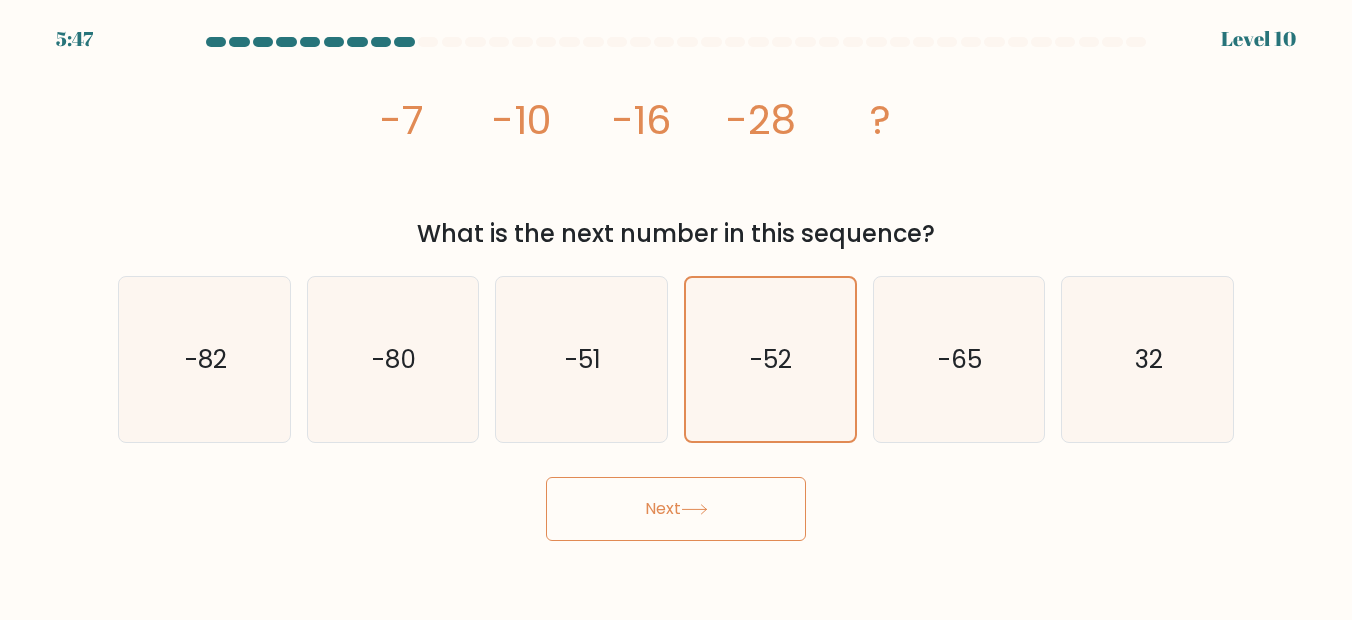 drag, startPoint x: 713, startPoint y: 523, endPoint x: 733, endPoint y: 207, distance: 316.6323 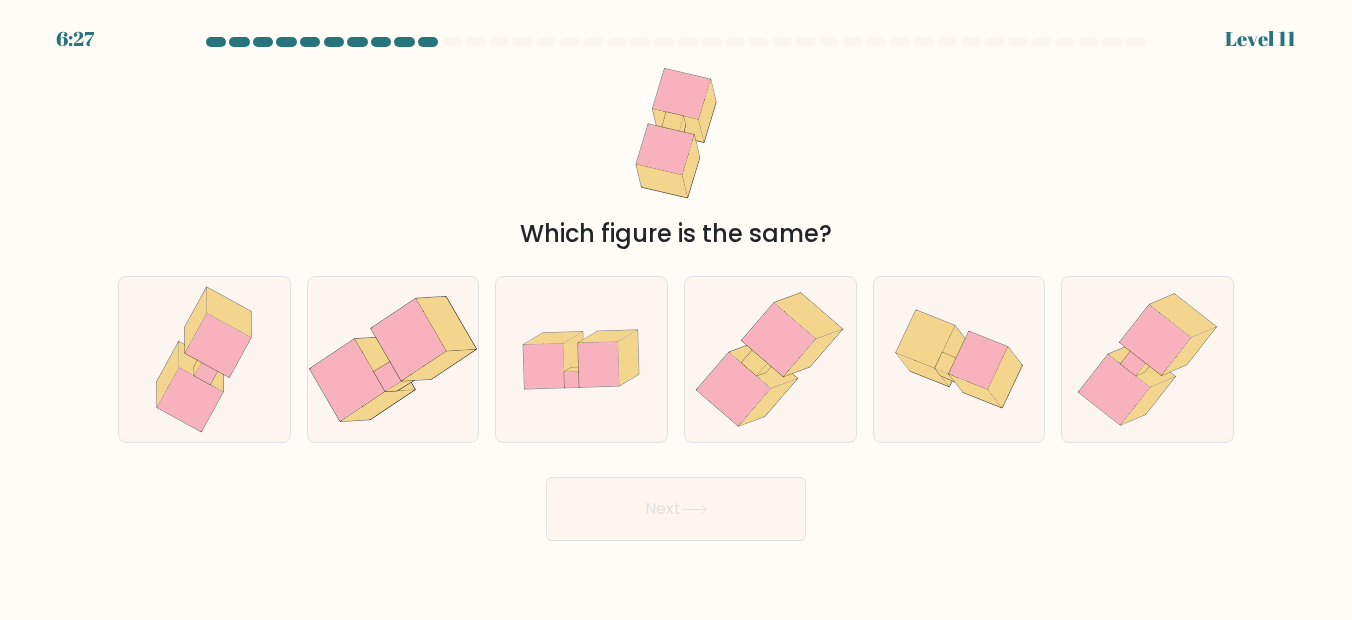 drag, startPoint x: 816, startPoint y: 388, endPoint x: 741, endPoint y: 493, distance: 129.03488 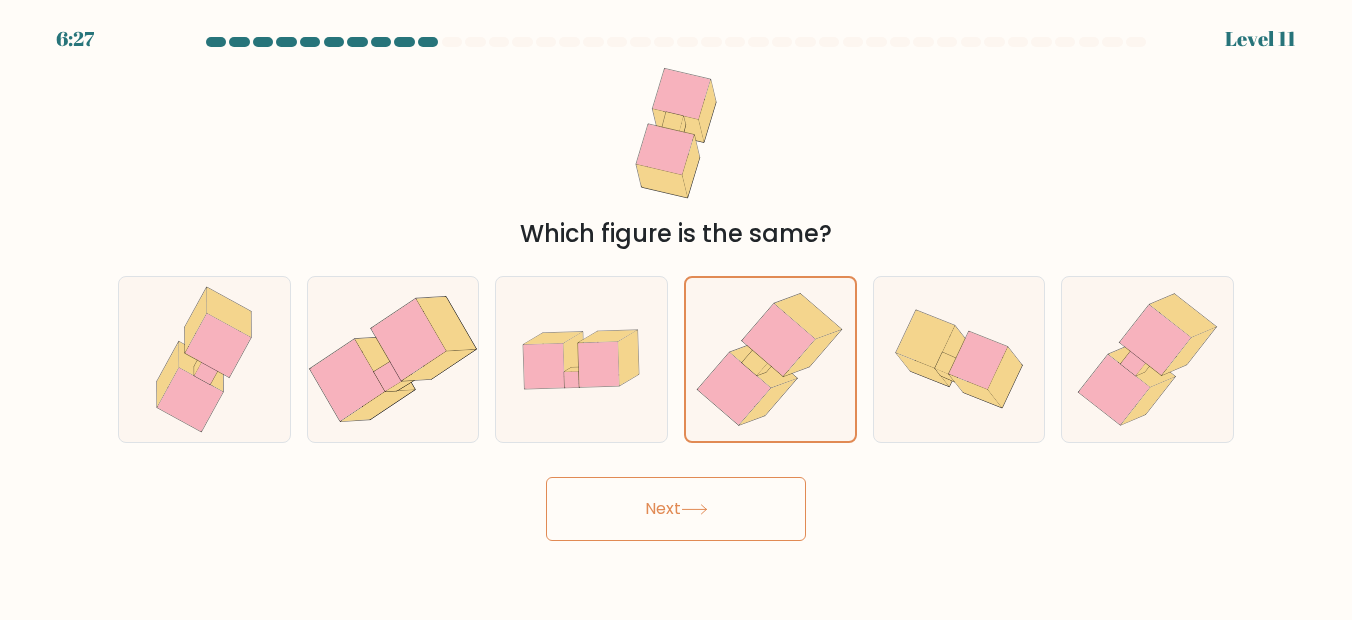 click on "Next" at bounding box center [676, 509] 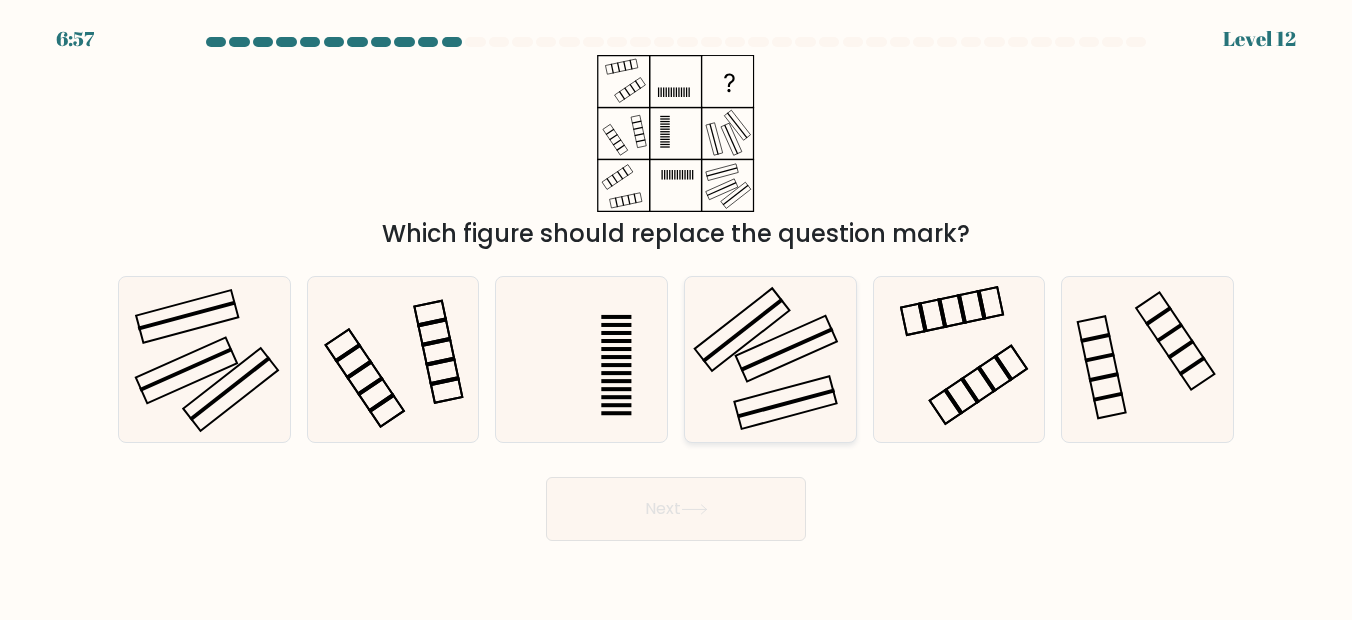 drag, startPoint x: 765, startPoint y: 344, endPoint x: 761, endPoint y: 379, distance: 35.22783 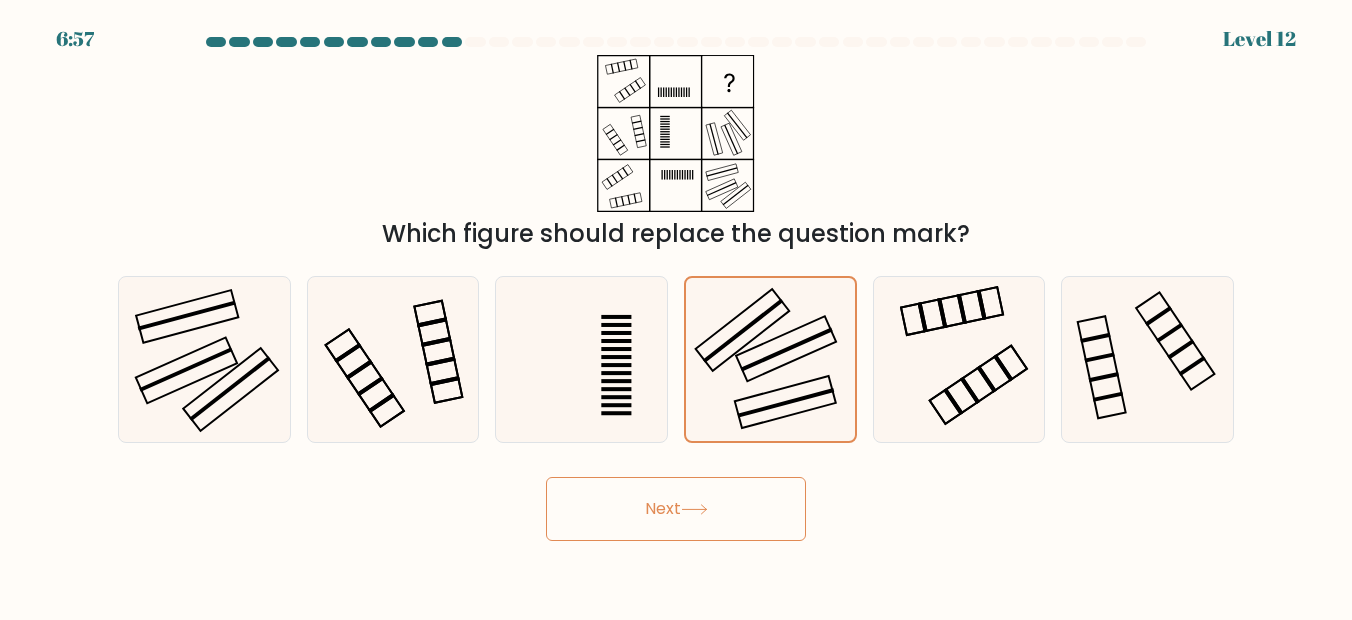 click on "Next" at bounding box center (676, 509) 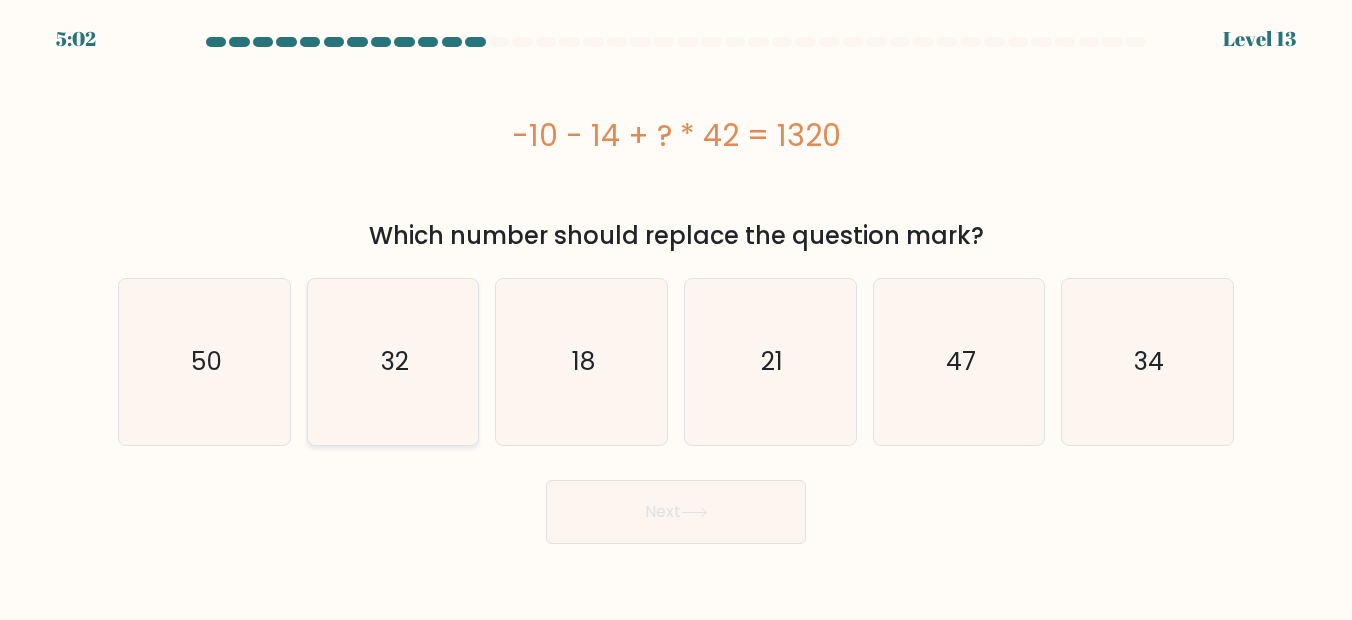 click on "32" at bounding box center [395, 361] 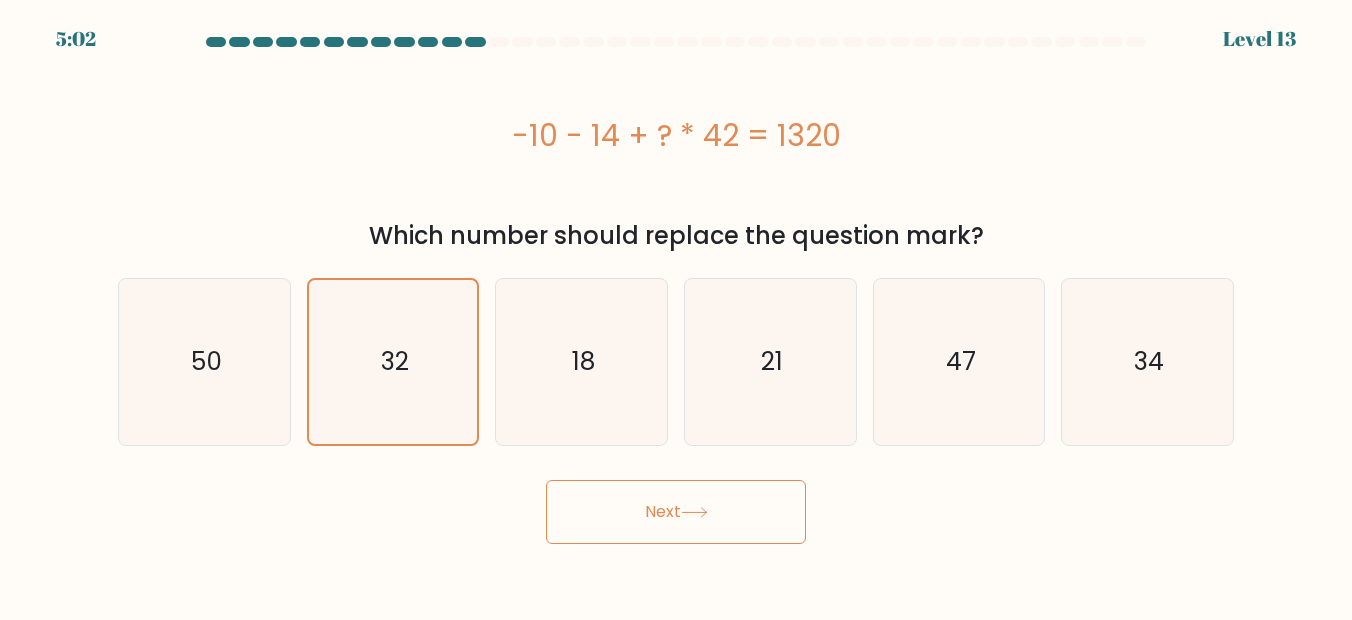click on "5:02
Level 13" at bounding box center [676, 310] 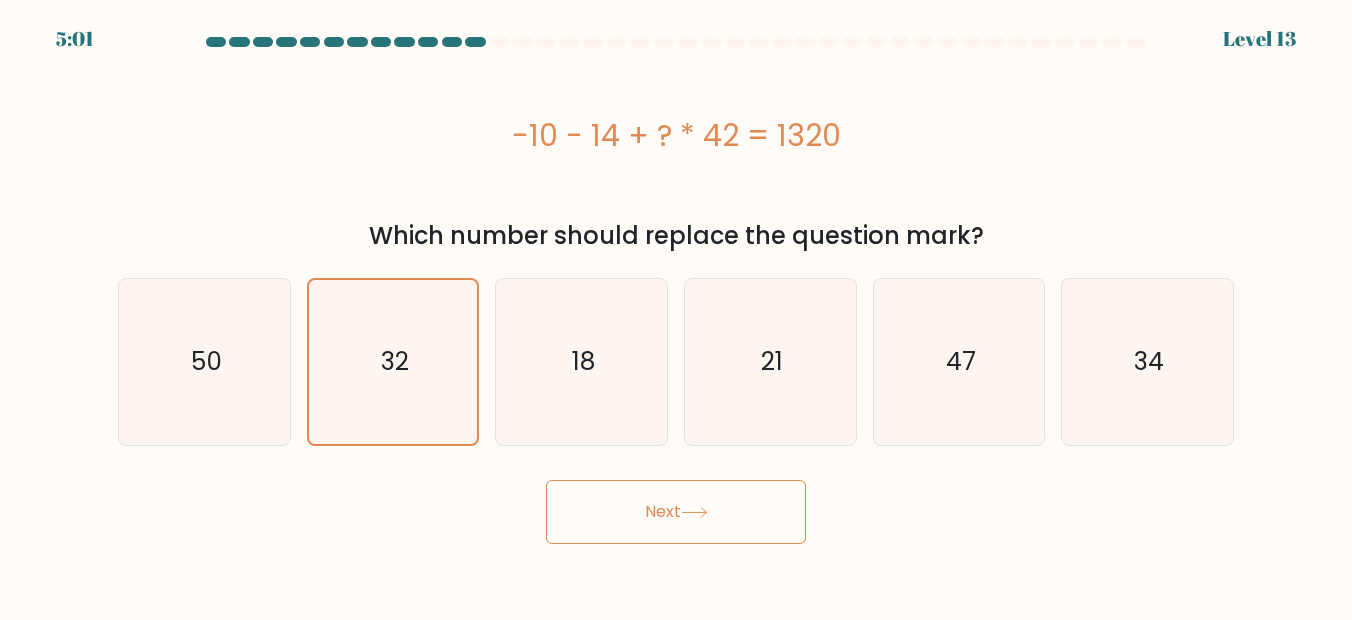 click on "Next" at bounding box center (676, 512) 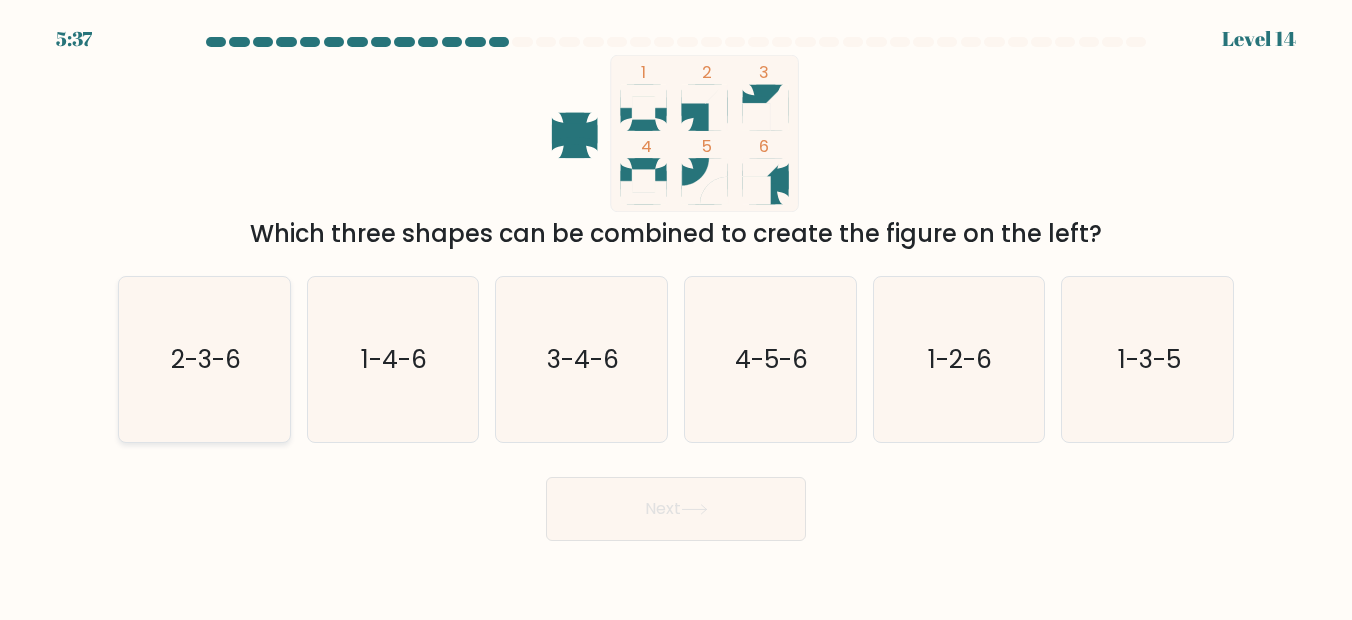 click on "2-3-6" at bounding box center [205, 360] 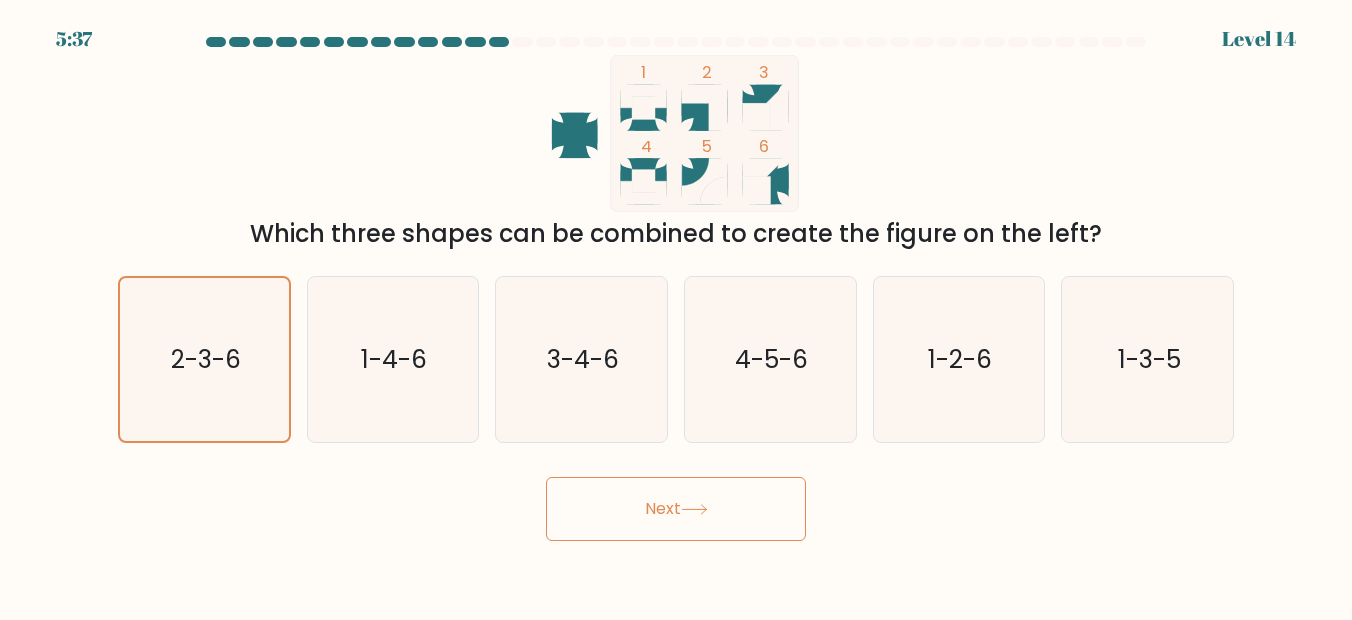 drag, startPoint x: 557, startPoint y: 484, endPoint x: 593, endPoint y: 515, distance: 47.507893 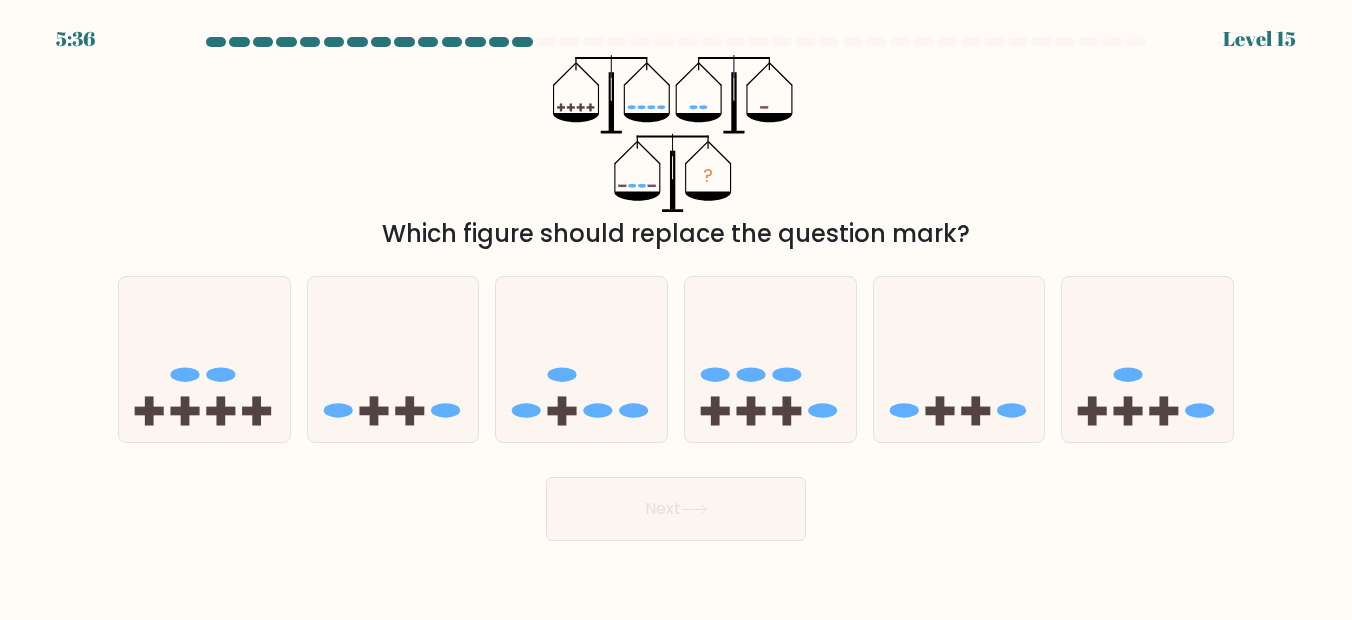 click on "Next" at bounding box center (676, 509) 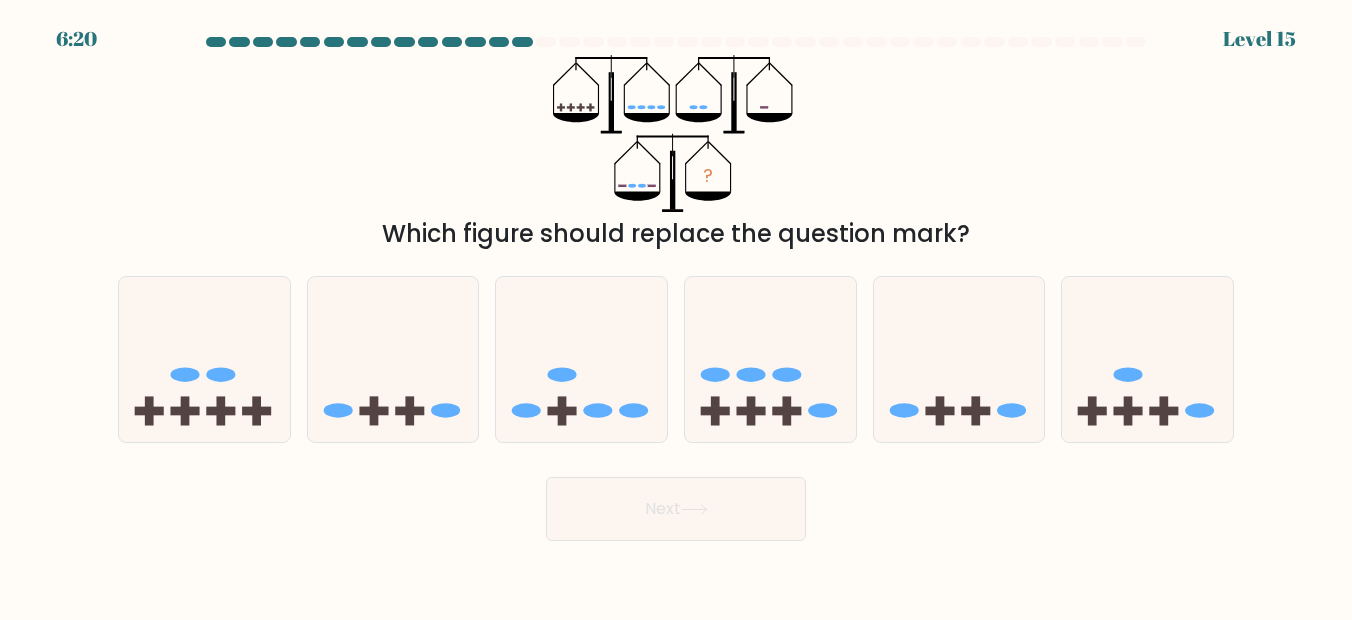 click on "?
Which figure should replace the question mark?" at bounding box center [676, 153] 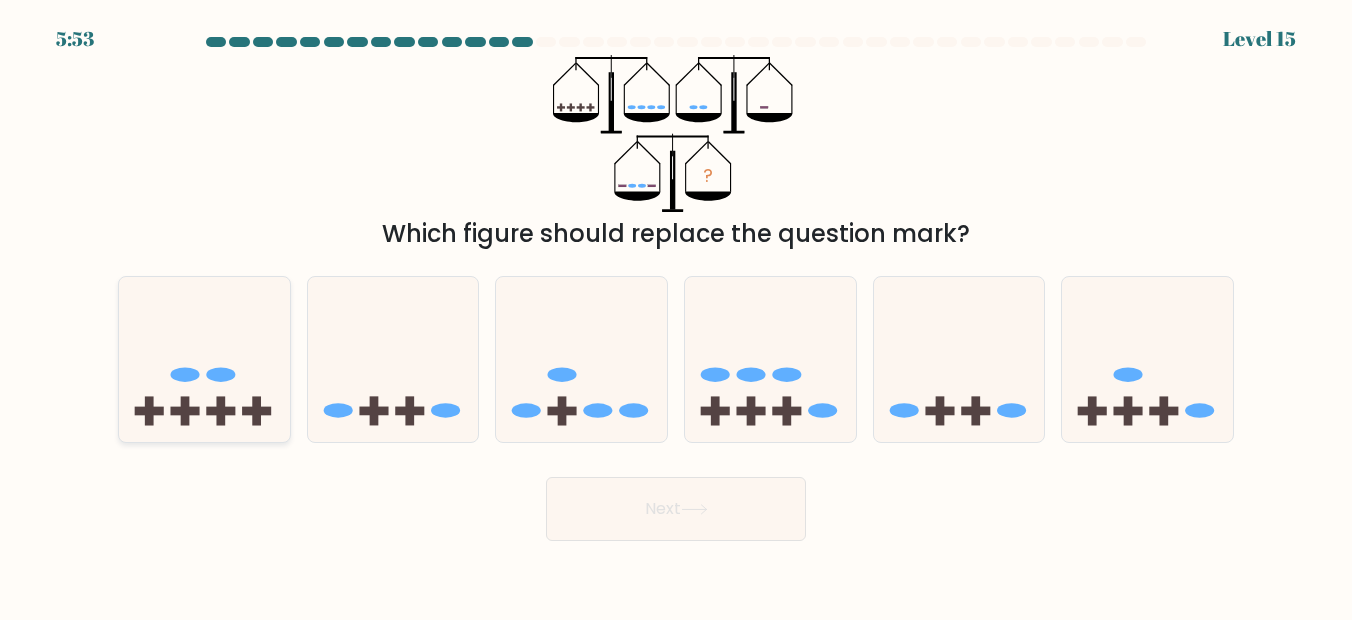 click at bounding box center (204, 359) 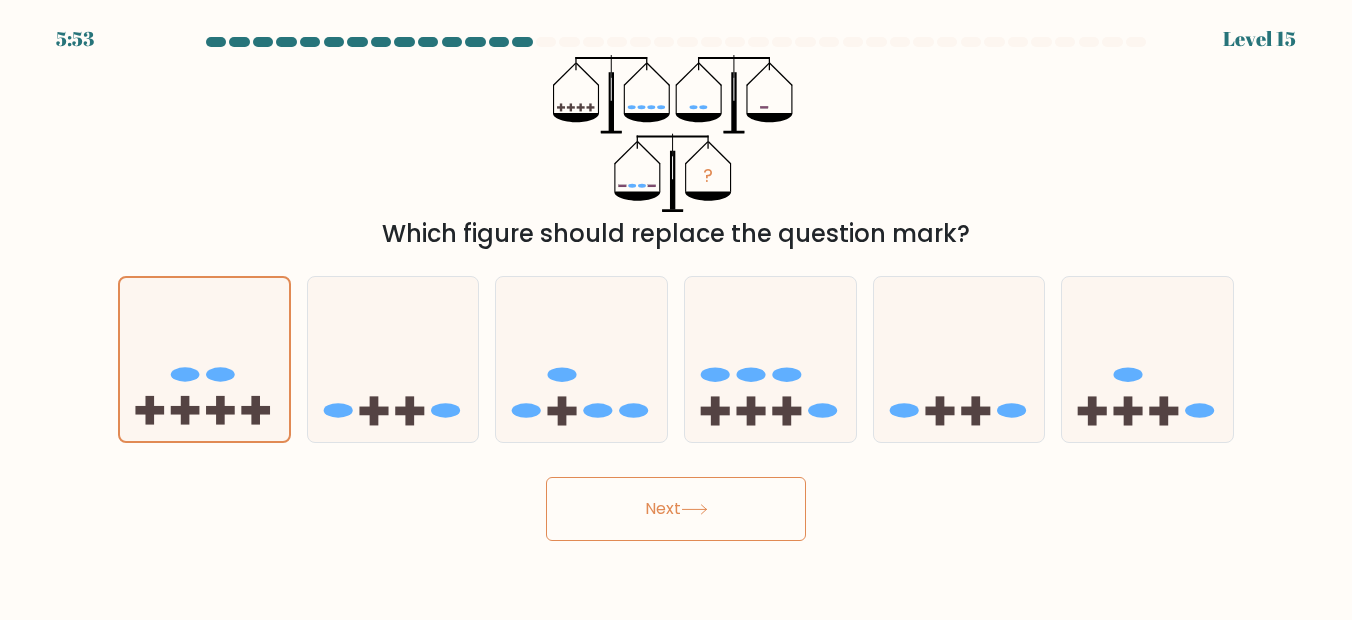click on "Next" at bounding box center (676, 509) 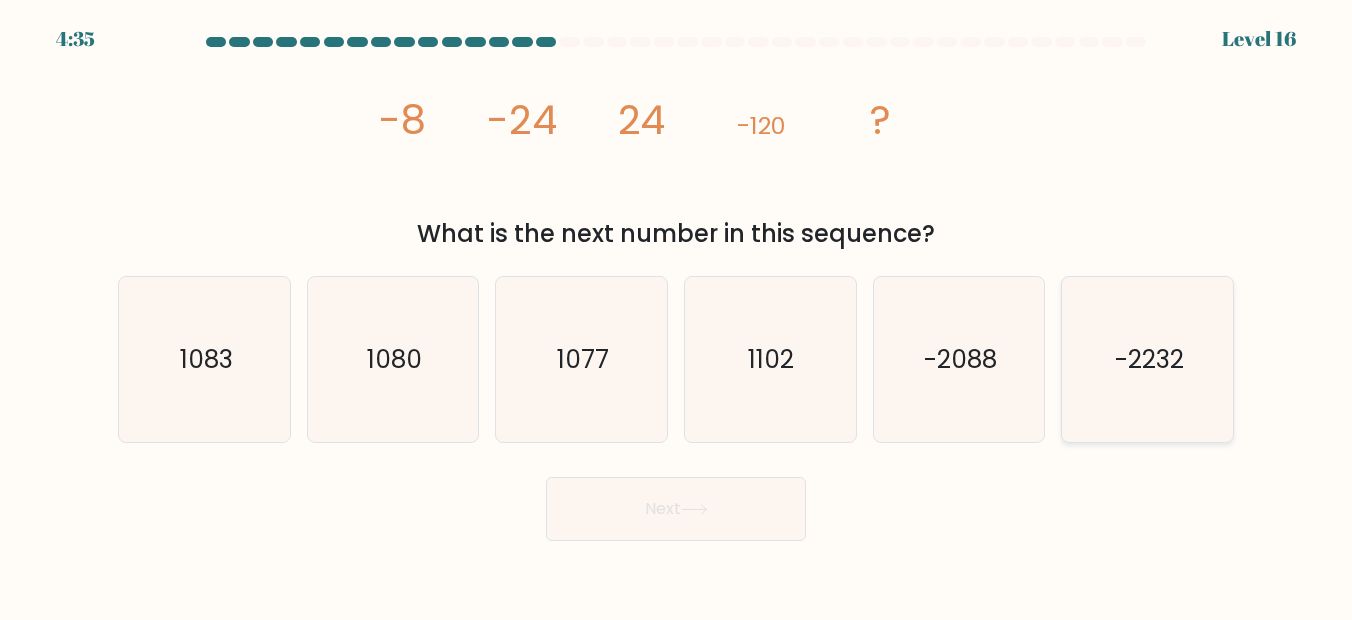 click on "-2232" at bounding box center [1148, 360] 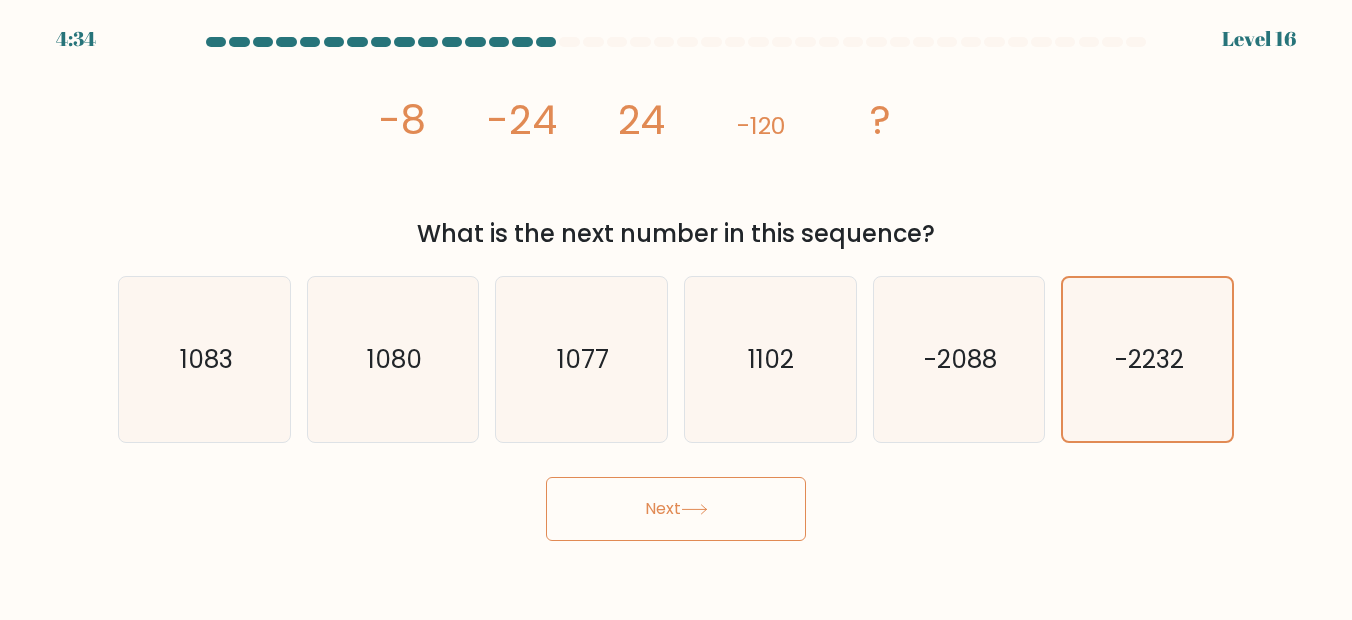 click on "image/svg+xml
-8
-24
24
-120
?
What is the next number in this sequence?" at bounding box center (676, 153) 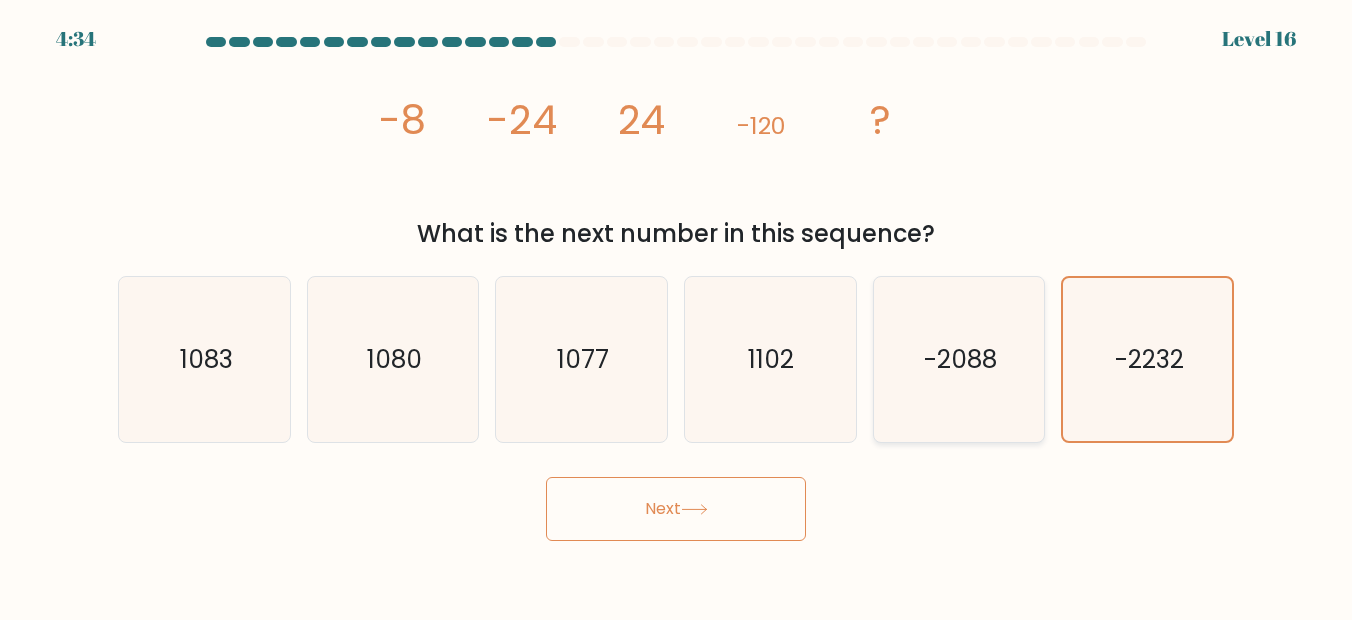 click on "-2088" at bounding box center [959, 360] 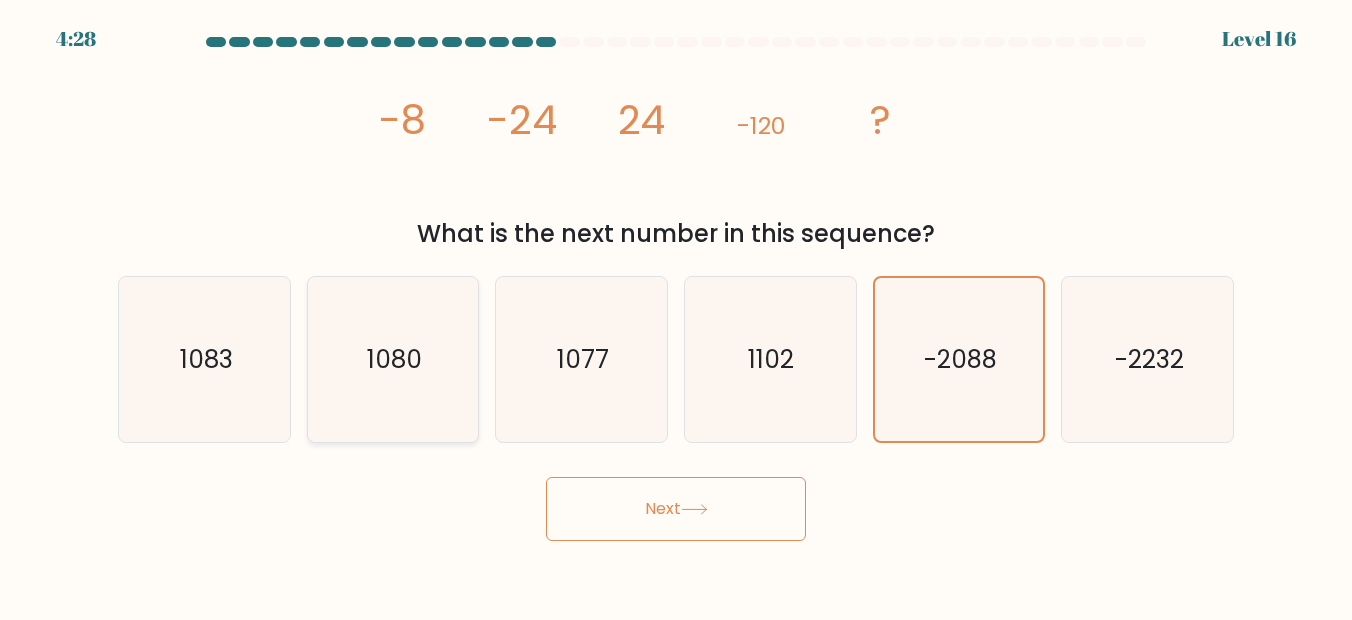 click on "1080" at bounding box center (393, 360) 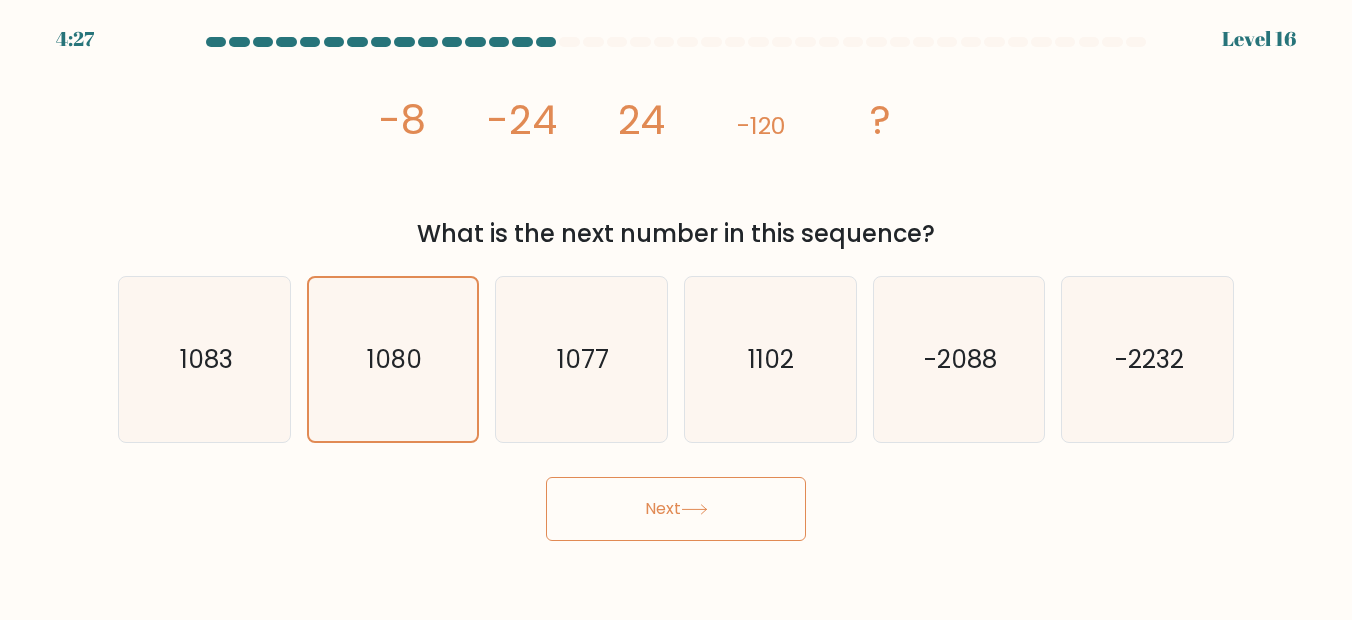 click on "Next" at bounding box center (676, 509) 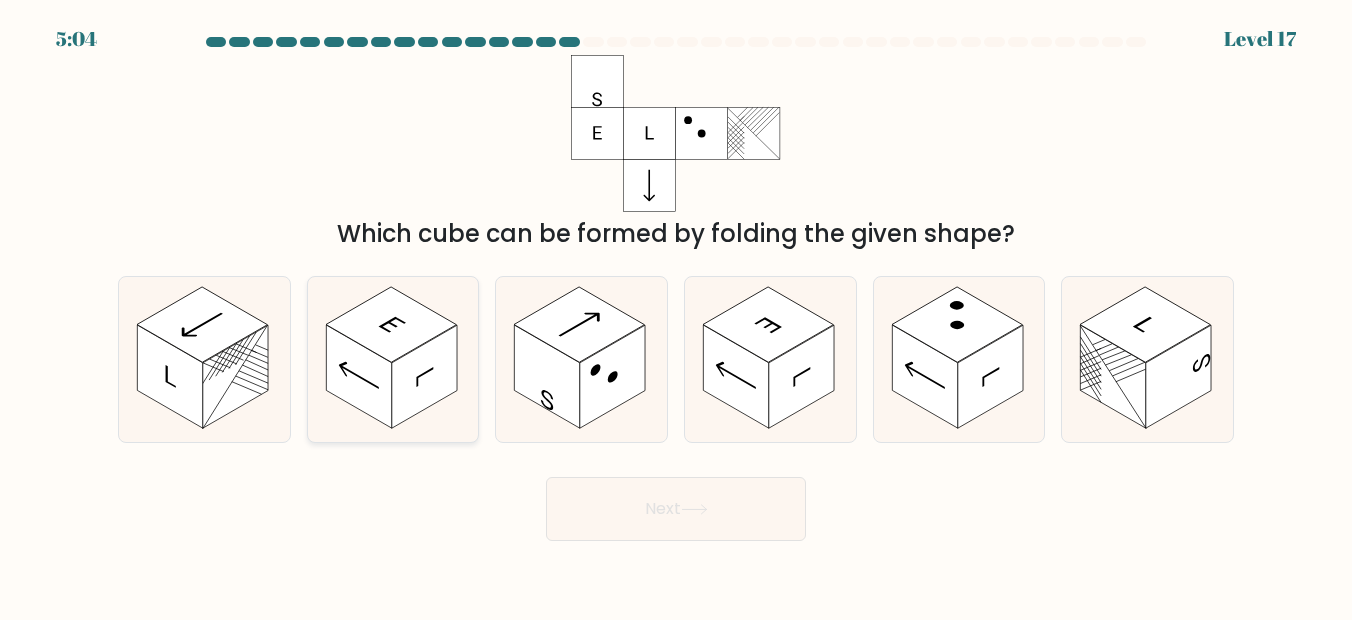 click at bounding box center [359, 376] 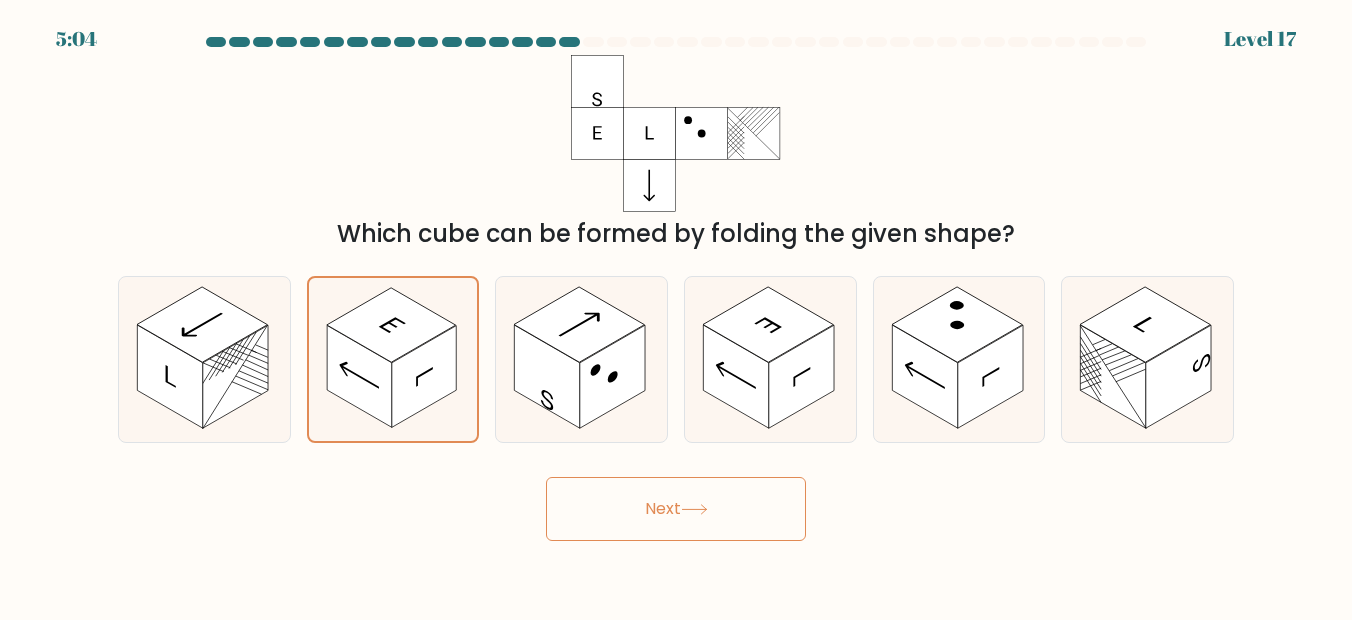 click on "Next" at bounding box center [676, 509] 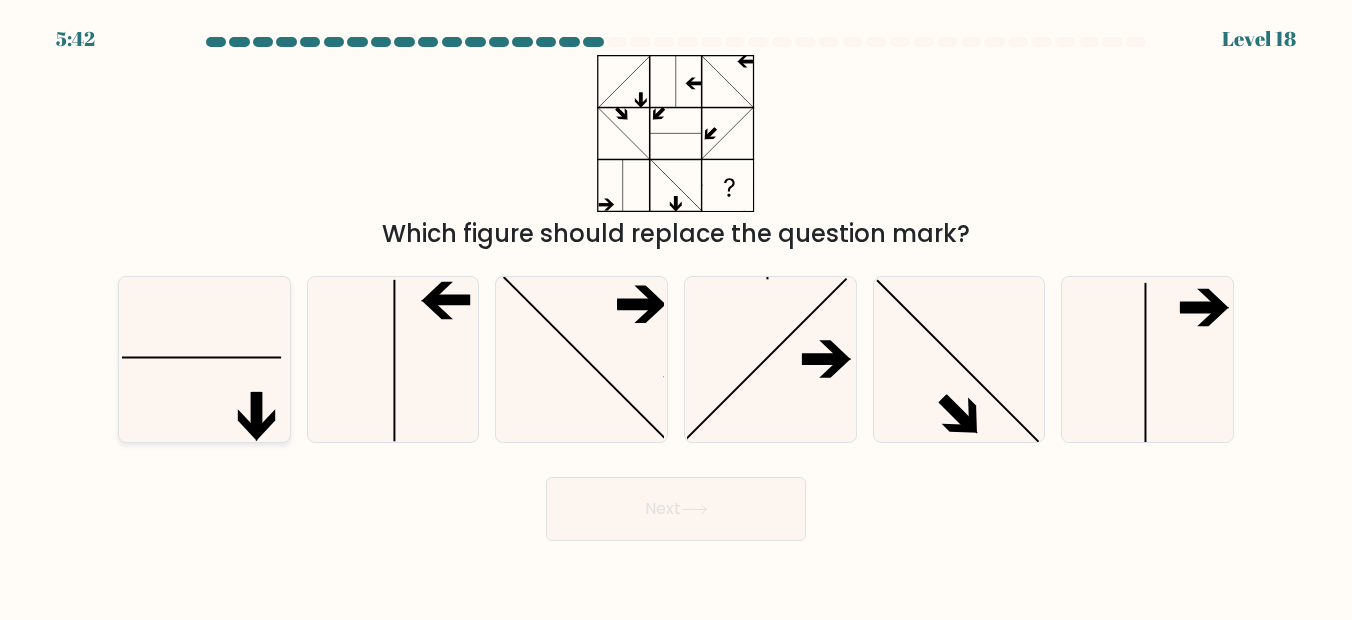 click at bounding box center (205, 360) 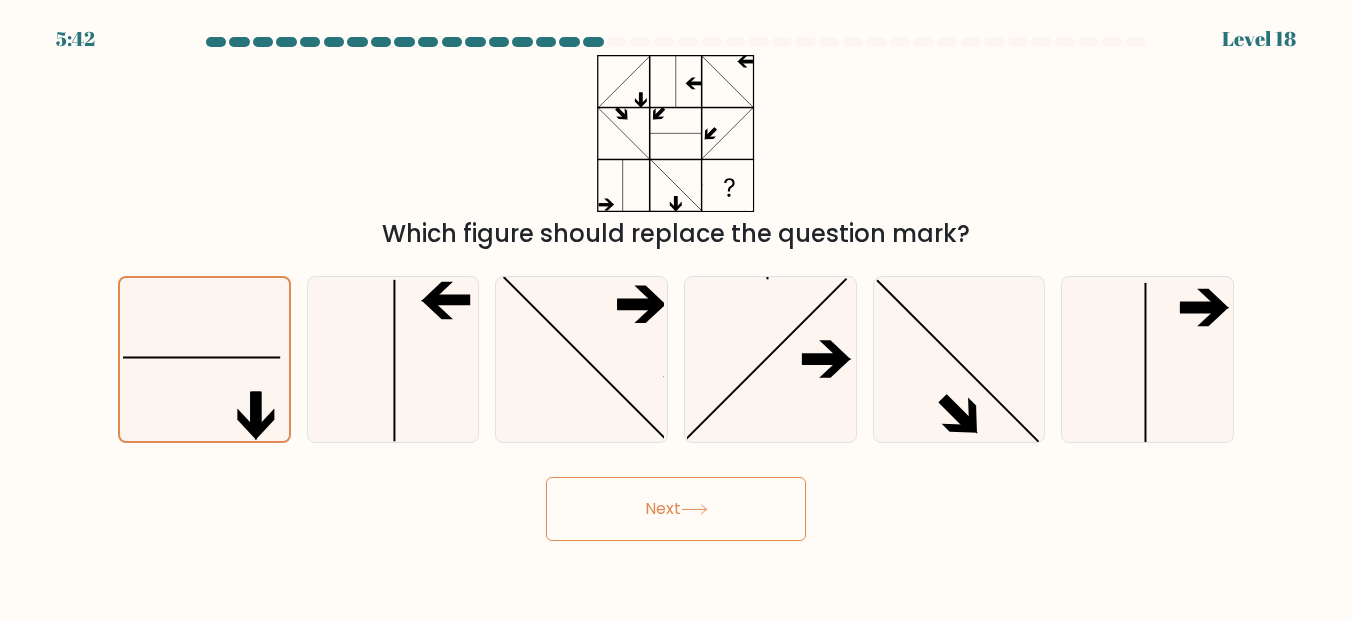 click on "Next" at bounding box center (676, 509) 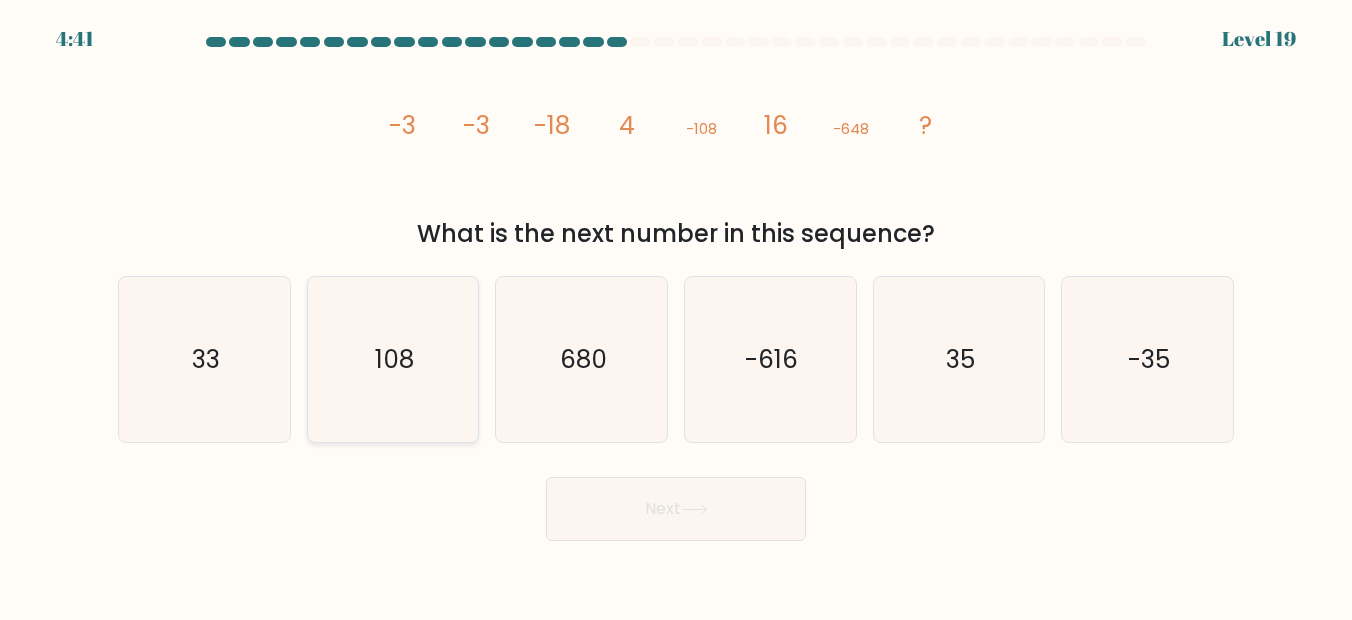 click on "108" at bounding box center (393, 360) 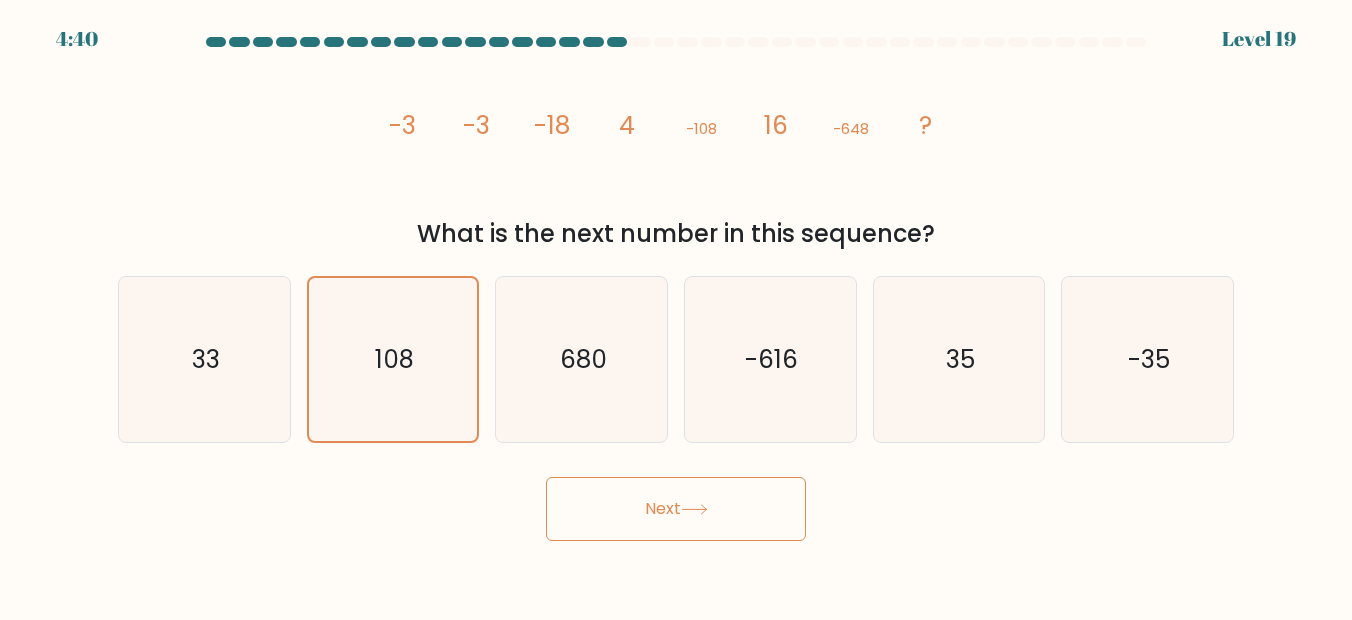 click on "4:40
Level 19" at bounding box center (676, 310) 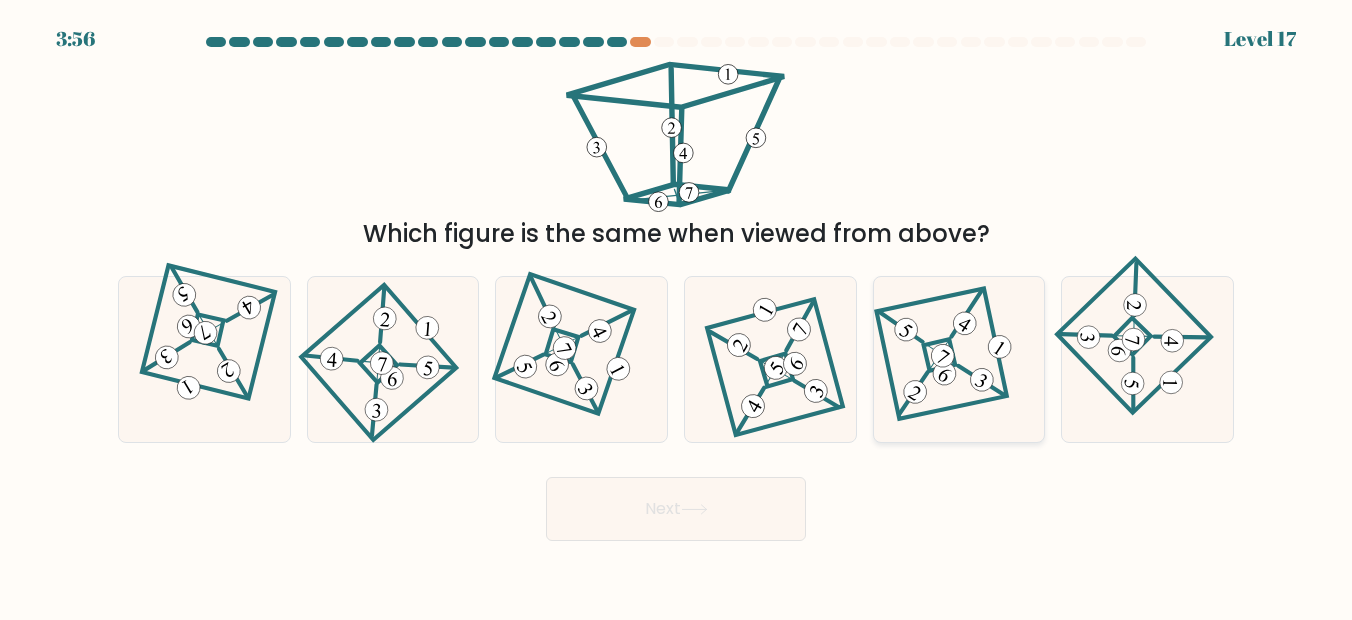 click at bounding box center [959, 359] 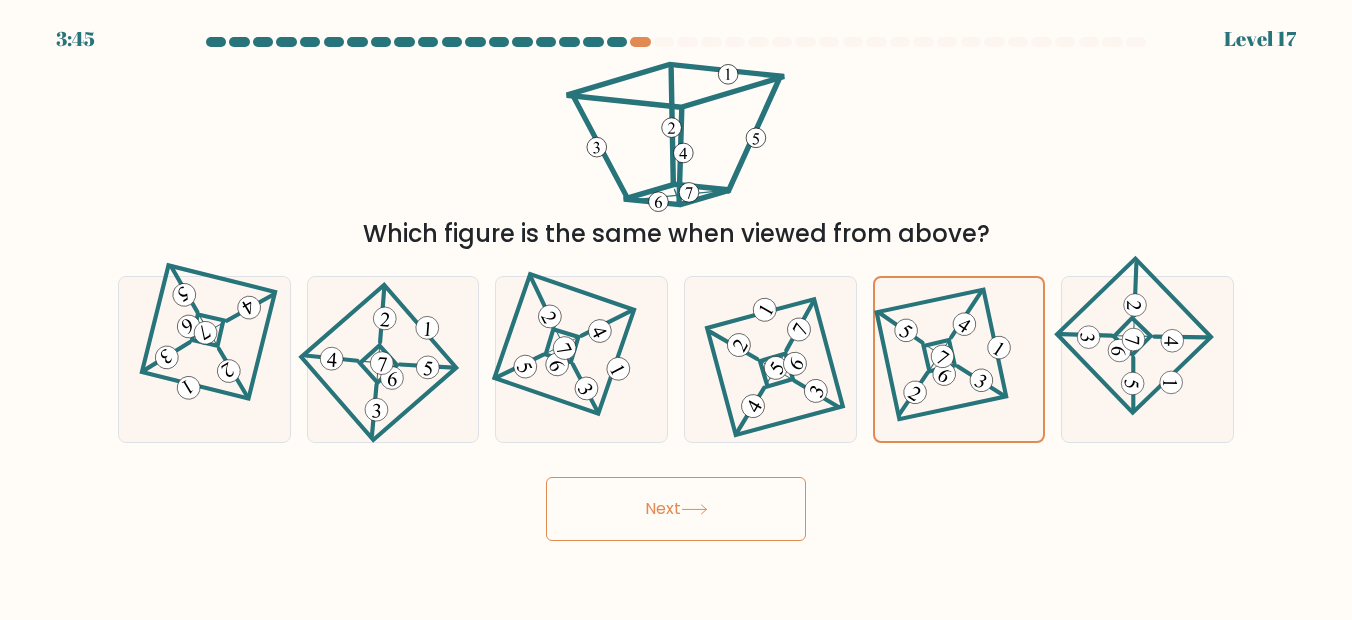 click on "Next" at bounding box center [676, 509] 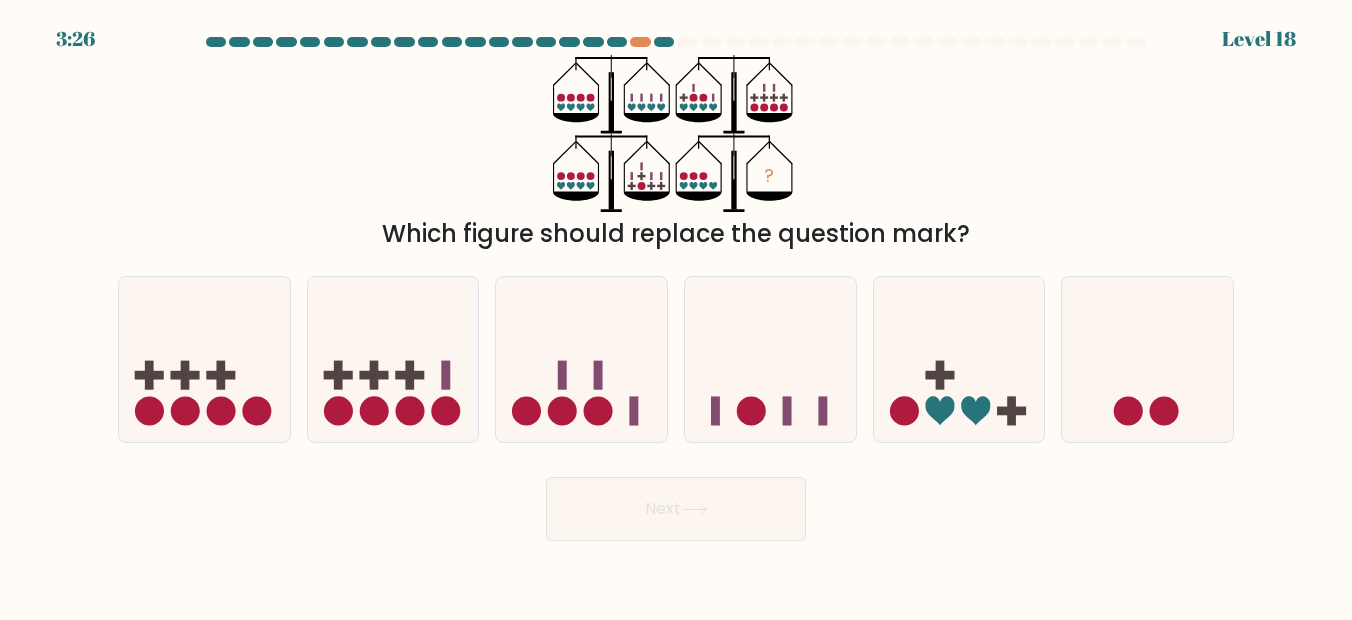 drag, startPoint x: 222, startPoint y: 125, endPoint x: 100, endPoint y: 115, distance: 122.40915 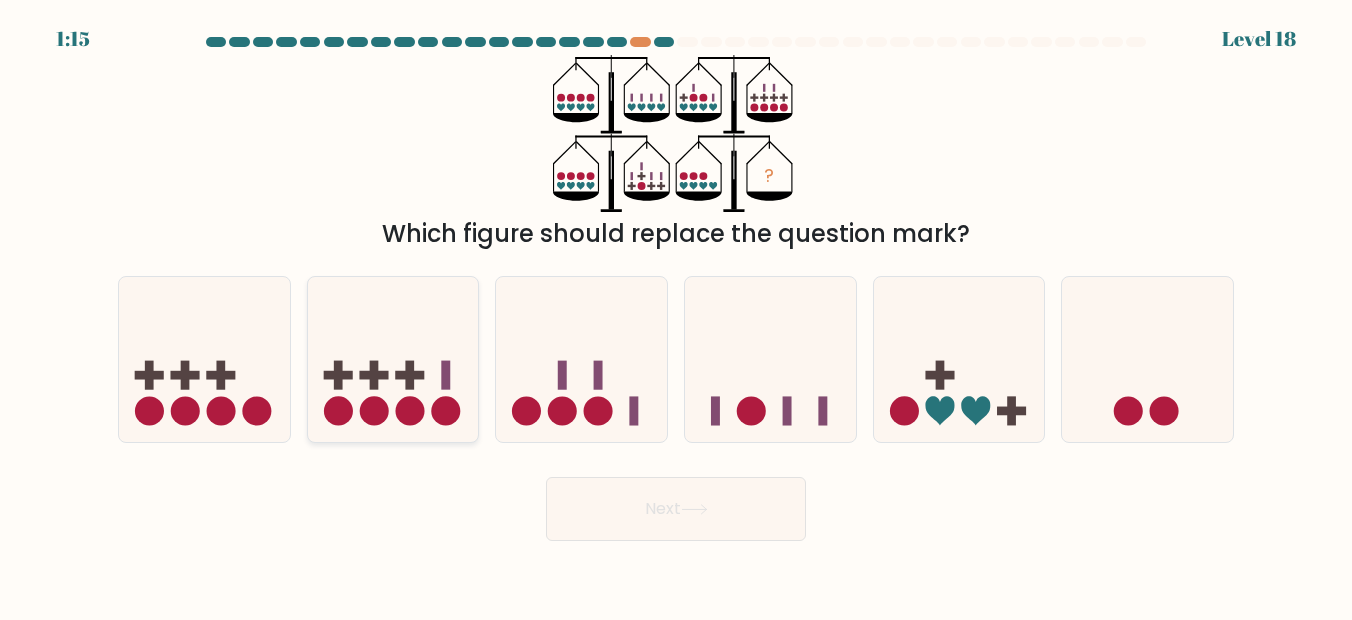 click at bounding box center (393, 359) 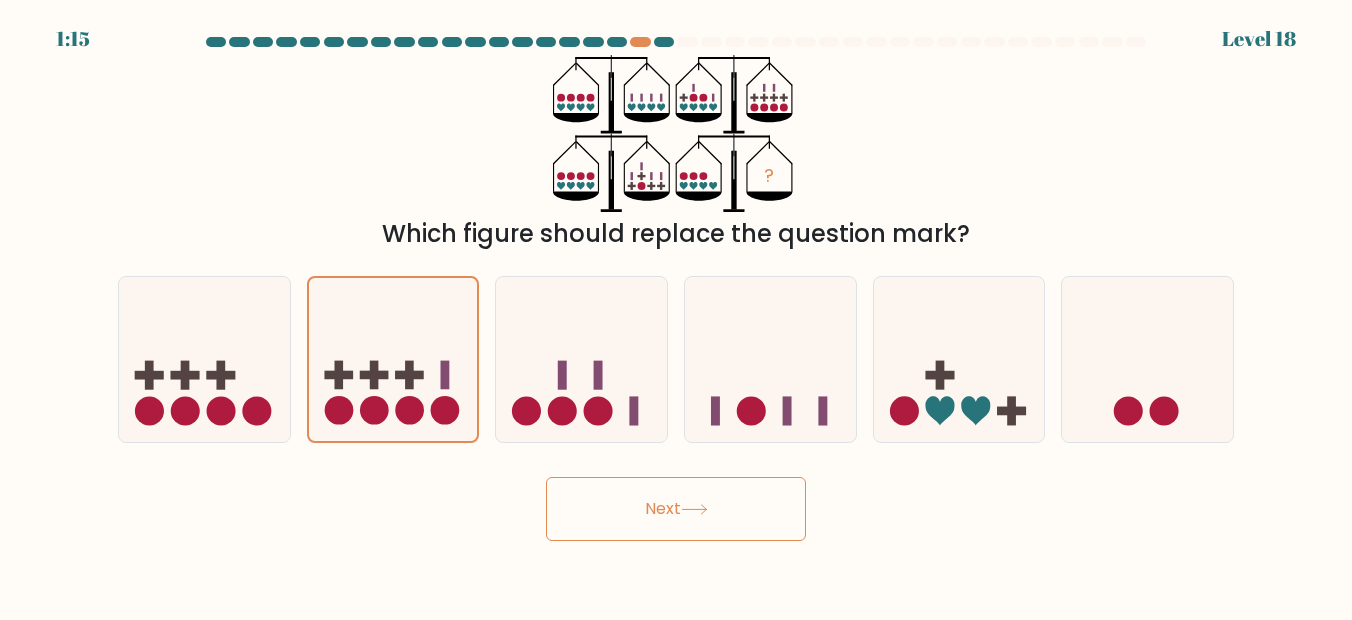 click on "1:15
Level 18" at bounding box center [676, 310] 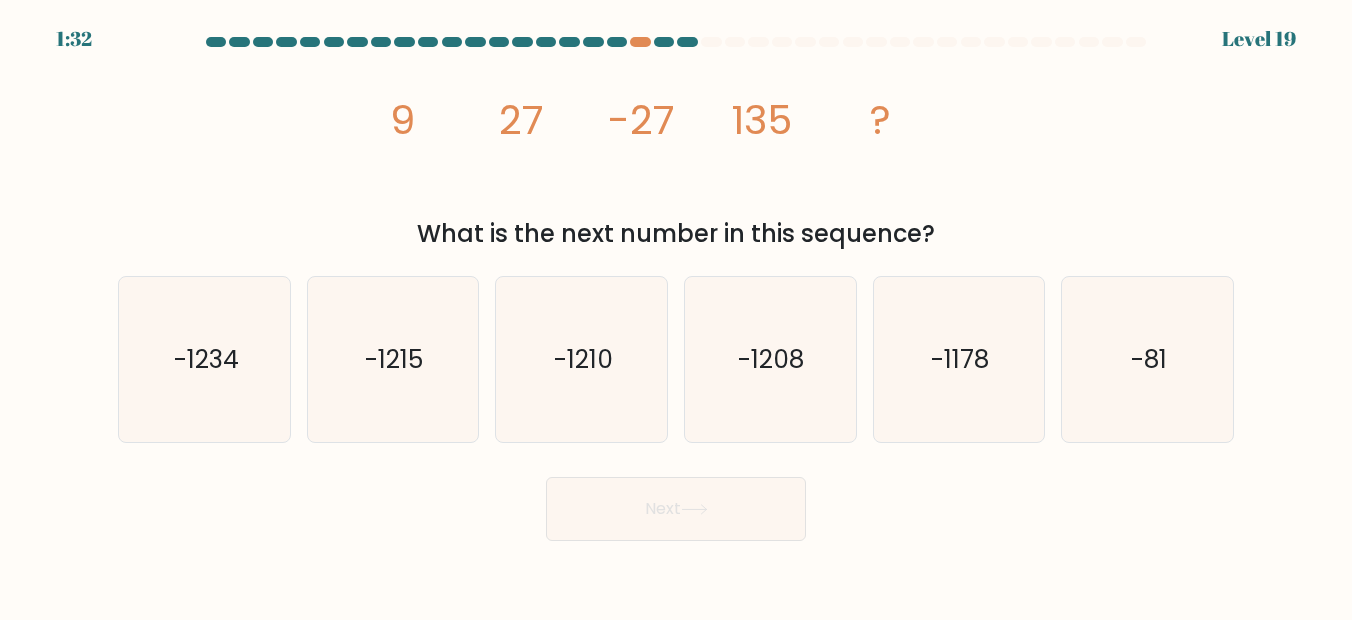 type 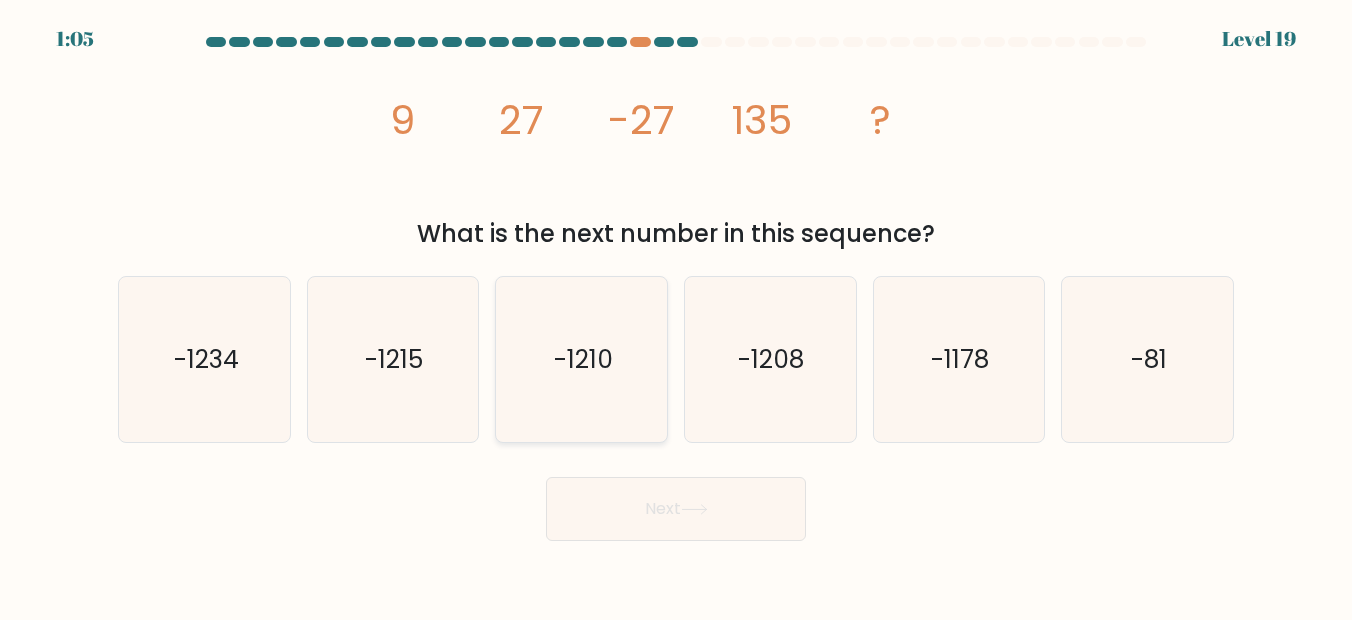 click on "-1210" at bounding box center [582, 360] 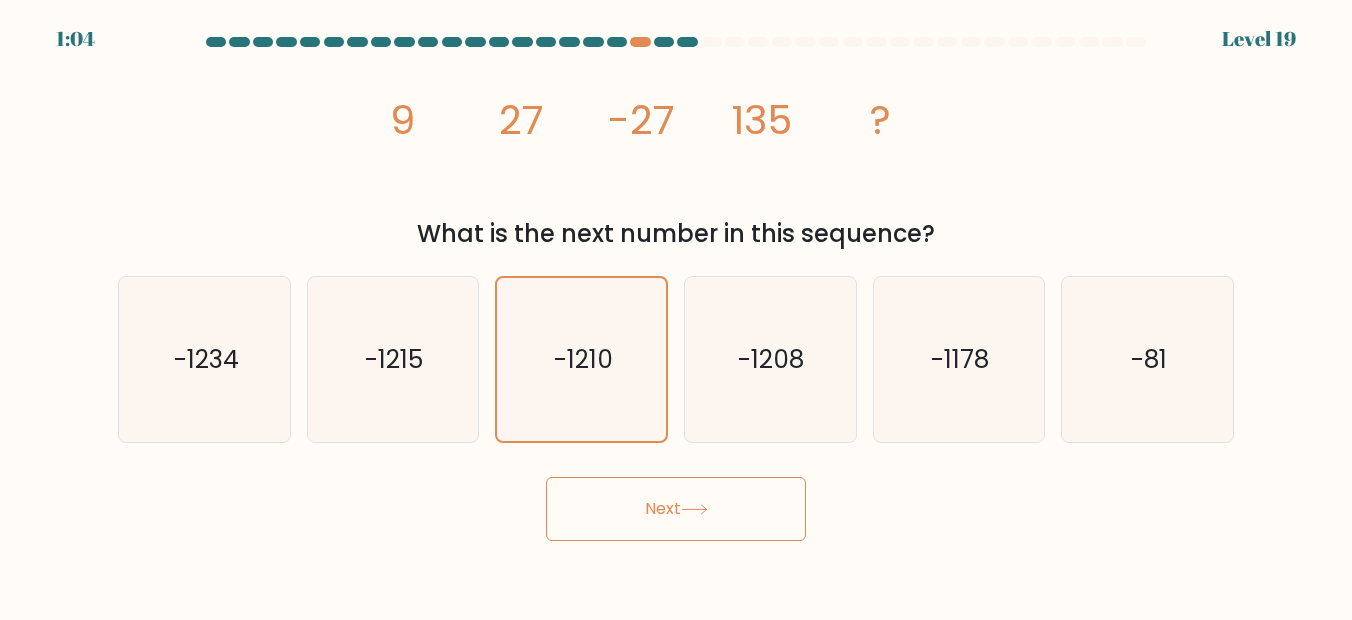 click on "Next" at bounding box center (676, 509) 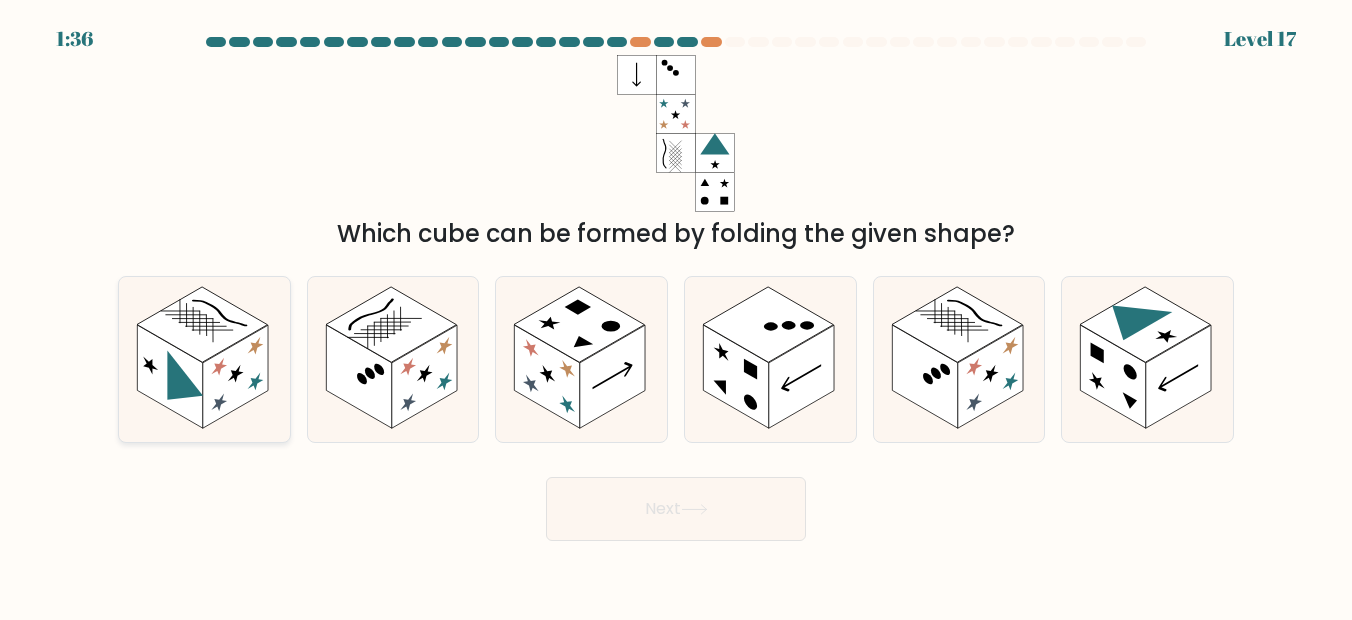 click at bounding box center (236, 376) 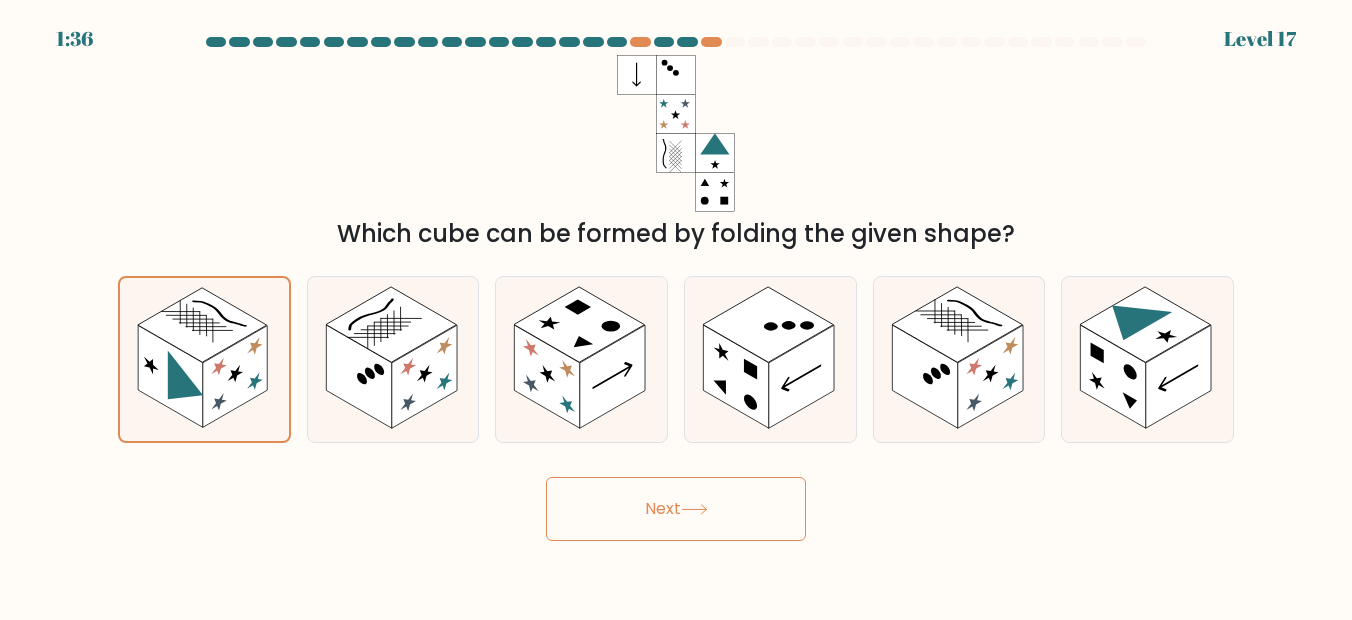 click on "Next" at bounding box center (676, 509) 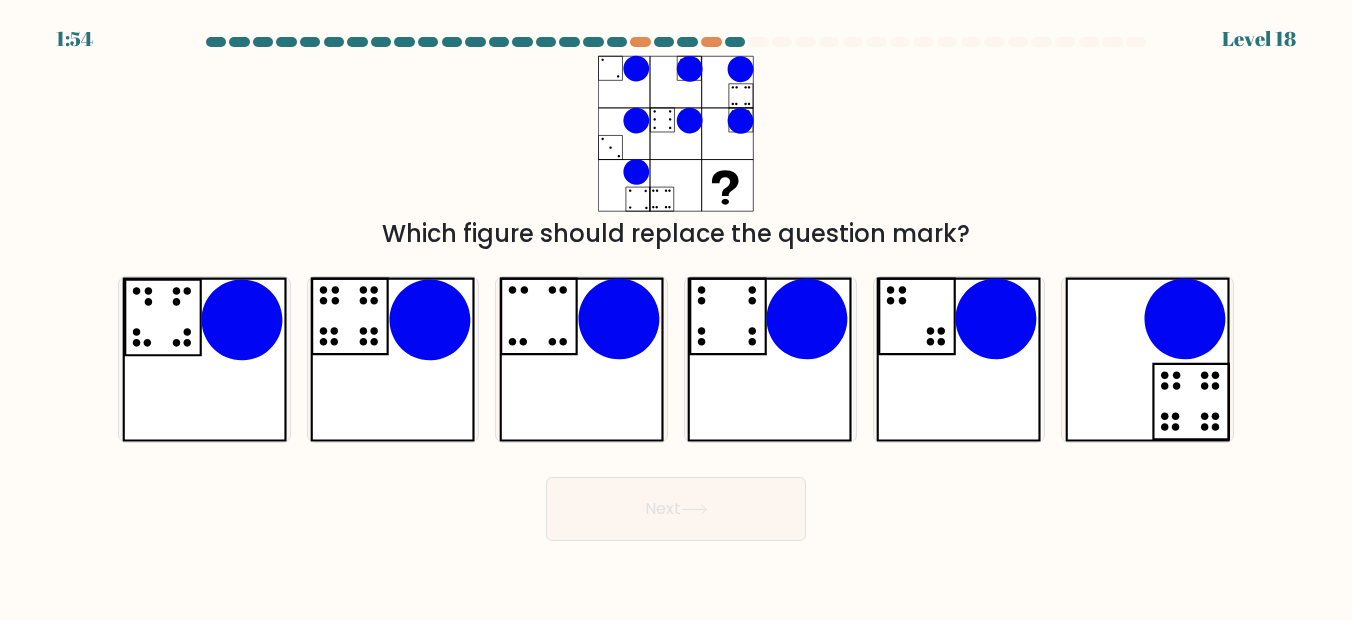 click at bounding box center (676, 133) 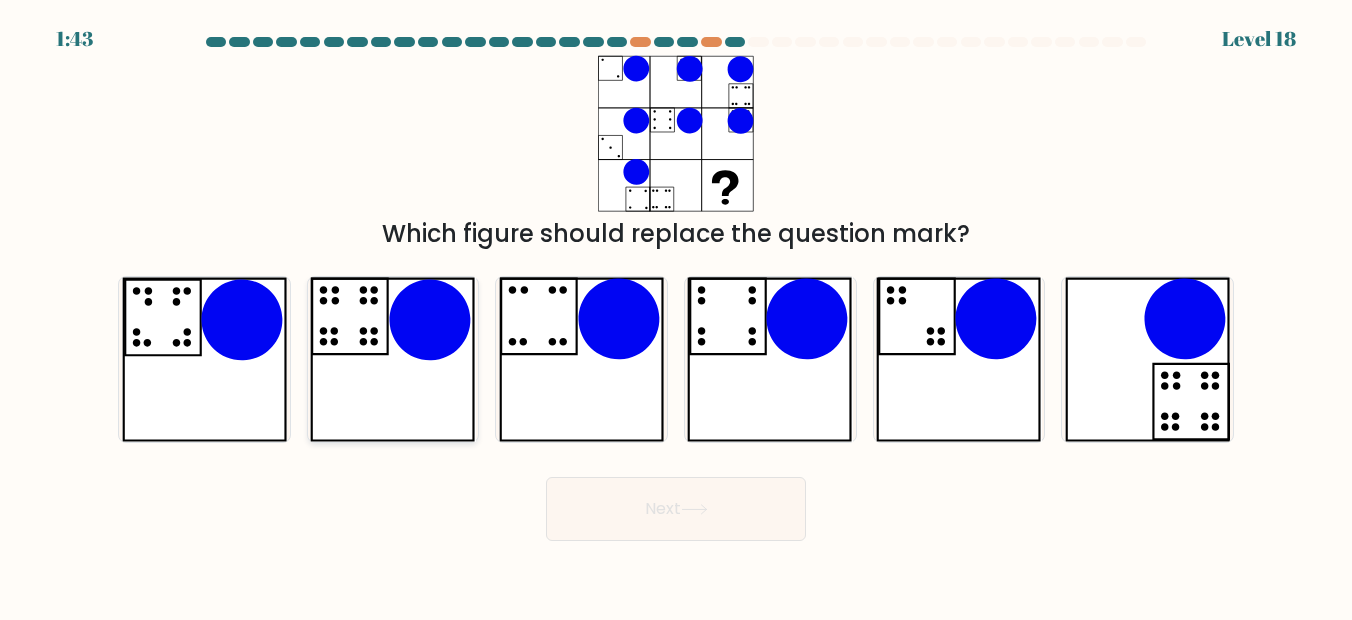 click at bounding box center (393, 360) 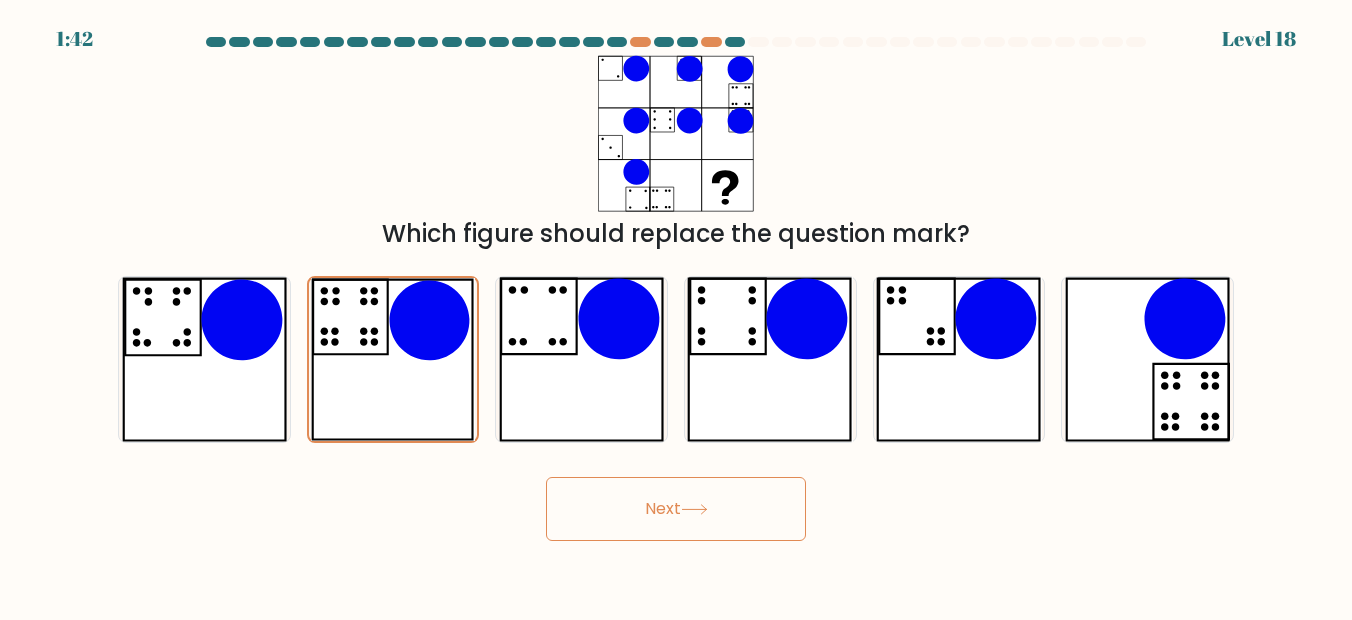click on "Next" at bounding box center [676, 509] 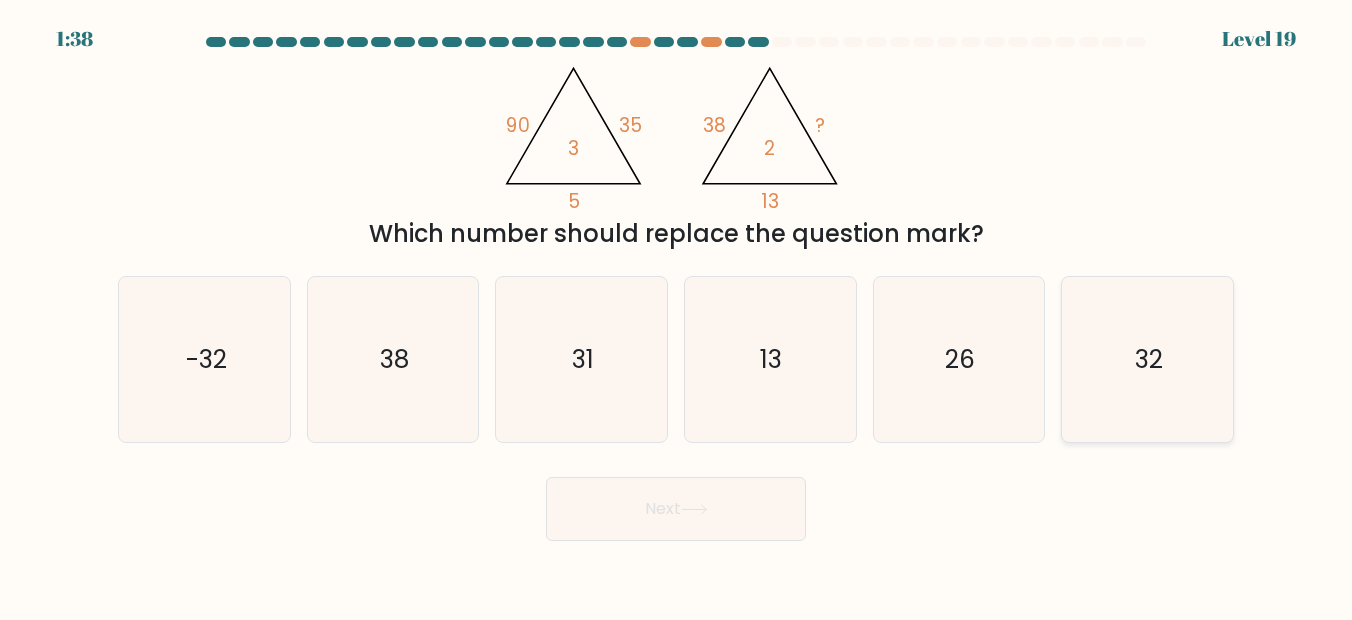 click on "32" at bounding box center (1148, 360) 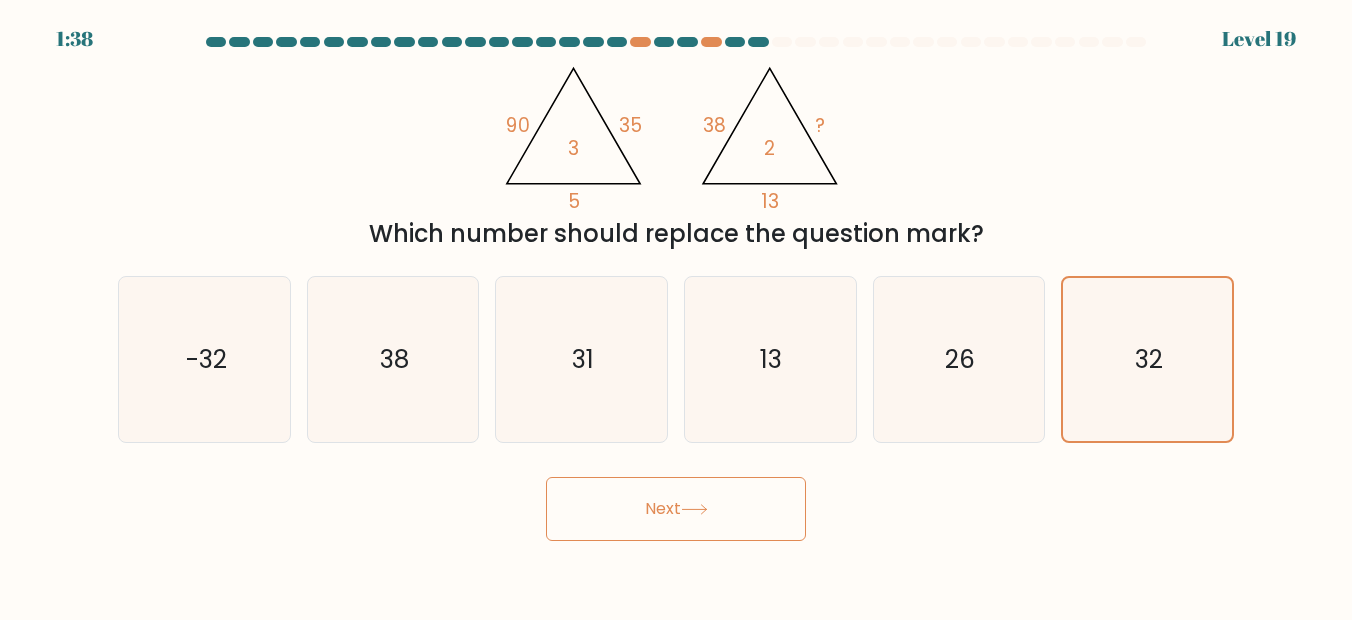 click on "Next" at bounding box center [676, 509] 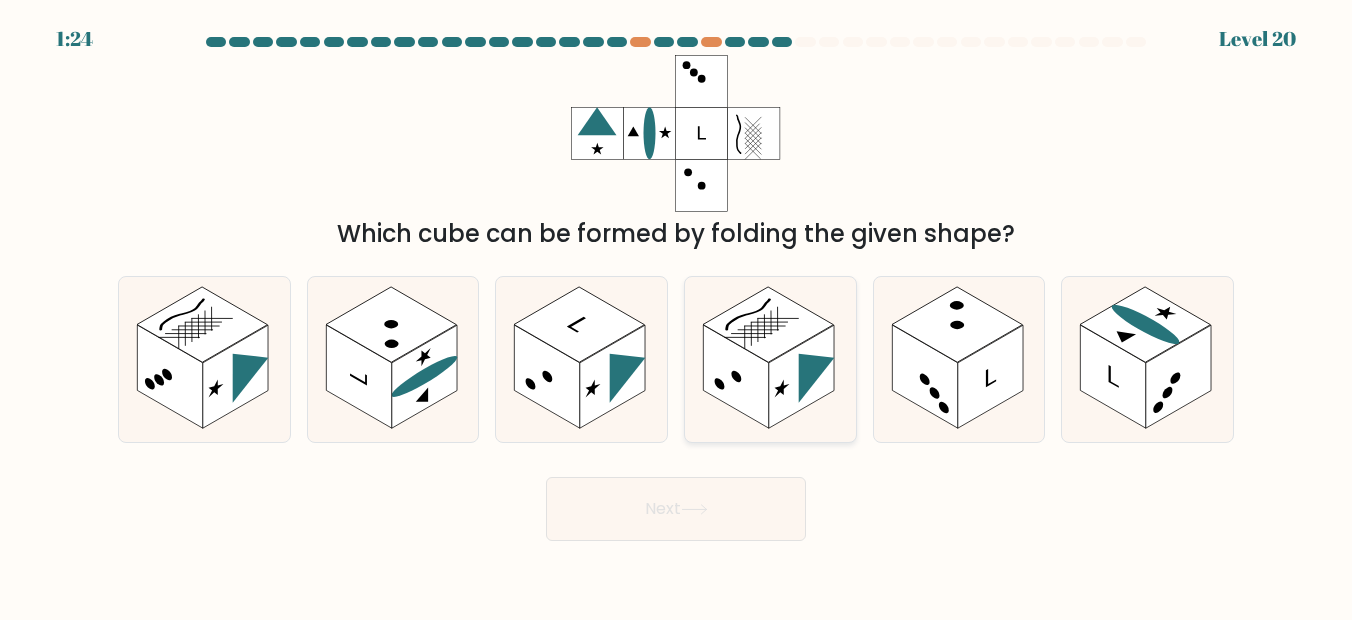 click at bounding box center [802, 376] 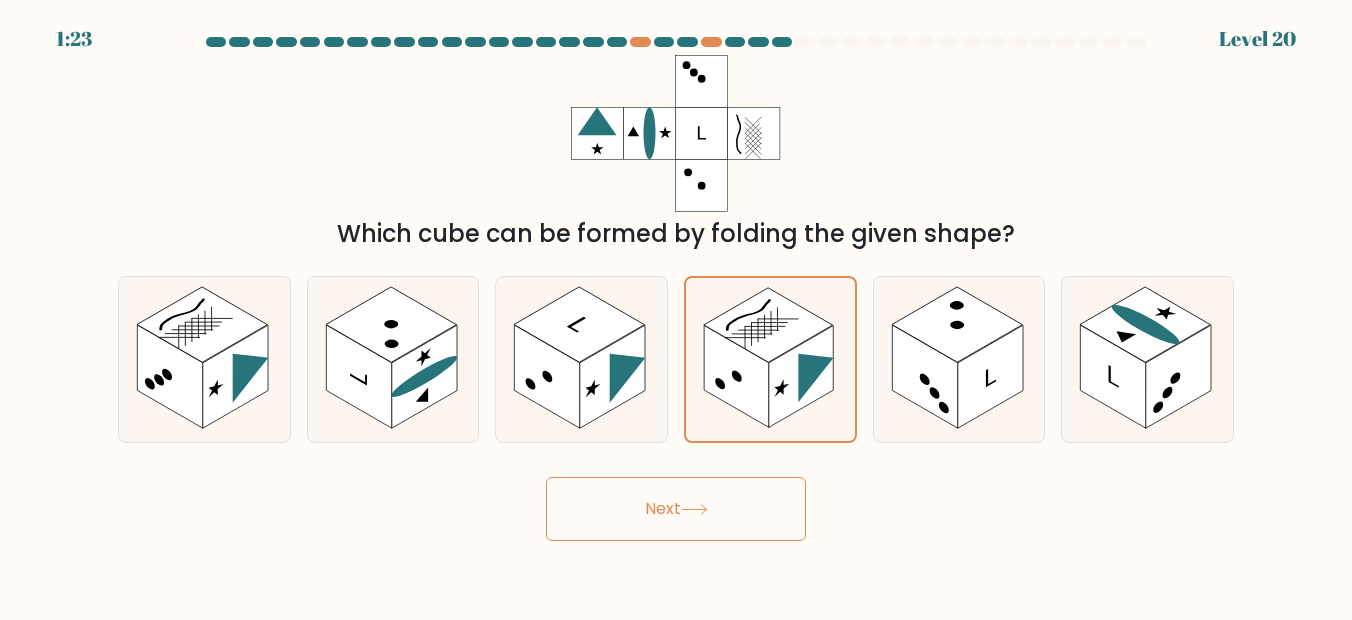 click on "Next" at bounding box center [676, 509] 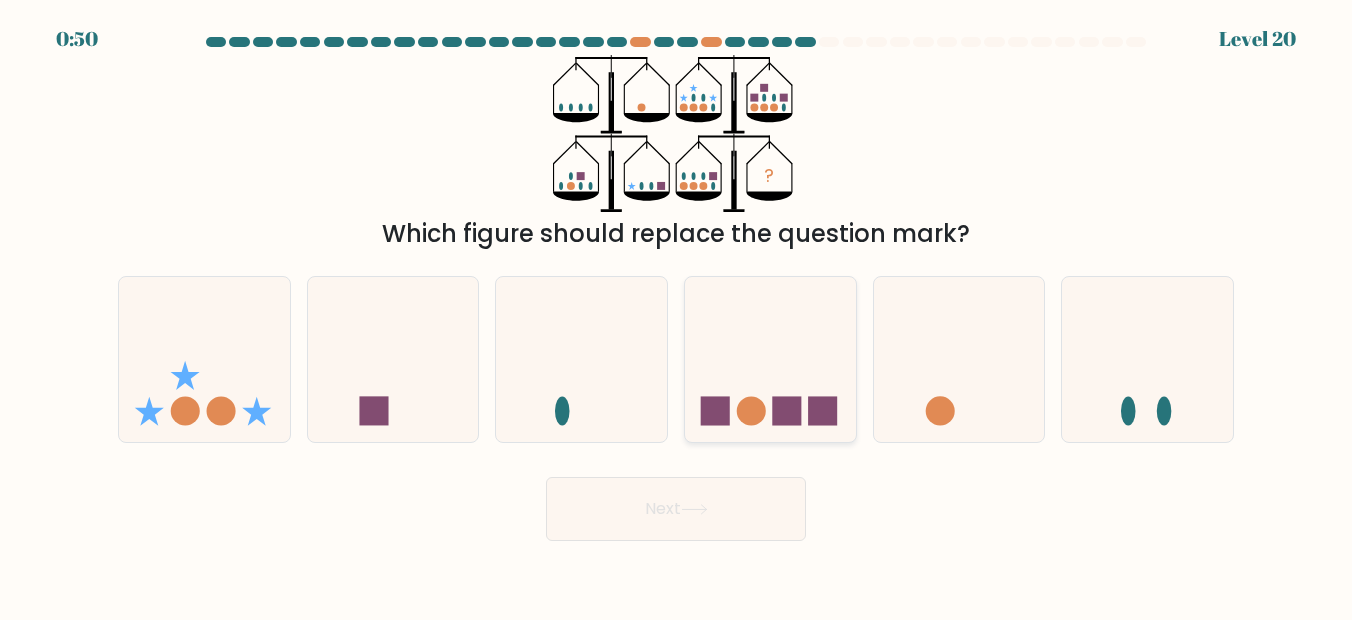 click at bounding box center (770, 359) 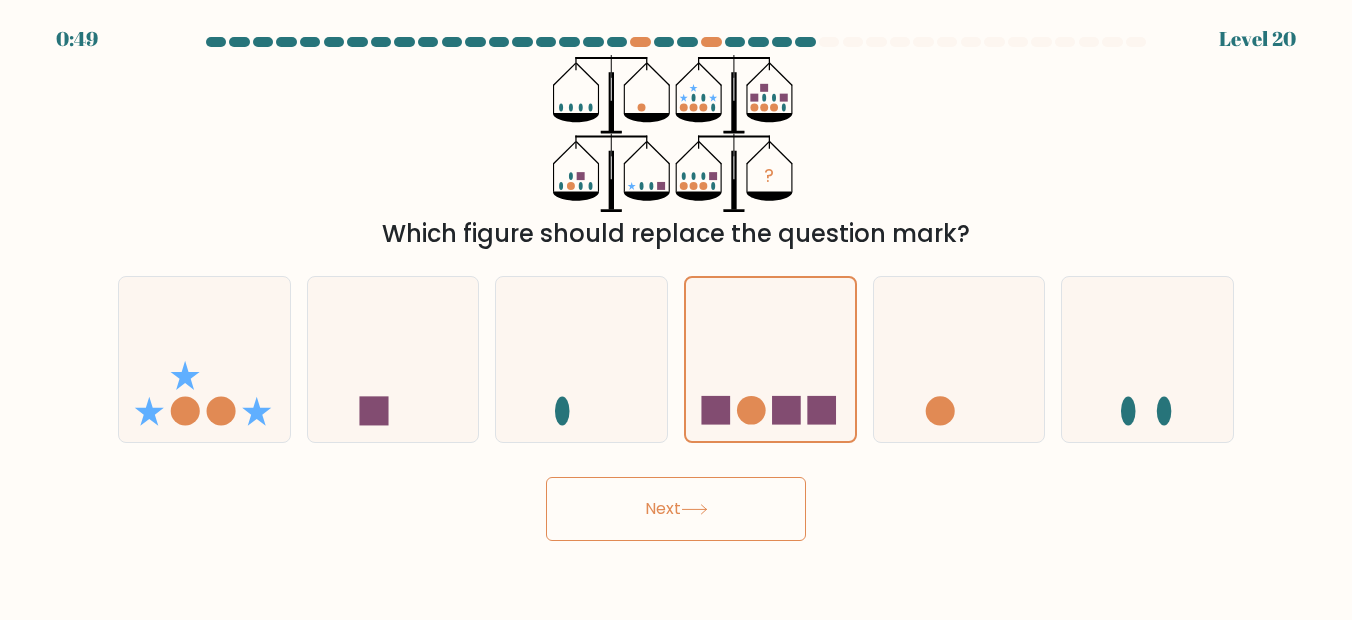 click on "Next" at bounding box center [676, 509] 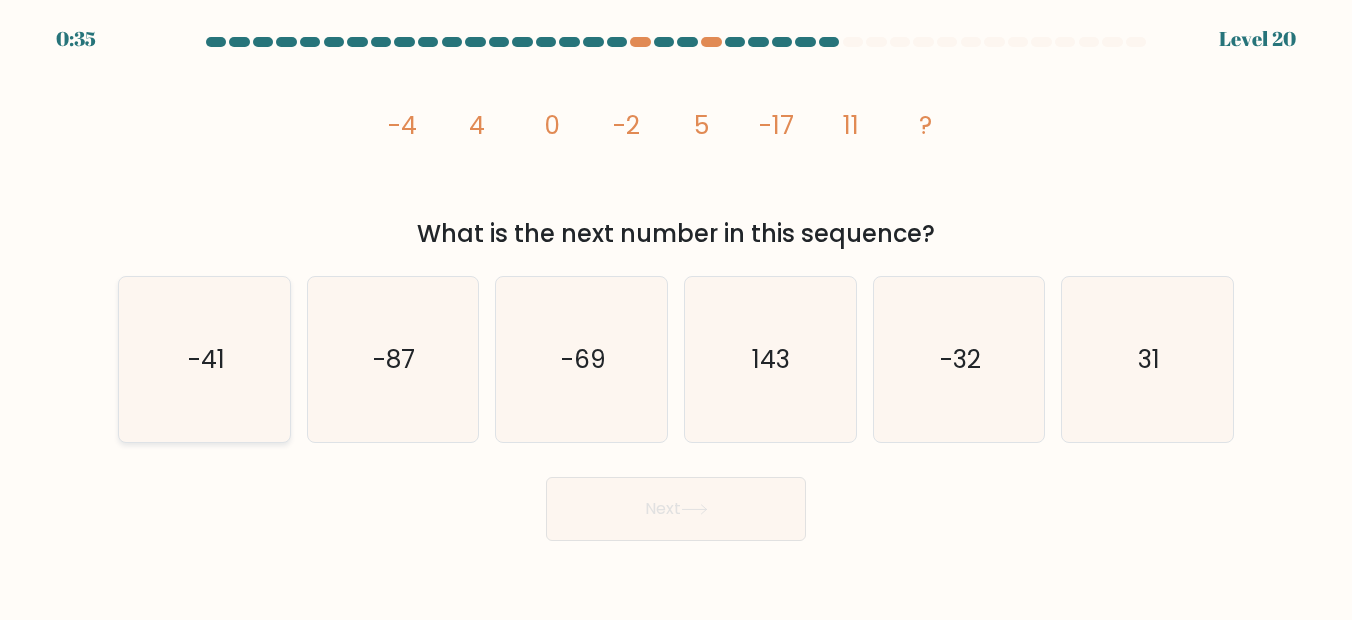 click on "-41" at bounding box center [205, 360] 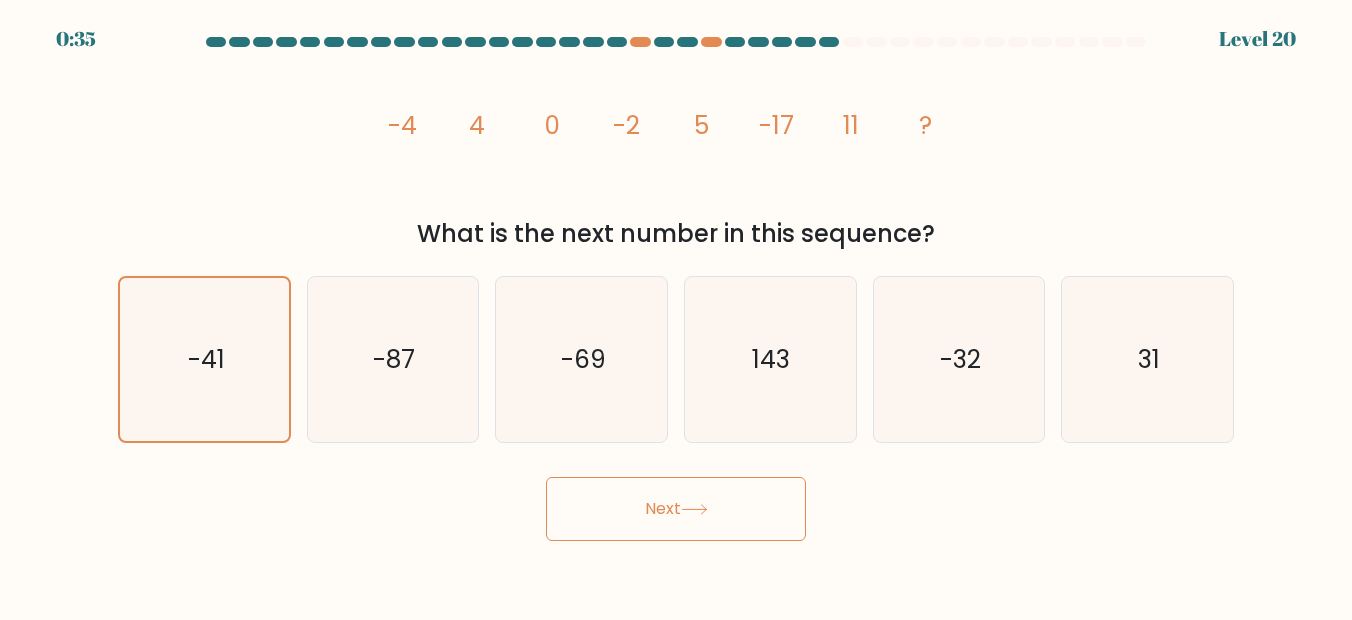 click on "Next" at bounding box center (676, 509) 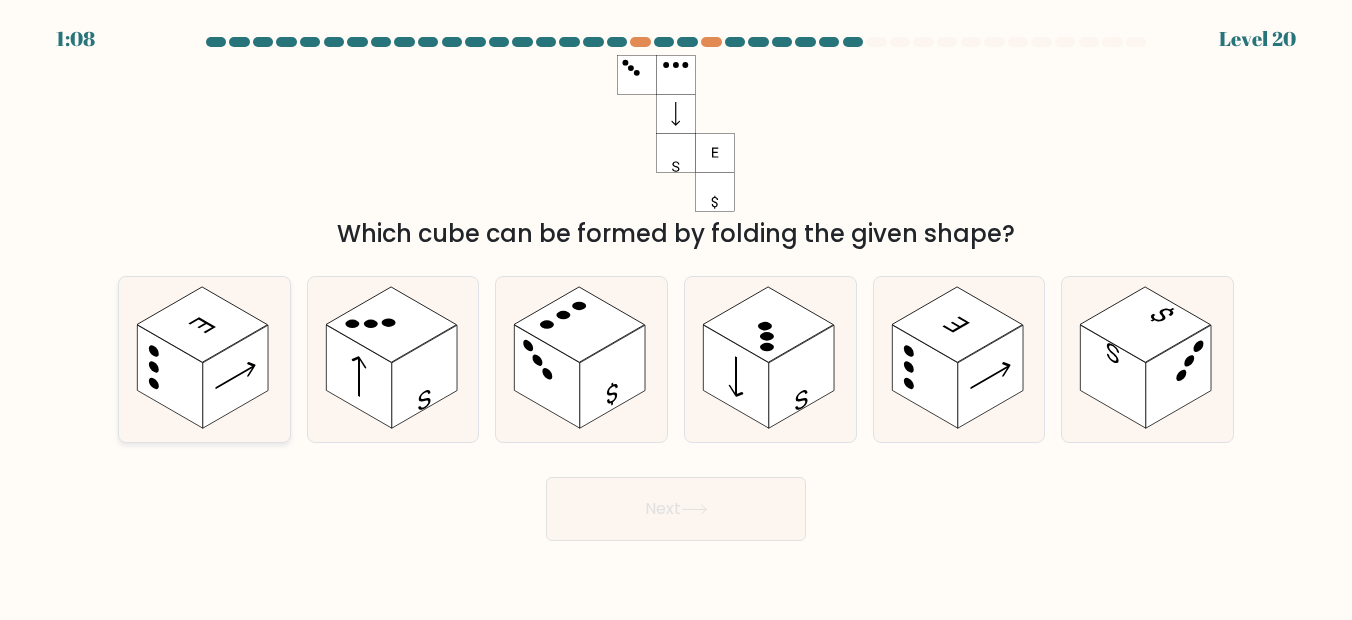 click at bounding box center (236, 376) 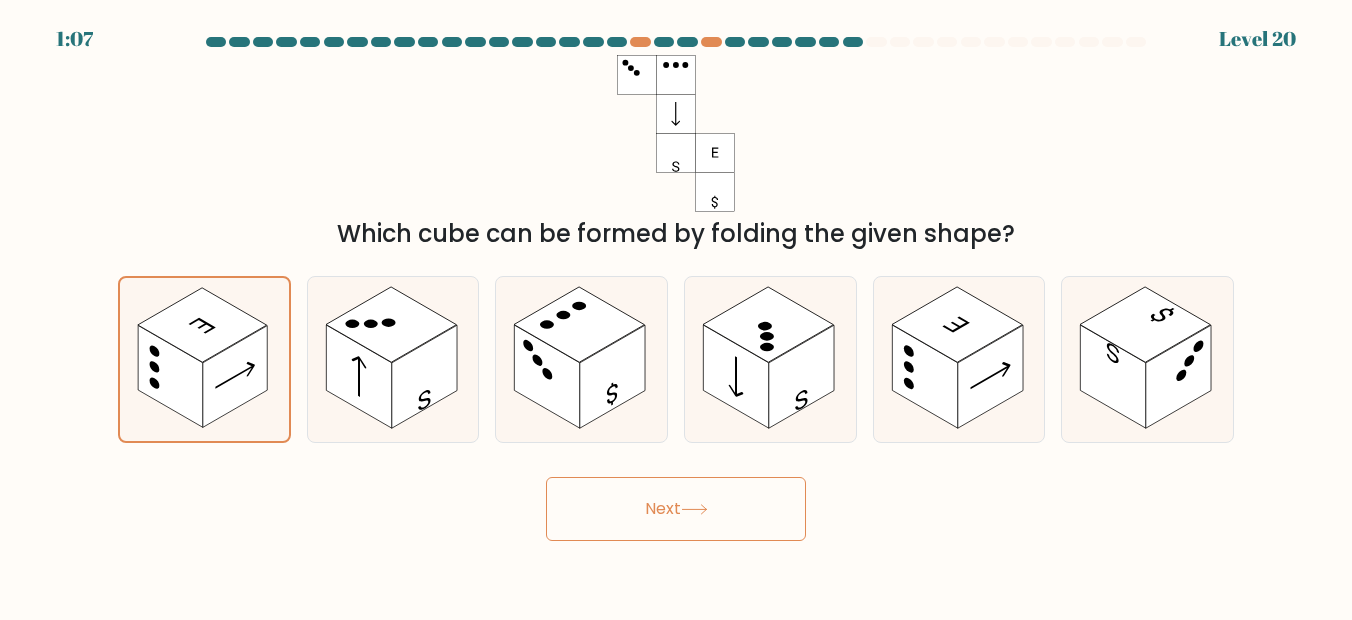 click on "Next" at bounding box center (676, 509) 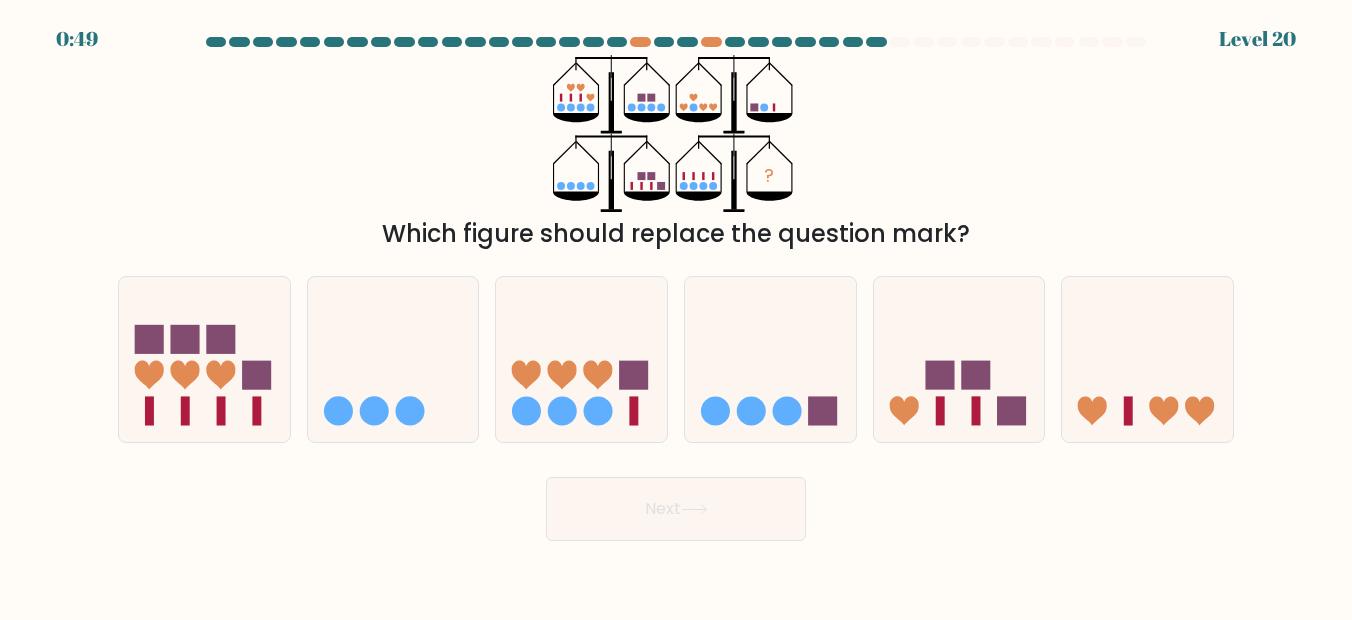 drag, startPoint x: 951, startPoint y: 338, endPoint x: 741, endPoint y: 531, distance: 285.21747 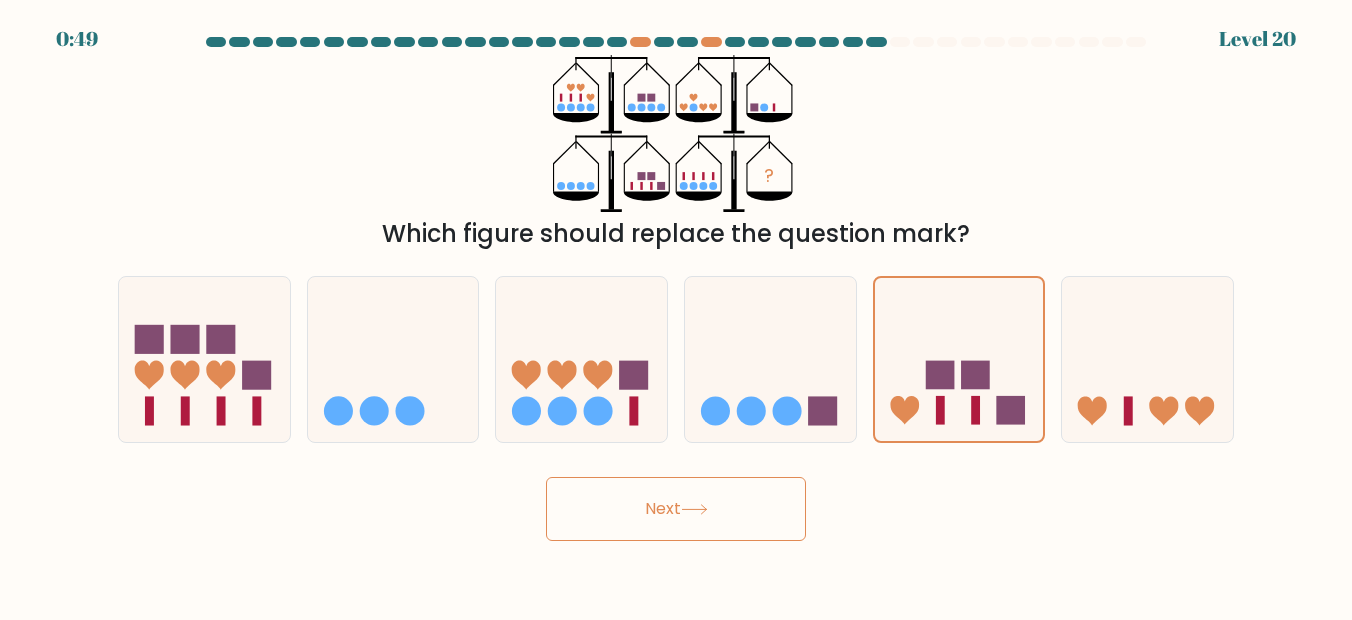 click on "Next" at bounding box center [676, 509] 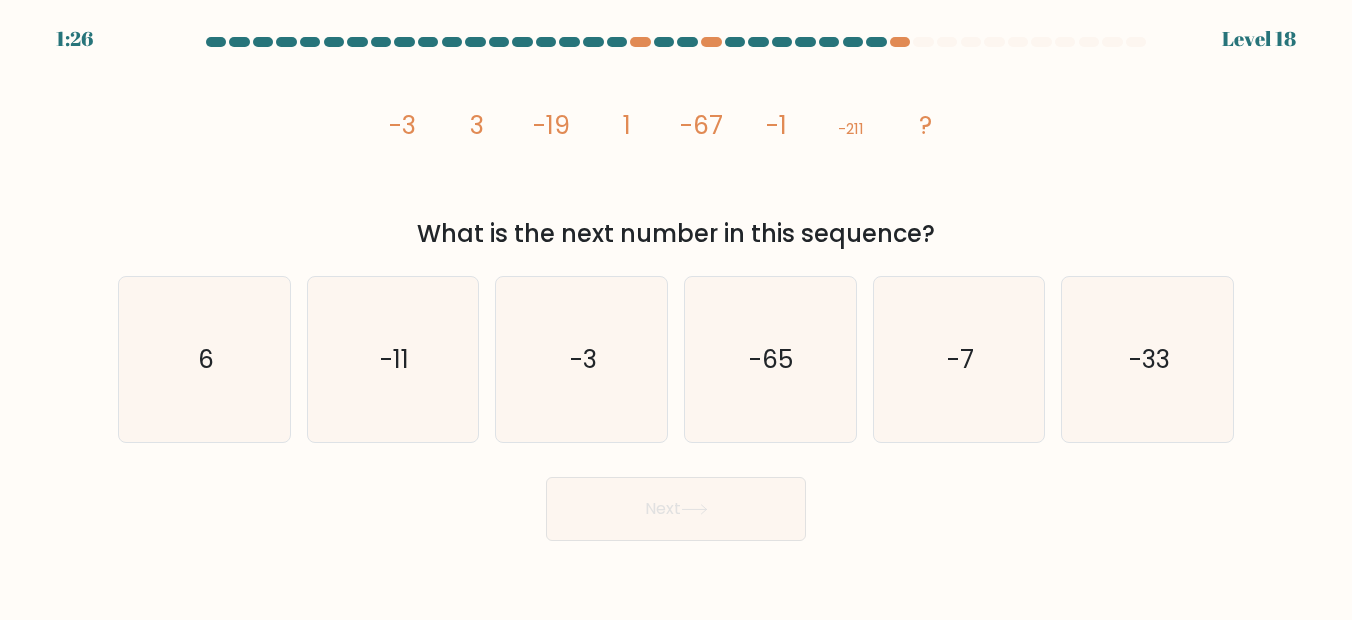 type 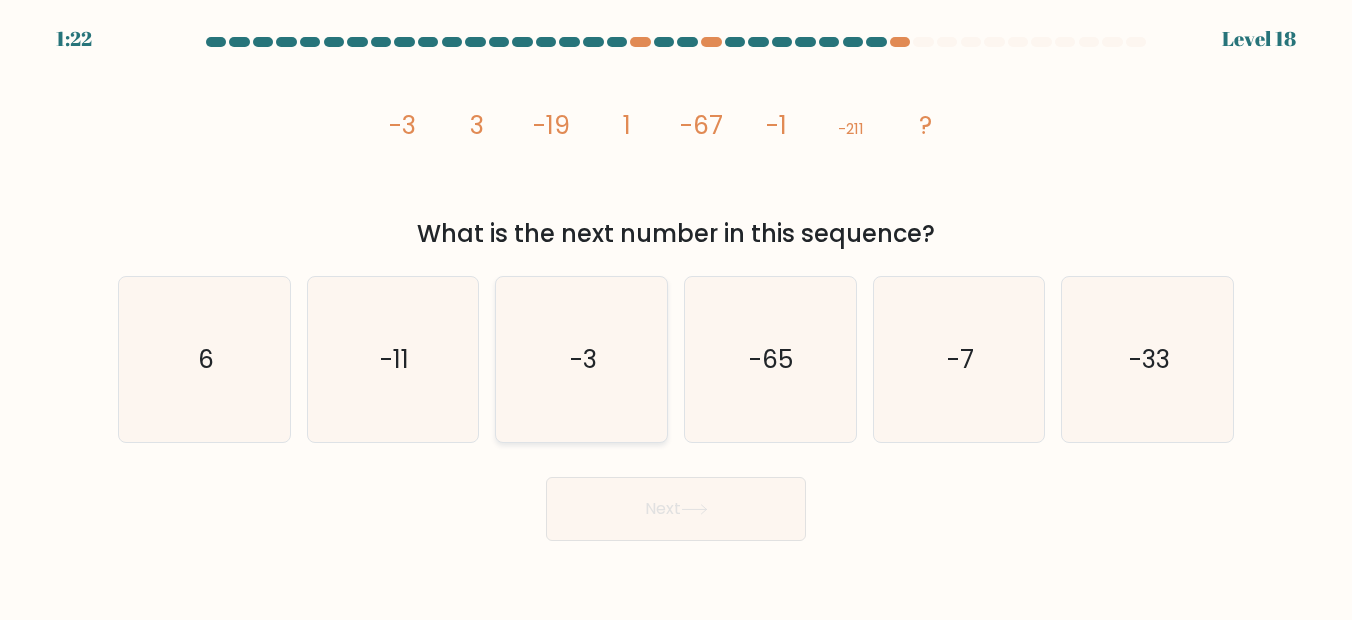 click on "-3" at bounding box center (582, 360) 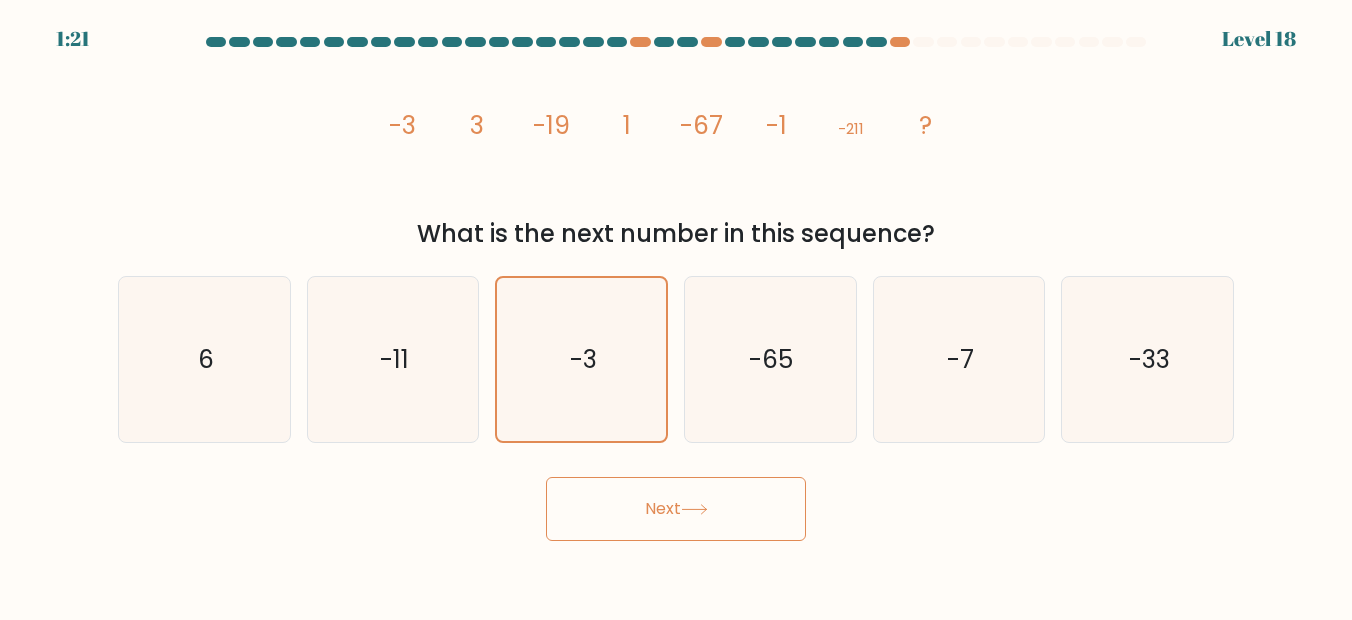 click on "Next" at bounding box center (676, 509) 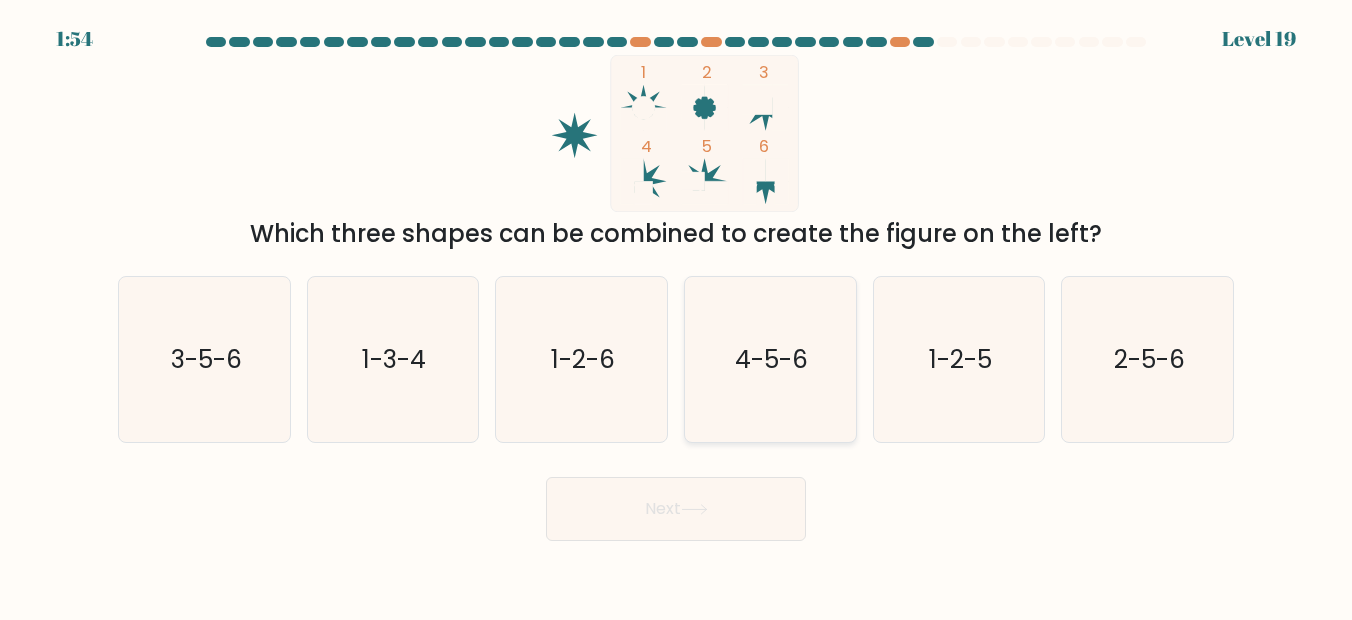 click on "4-5-6" at bounding box center [770, 360] 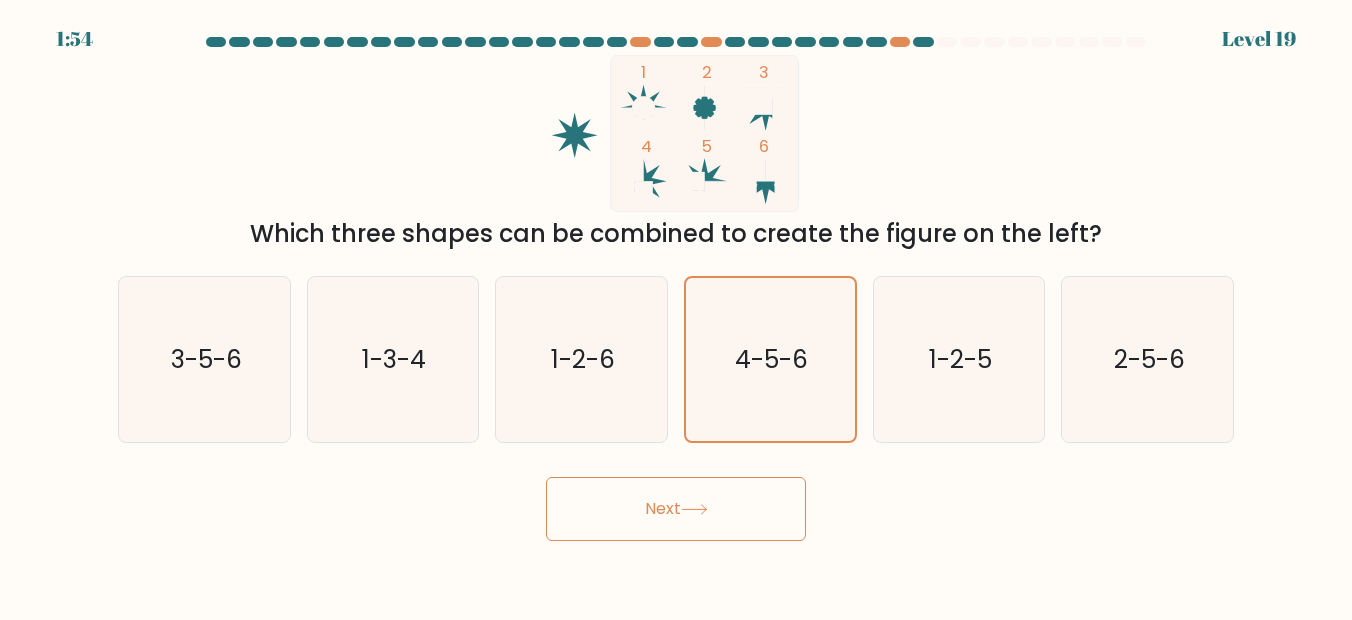 click on "Next" at bounding box center (676, 509) 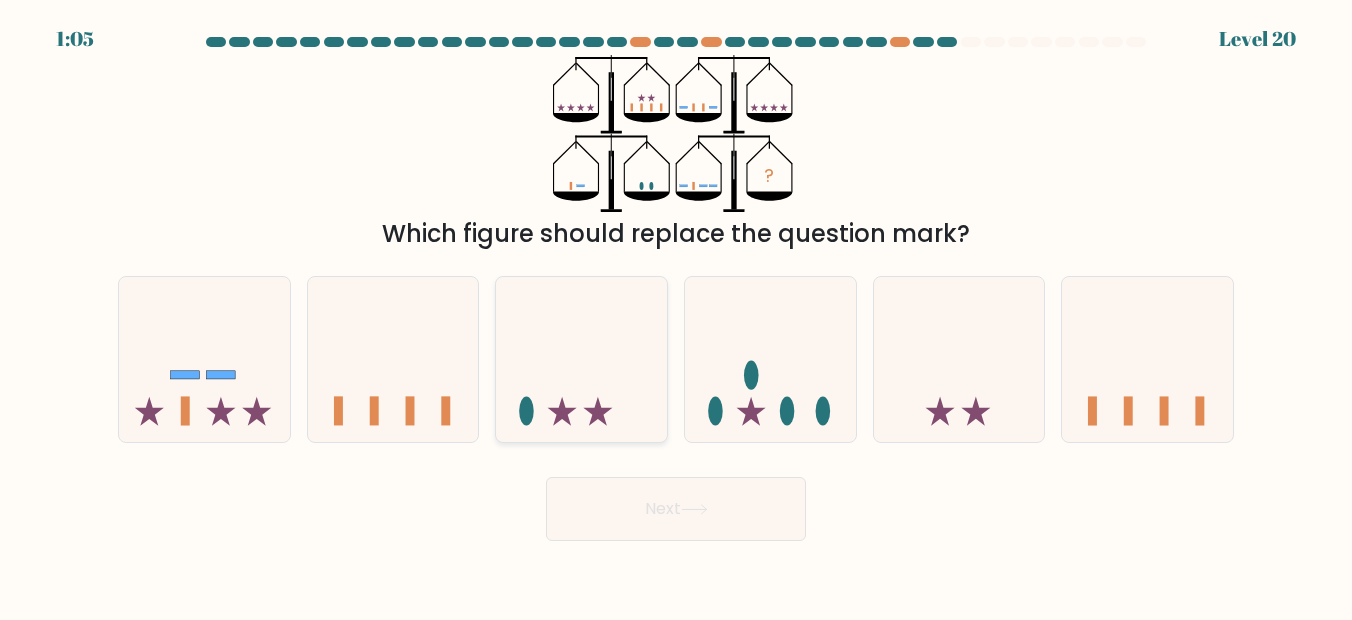 click at bounding box center (581, 359) 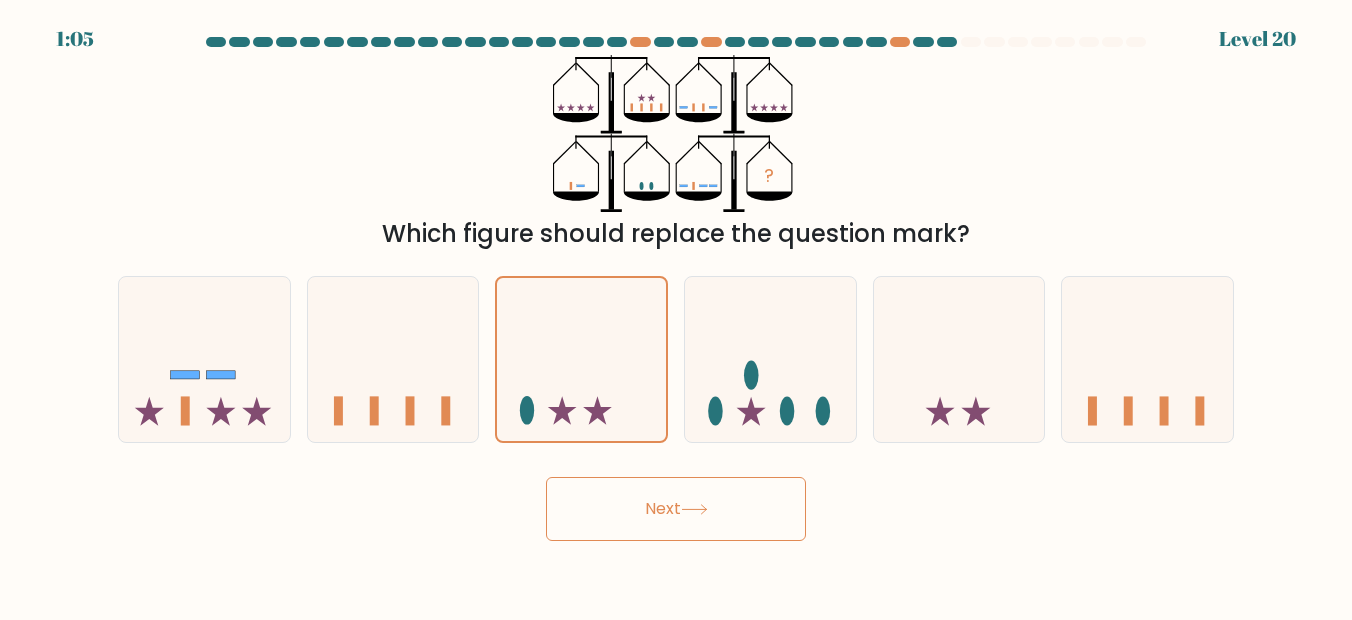 click on "Next" at bounding box center [676, 509] 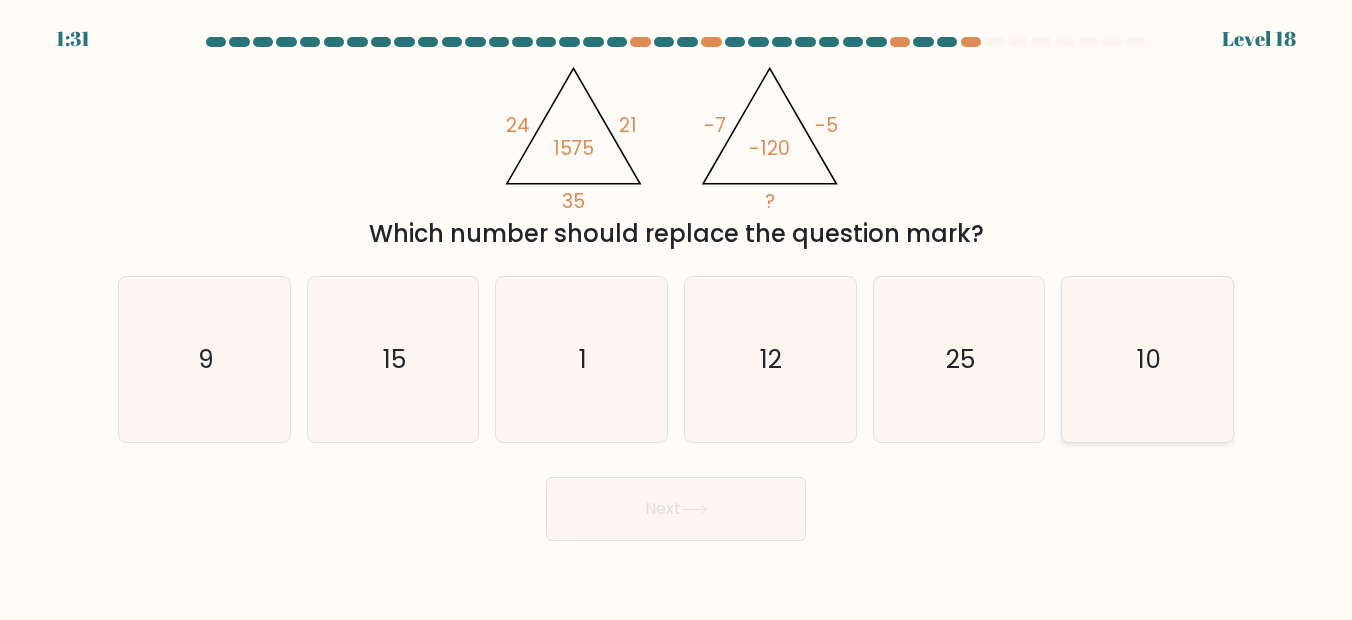 click on "10" at bounding box center [1148, 360] 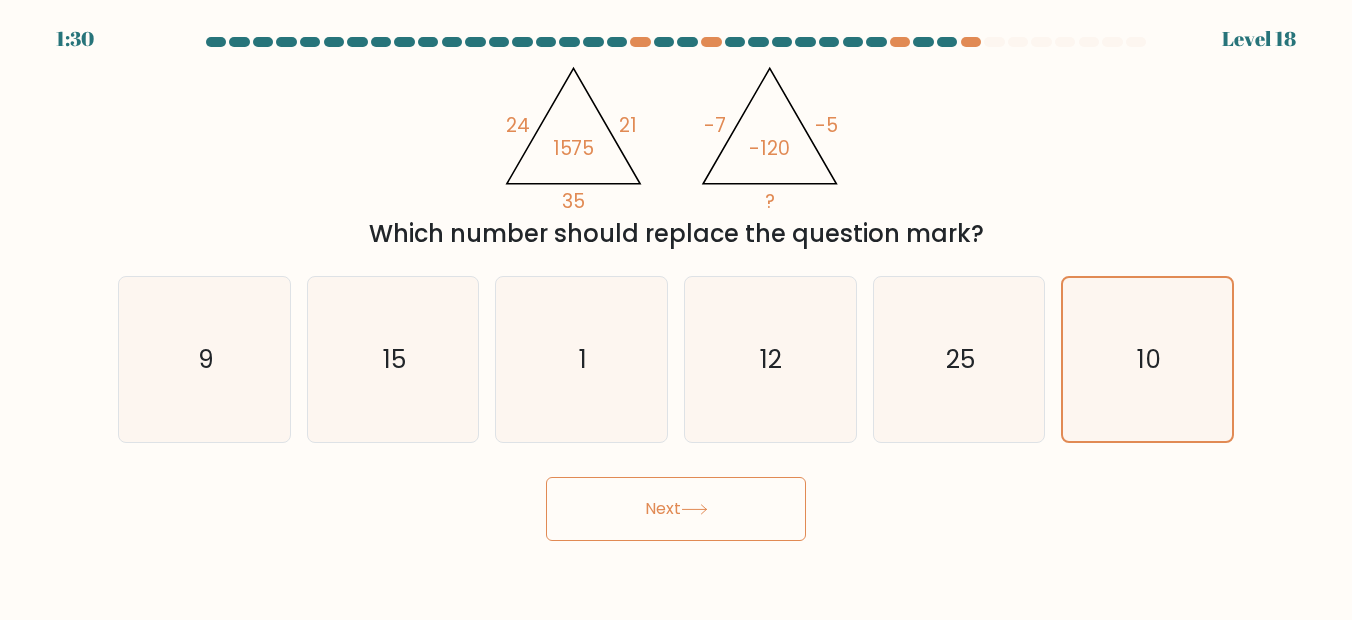 click on "Next" at bounding box center [676, 509] 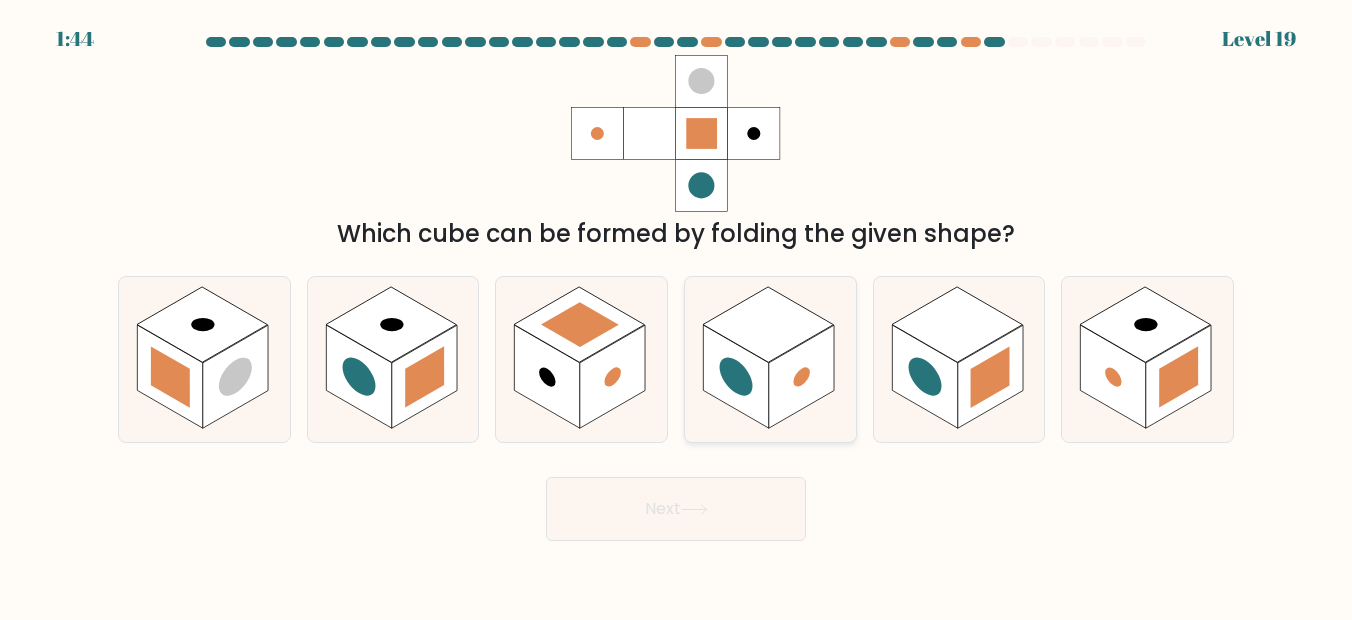 click at bounding box center (802, 376) 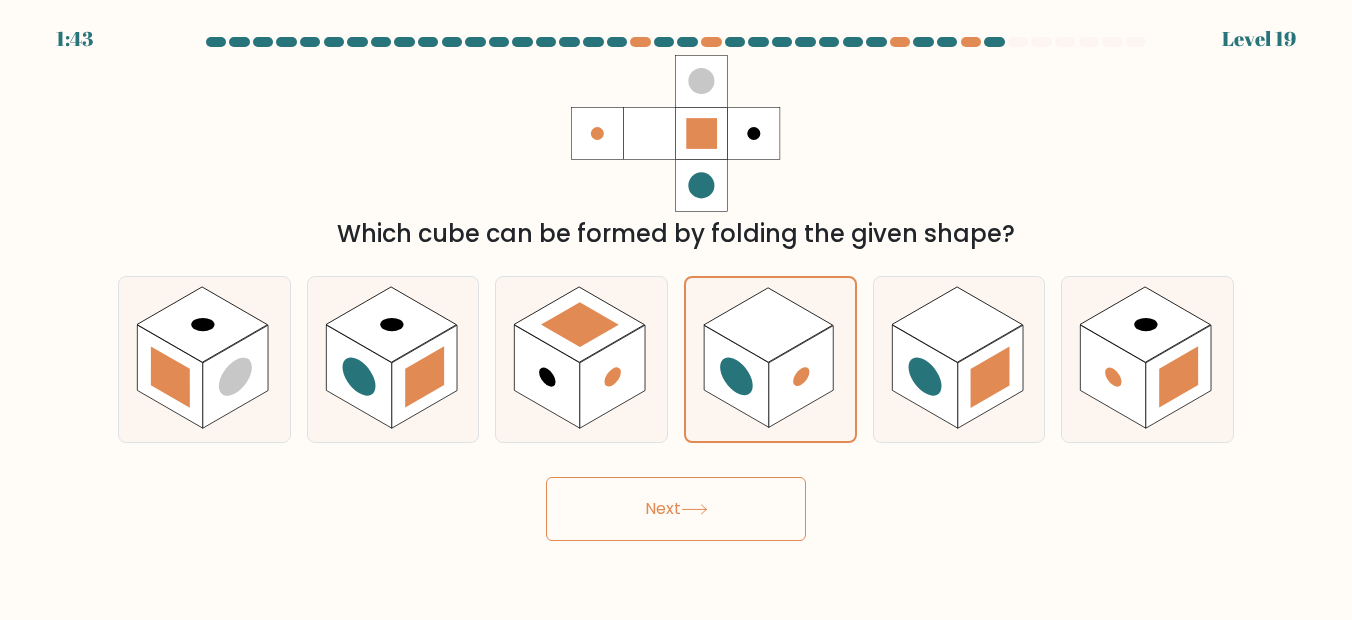 click on "Next" at bounding box center [676, 509] 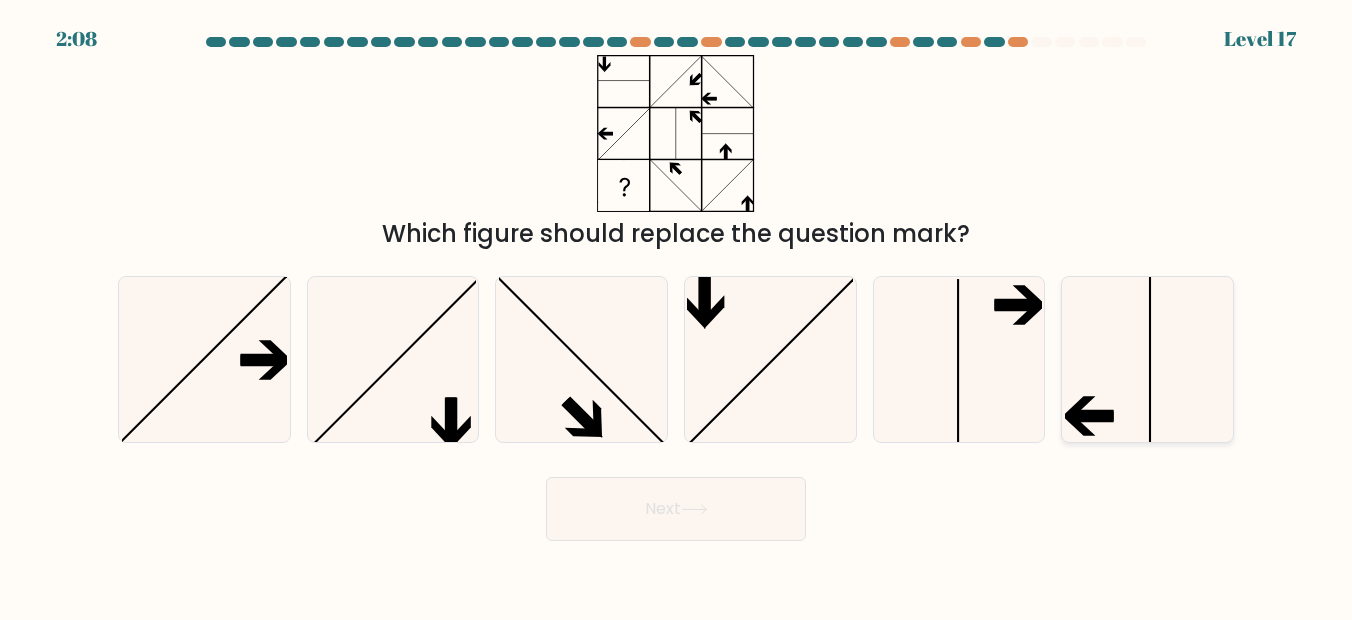 click at bounding box center [1148, 360] 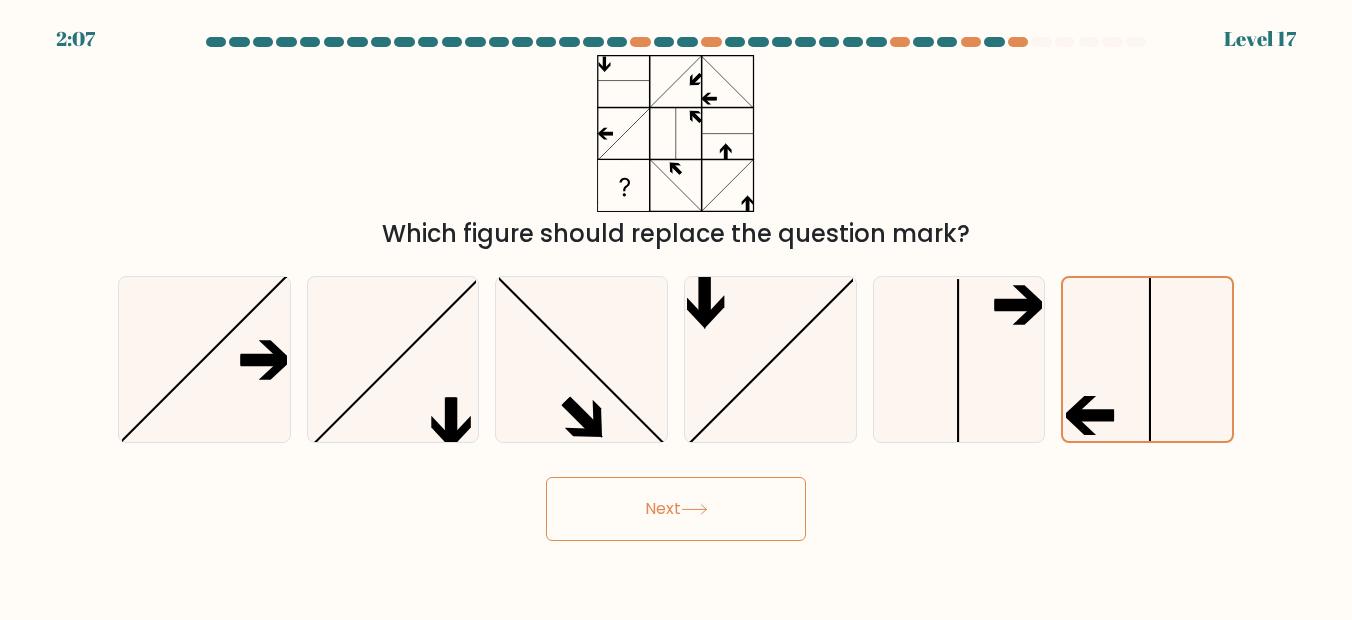 click on "Next" at bounding box center [676, 509] 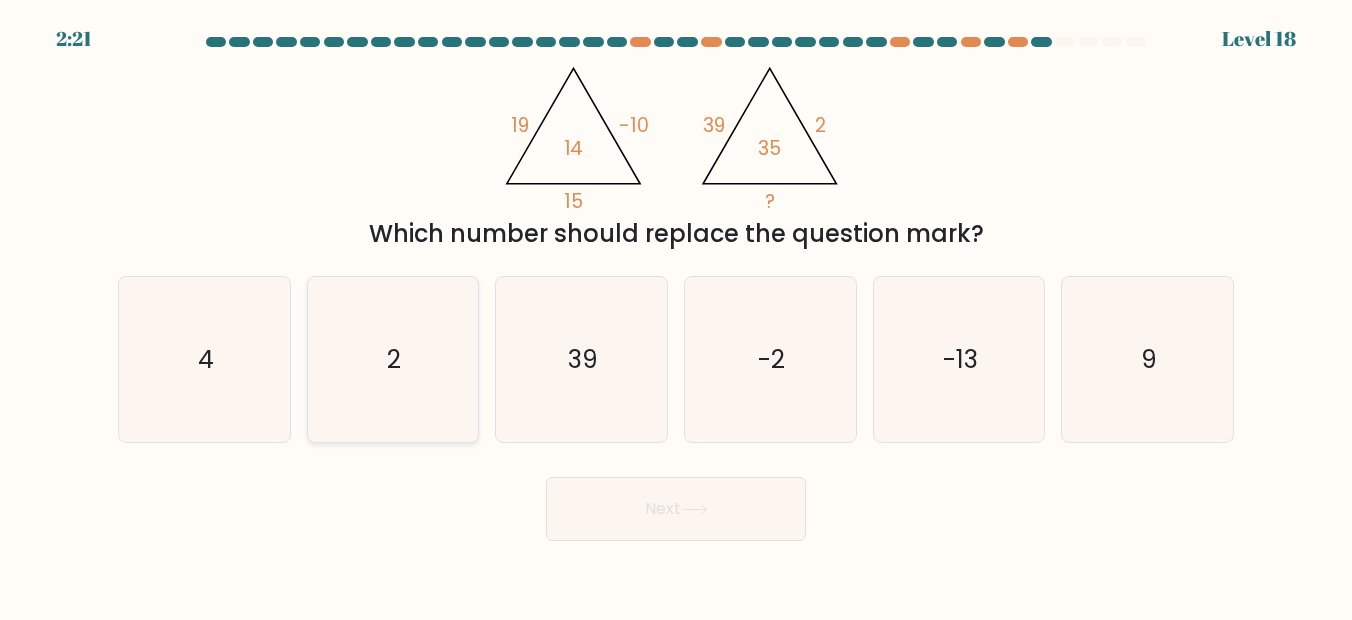 click on "2" at bounding box center [393, 360] 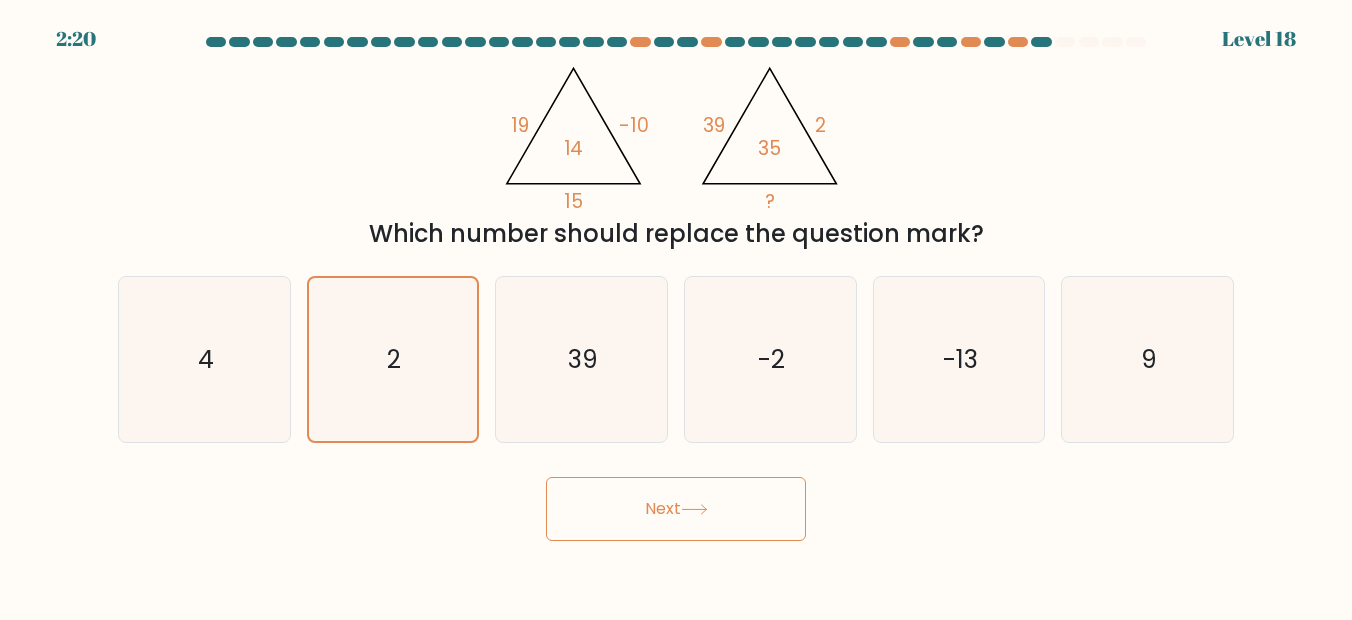 click on "Next" at bounding box center (676, 509) 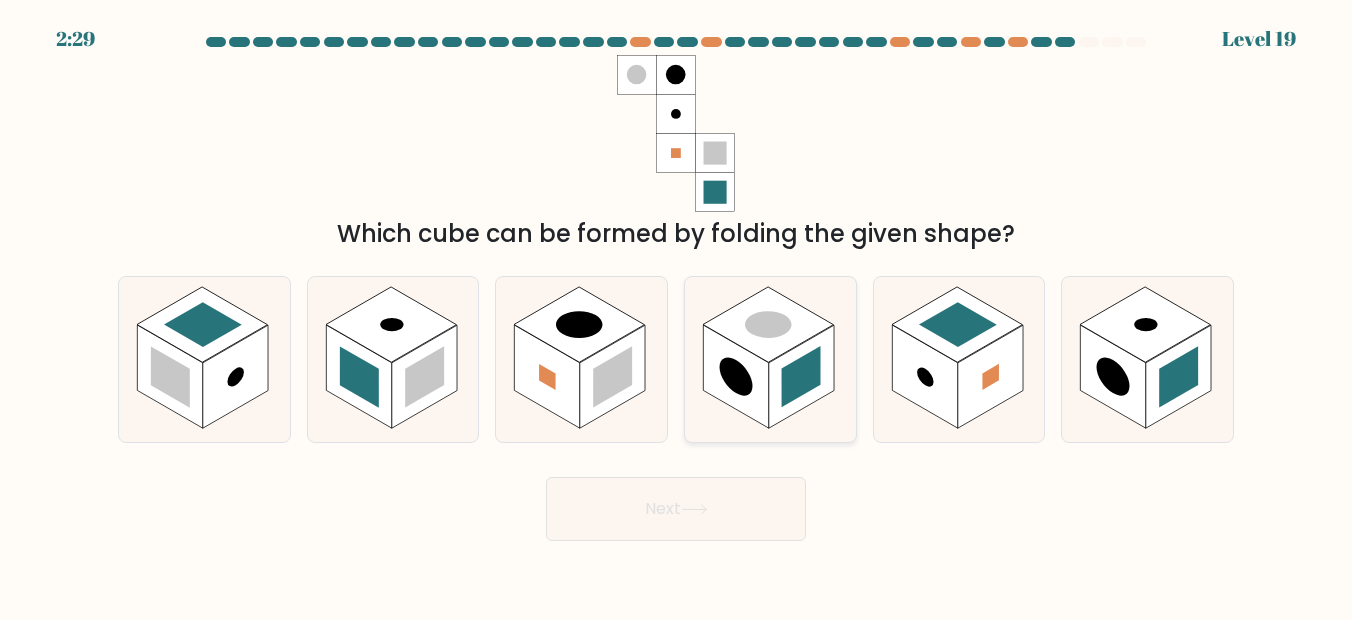 click at bounding box center [801, 377] 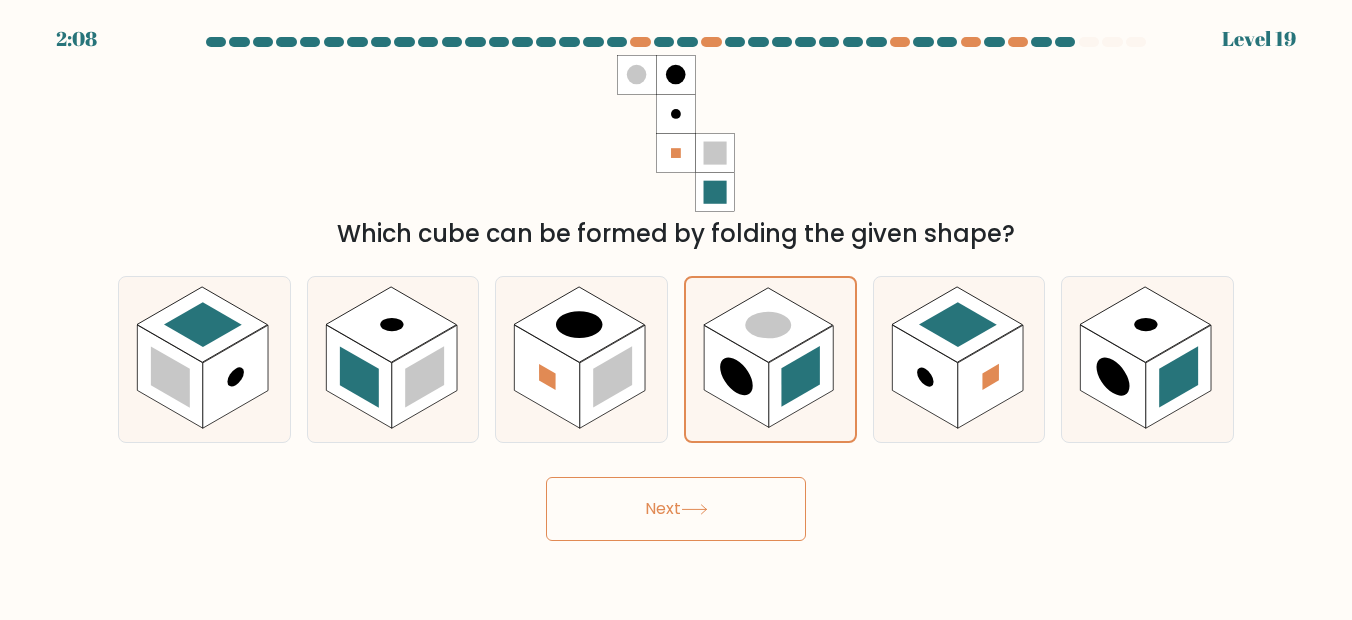 click on "Next" at bounding box center (676, 509) 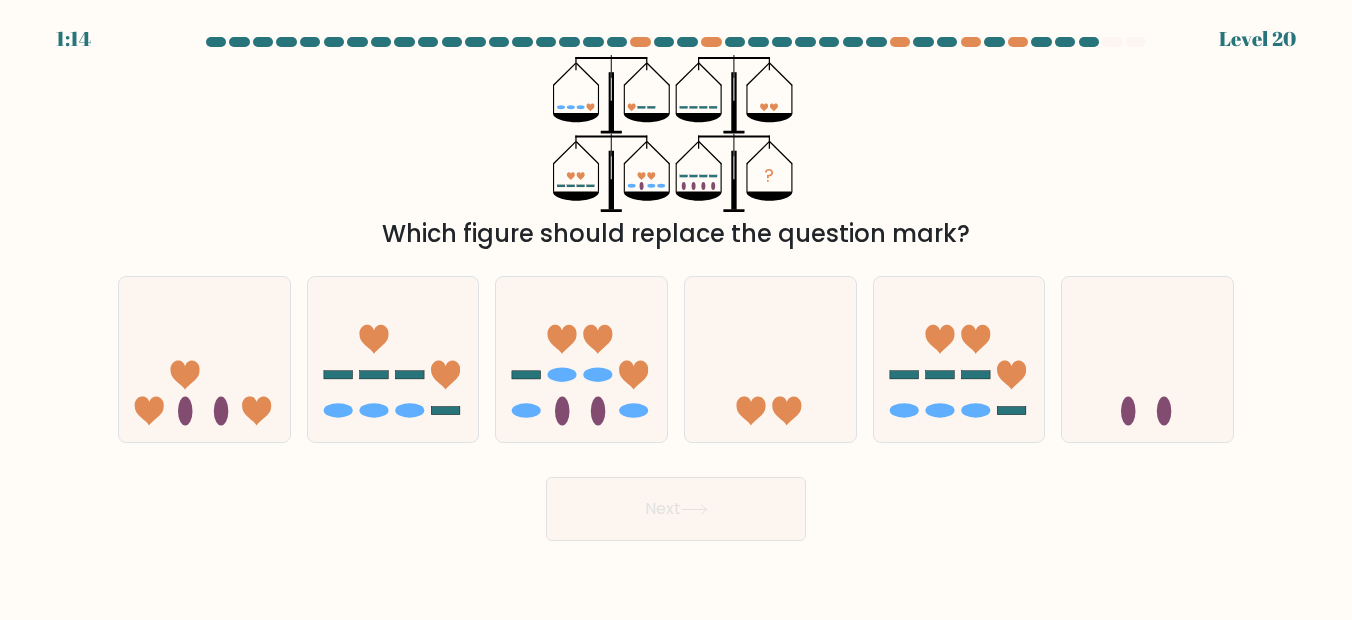 drag, startPoint x: 191, startPoint y: 350, endPoint x: 665, endPoint y: 491, distance: 494.52704 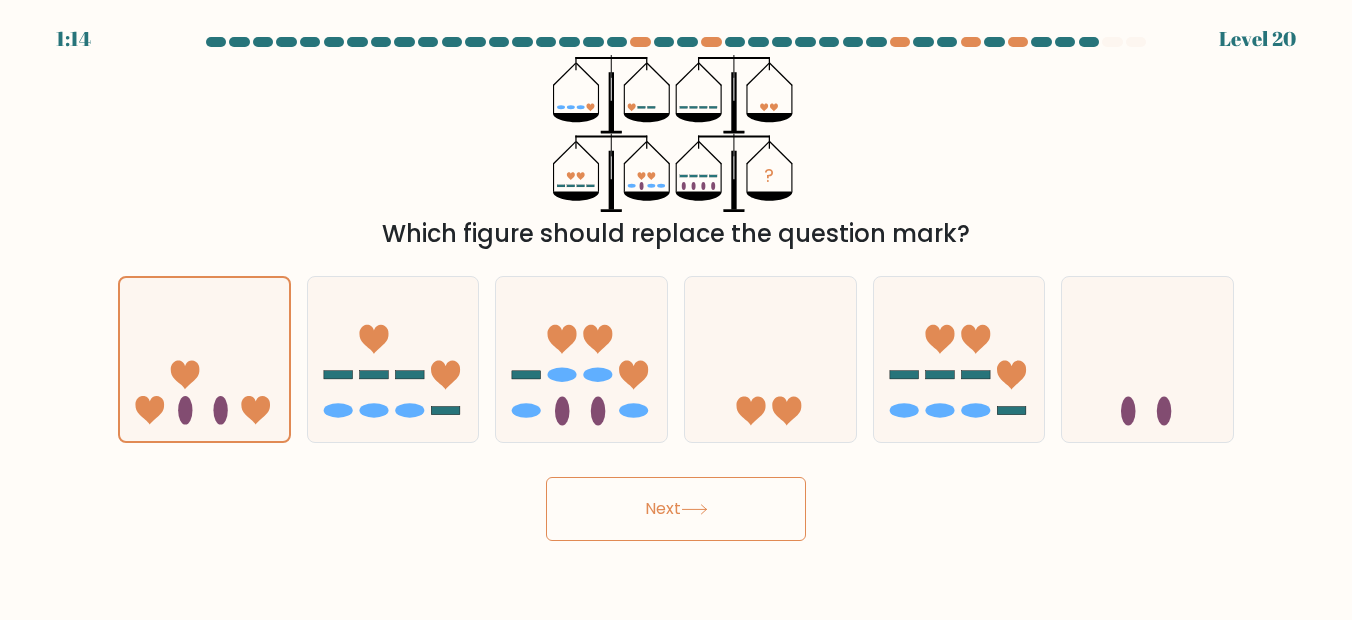 click on "Next" at bounding box center (676, 509) 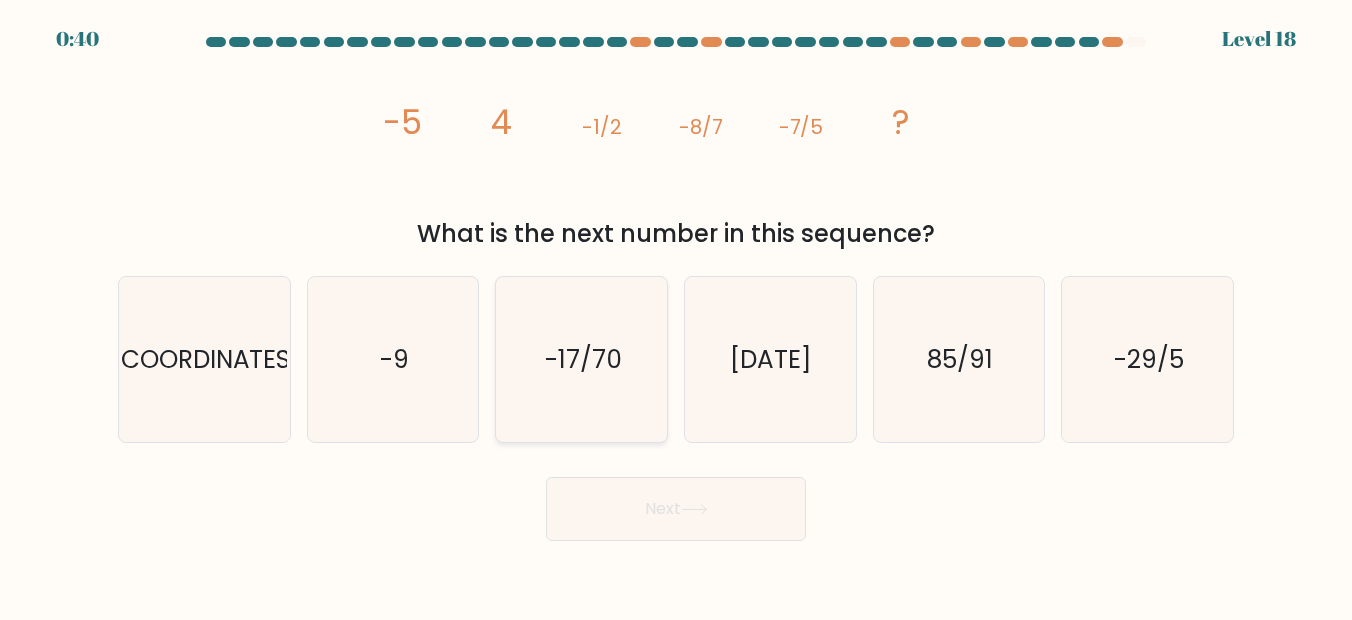 click on "-17/70" at bounding box center [583, 359] 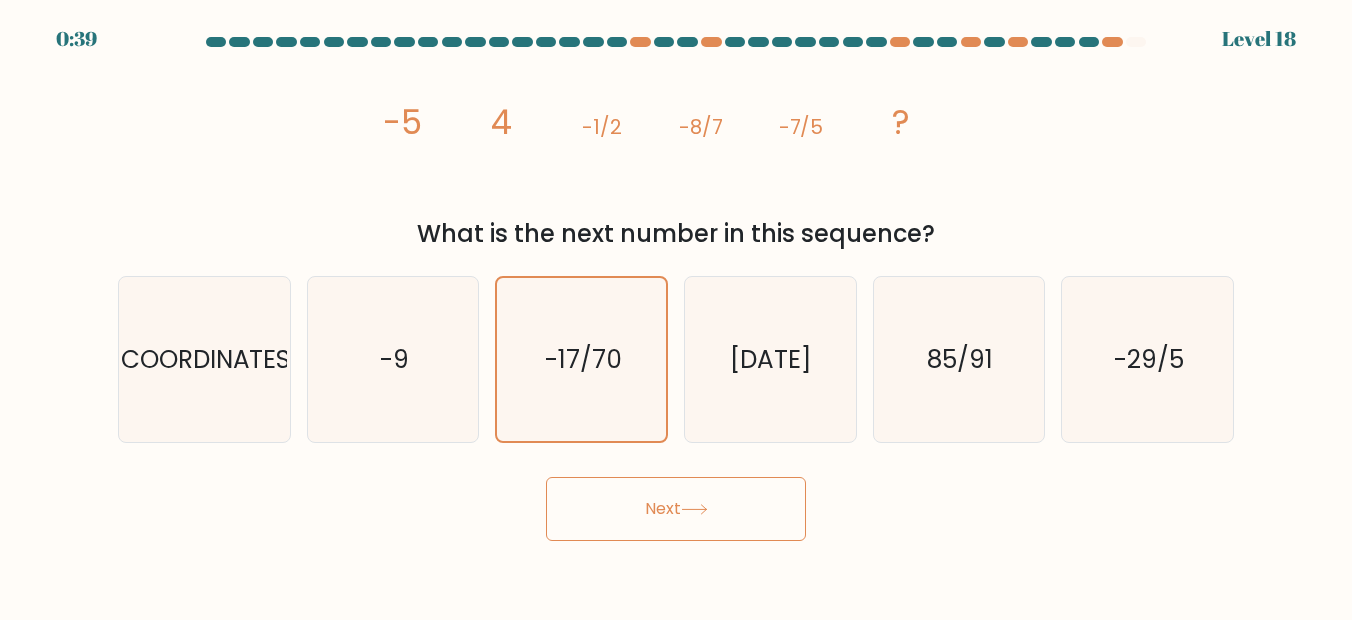 click at bounding box center (694, 509) 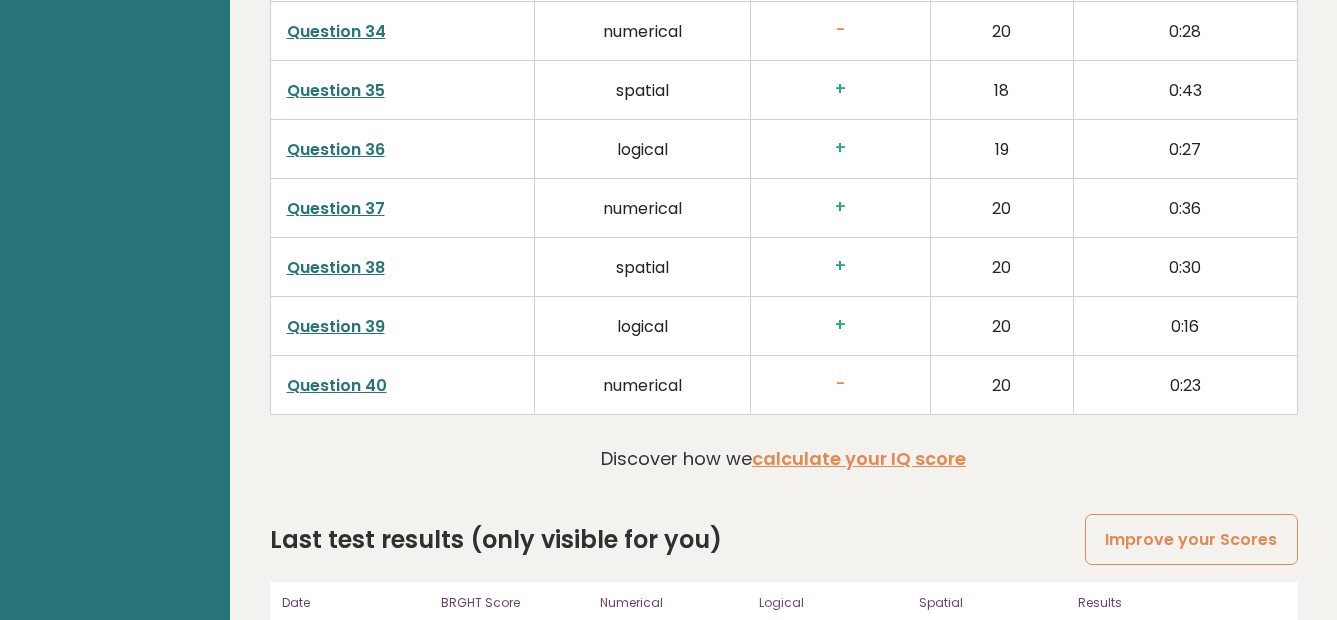 scroll, scrollTop: 5500, scrollLeft: 0, axis: vertical 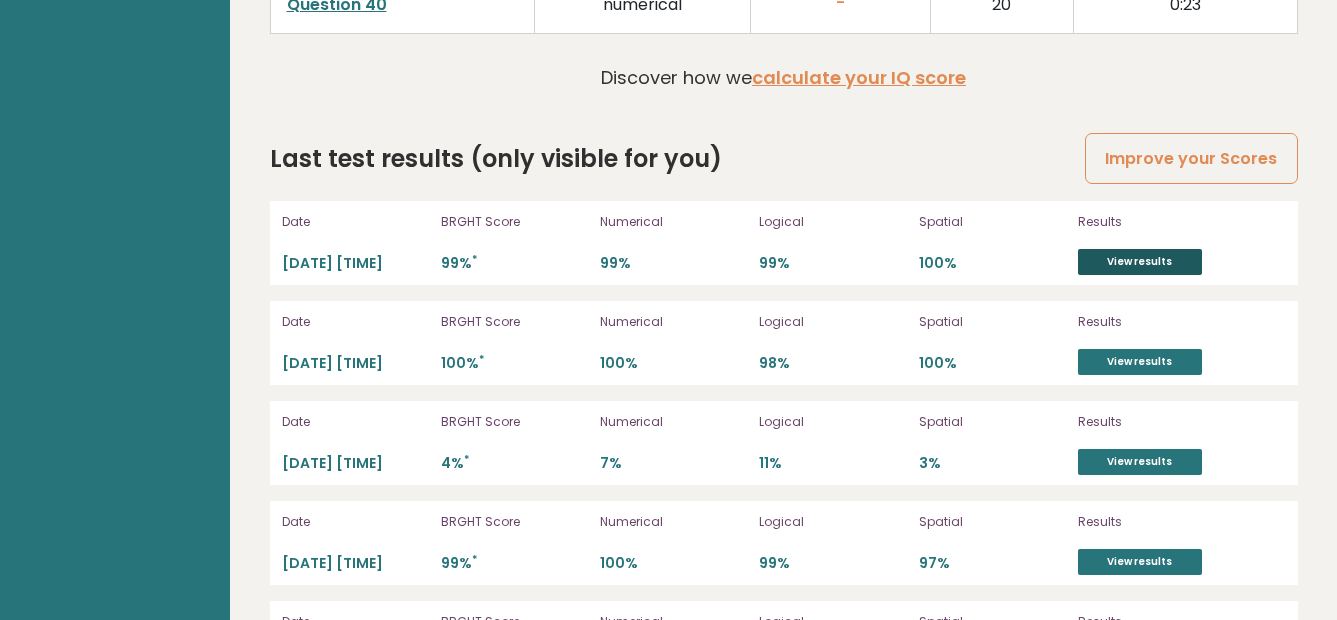 click on "View results" at bounding box center (1140, 262) 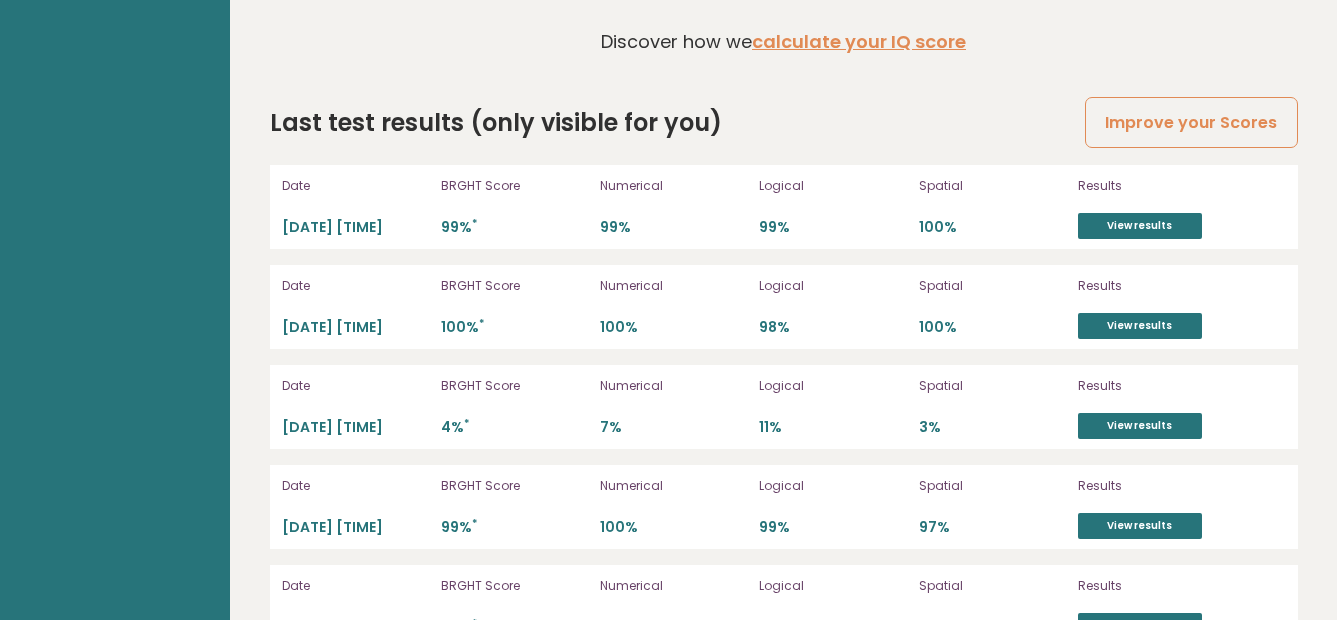 scroll, scrollTop: 5500, scrollLeft: 0, axis: vertical 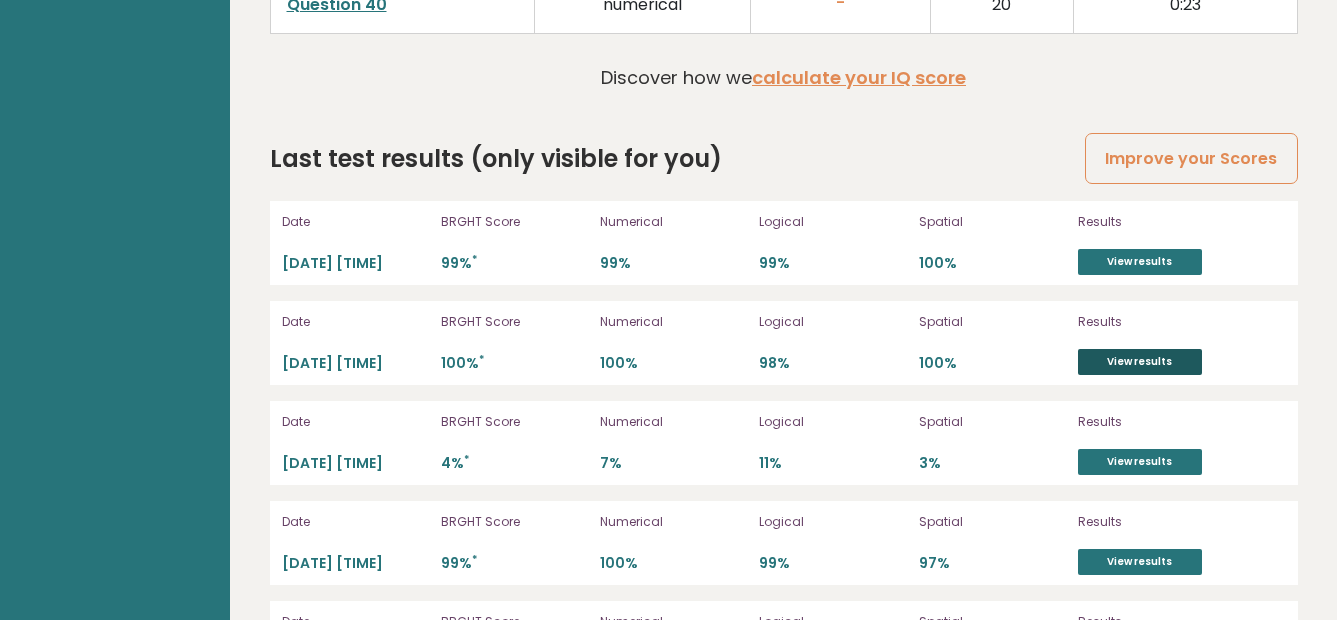 click on "View results" at bounding box center (1140, 362) 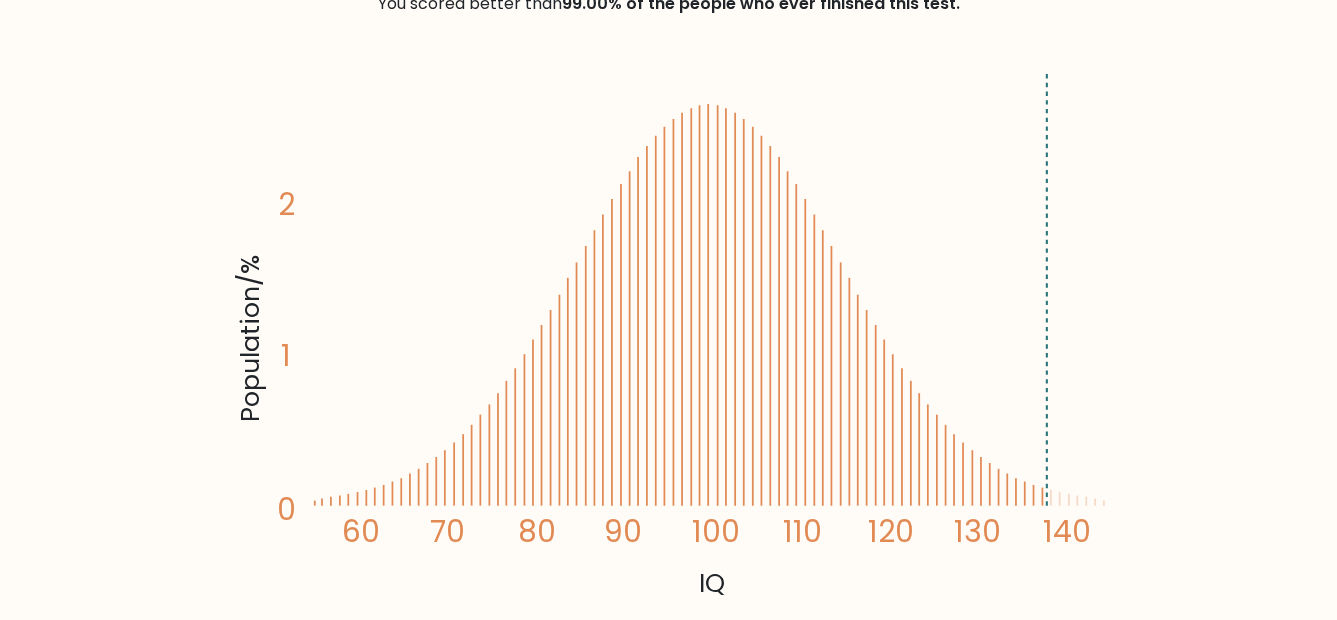 scroll, scrollTop: 0, scrollLeft: 0, axis: both 